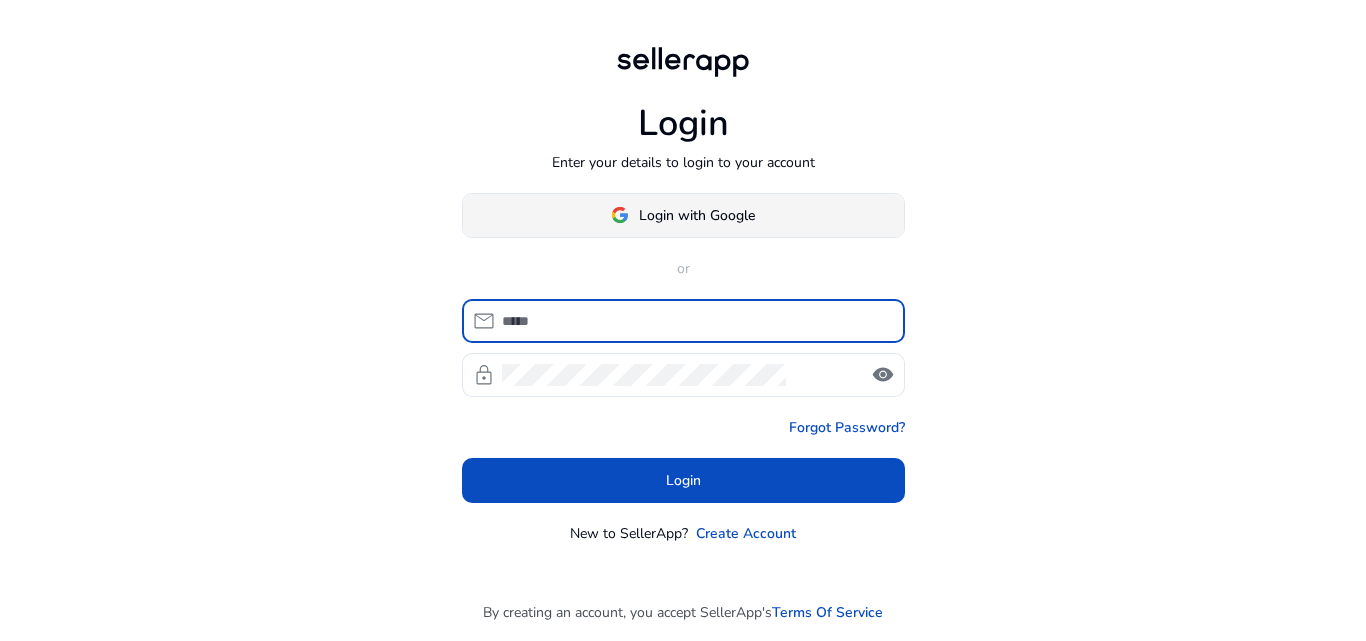 scroll, scrollTop: 0, scrollLeft: 0, axis: both 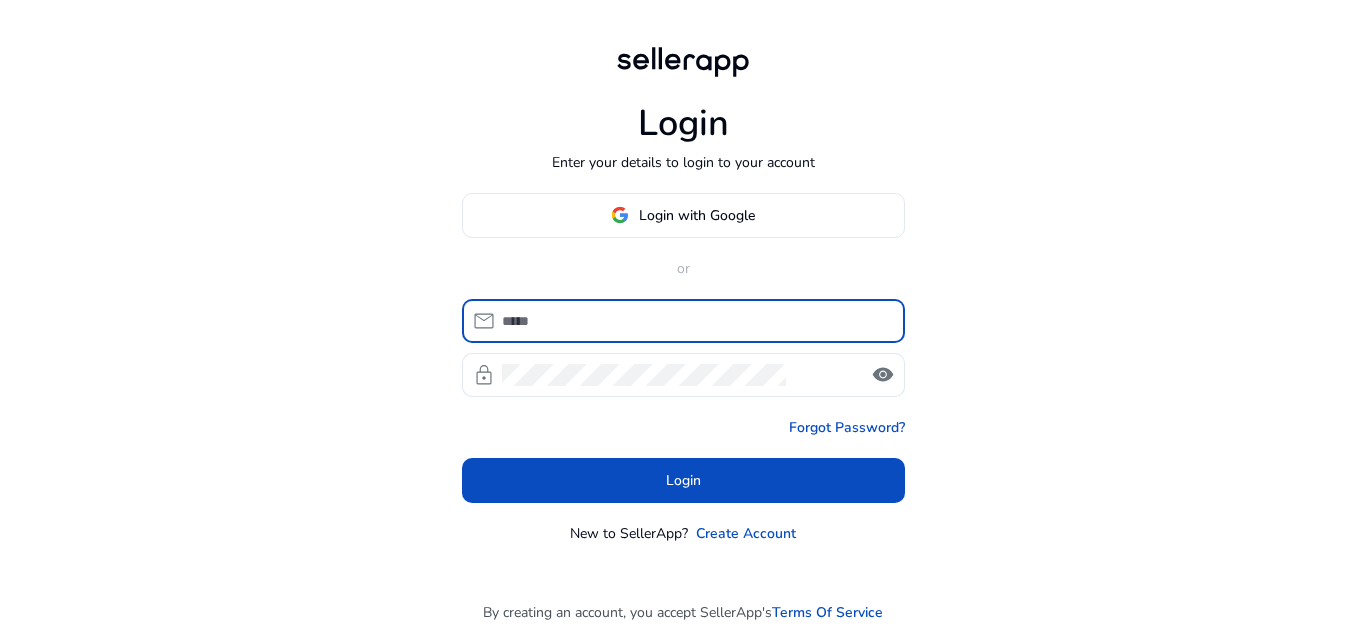 click 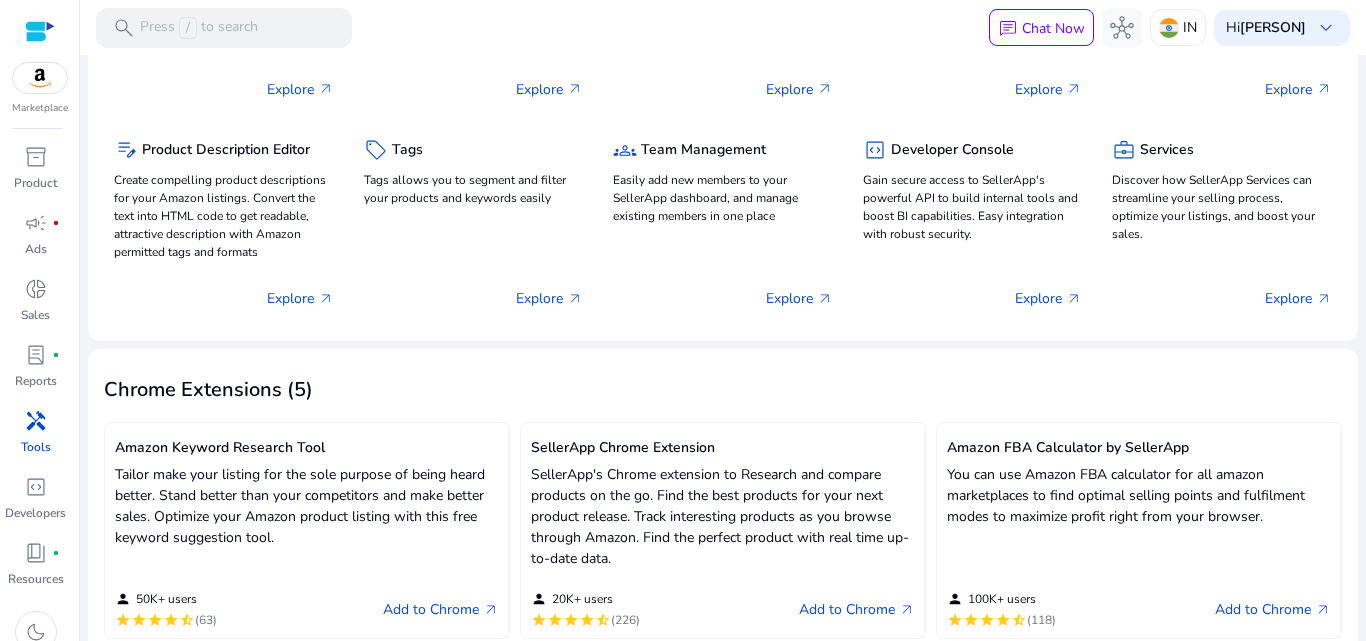 scroll, scrollTop: 312, scrollLeft: 0, axis: vertical 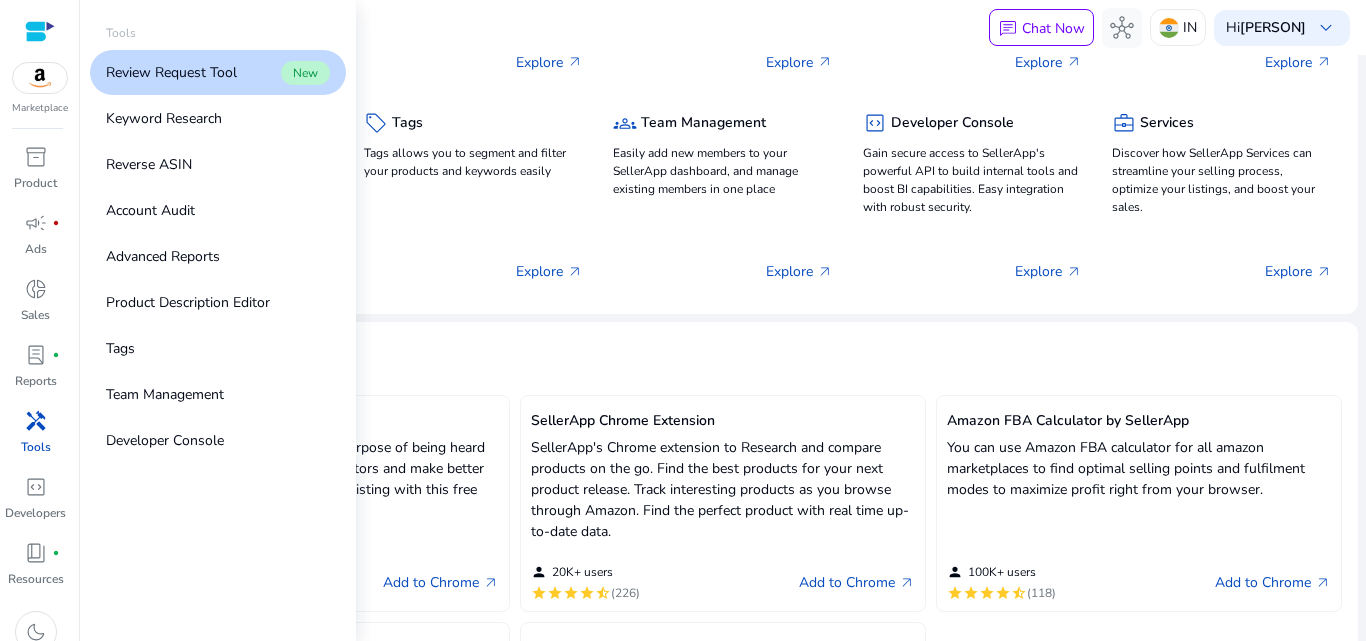 click on "handyman" at bounding box center [36, 421] 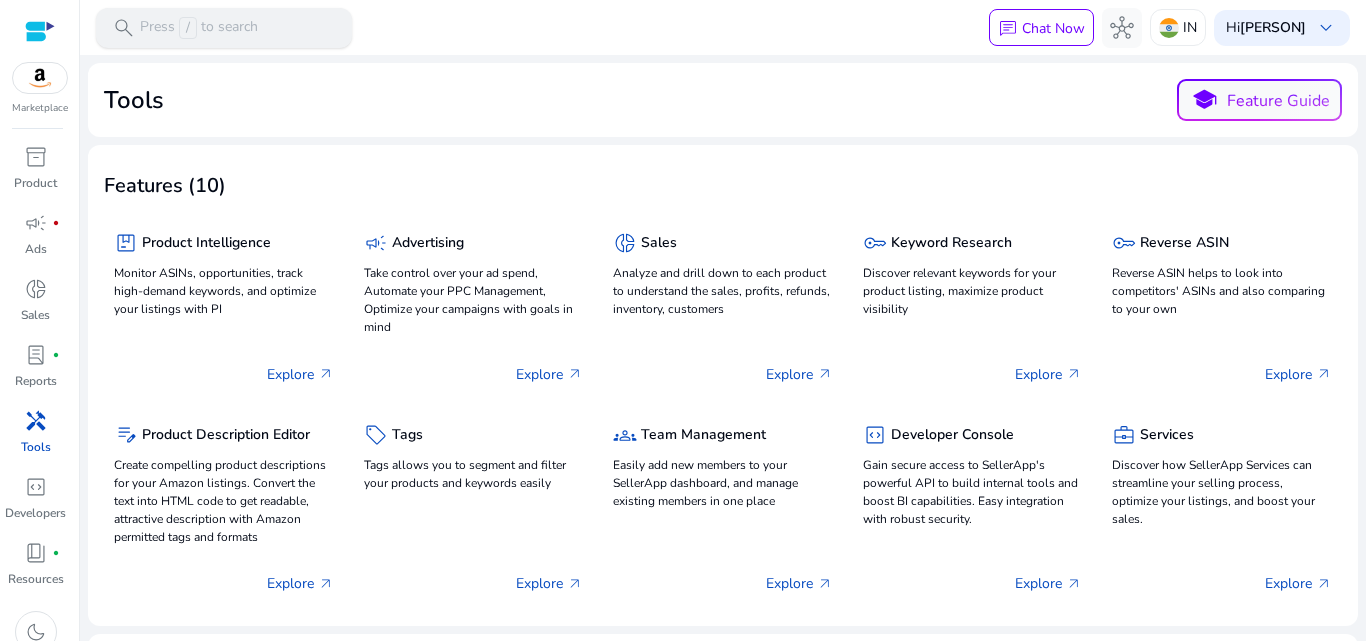 drag, startPoint x: 175, startPoint y: 4, endPoint x: 169, endPoint y: 24, distance: 20.880613 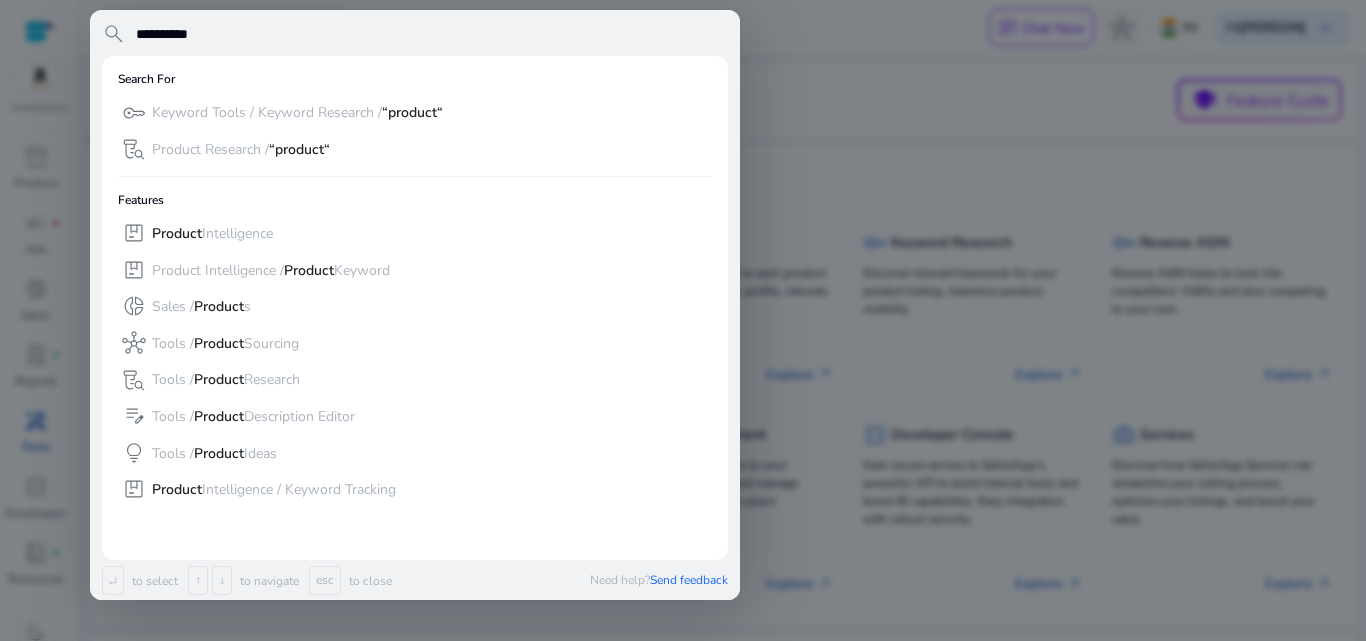 scroll, scrollTop: 0, scrollLeft: 0, axis: both 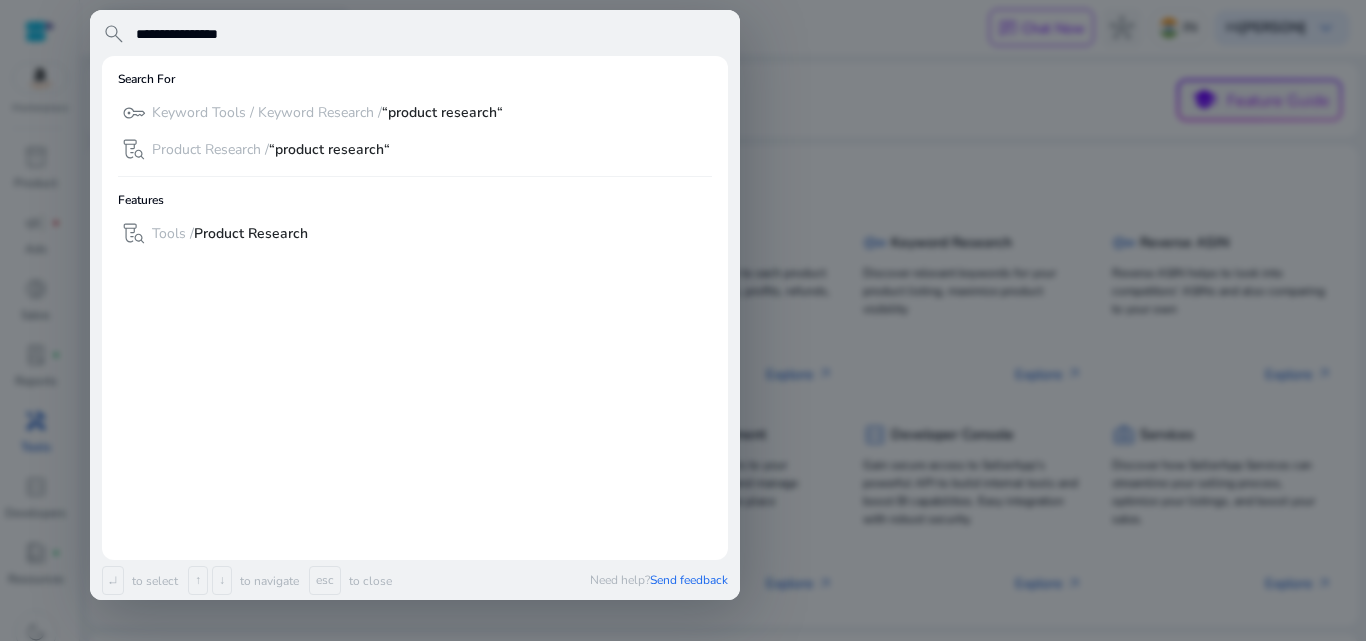 type on "**********" 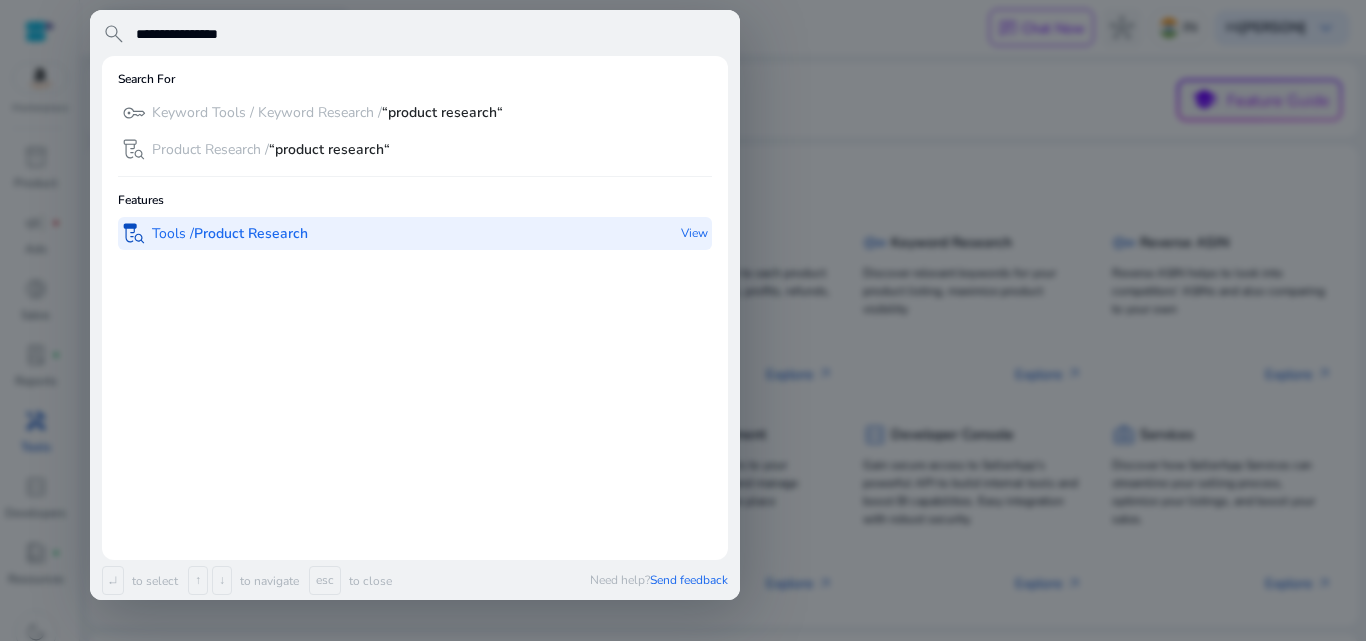 click on "Product Research" at bounding box center (251, 233) 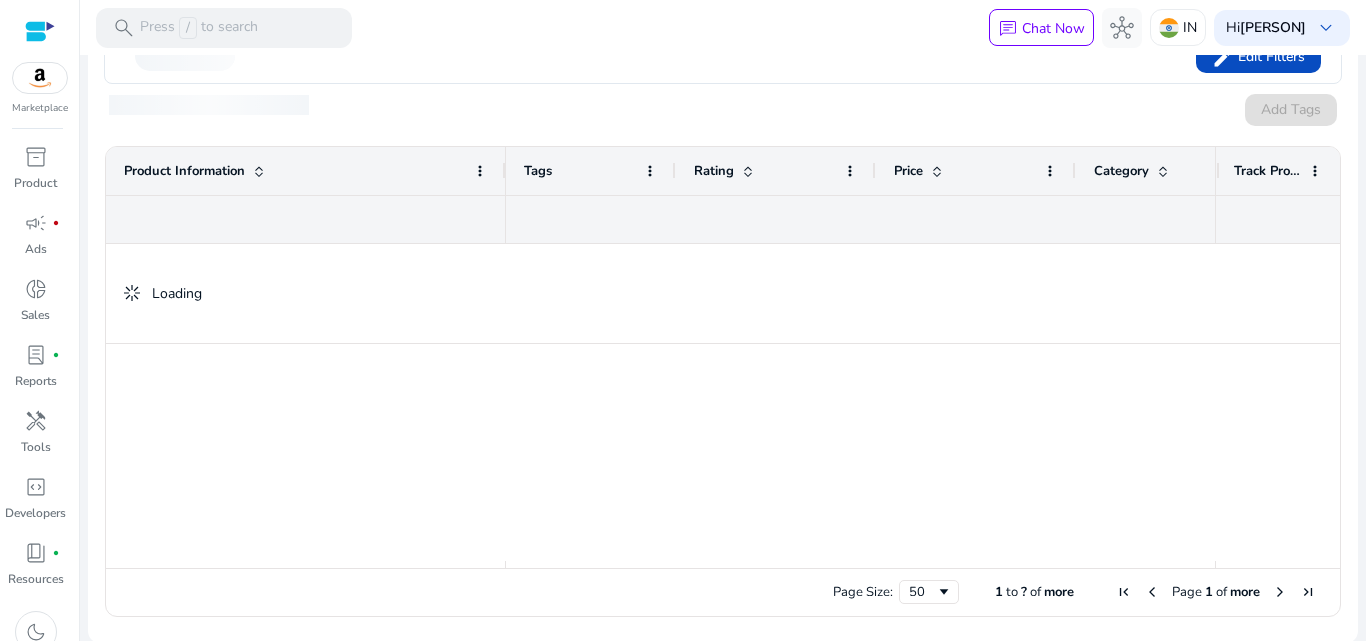 scroll, scrollTop: 431, scrollLeft: 0, axis: vertical 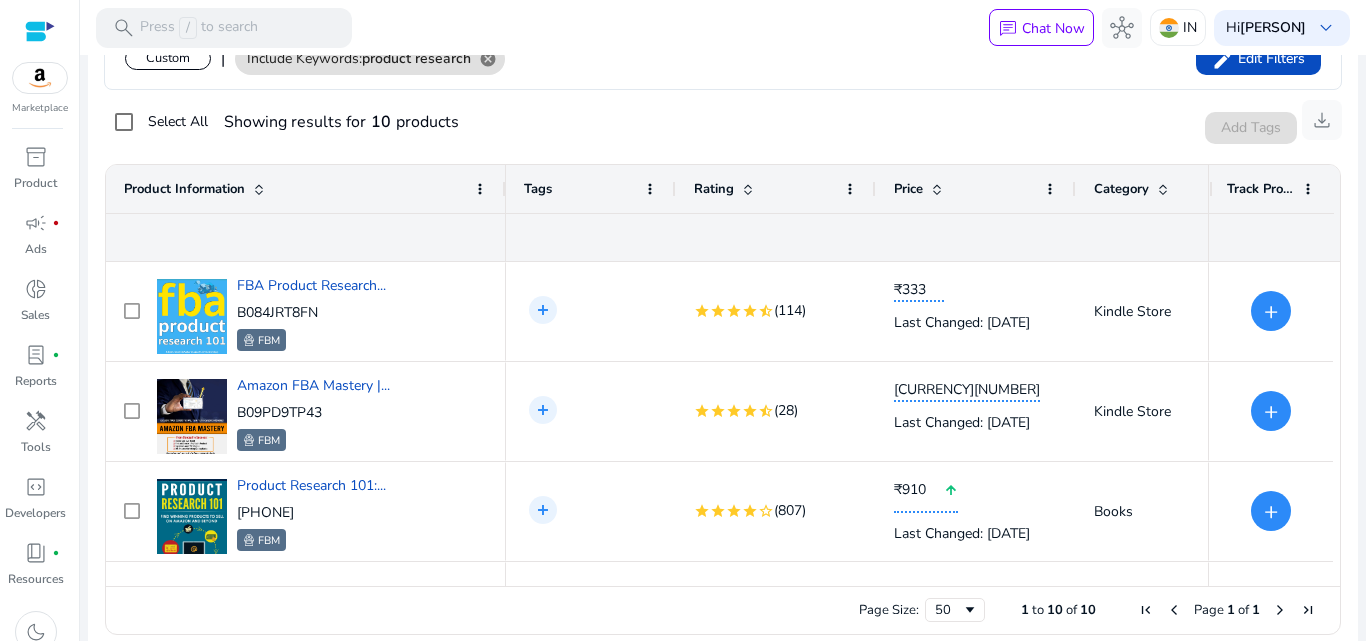 drag, startPoint x: 619, startPoint y: 590, endPoint x: 667, endPoint y: 589, distance: 48.010414 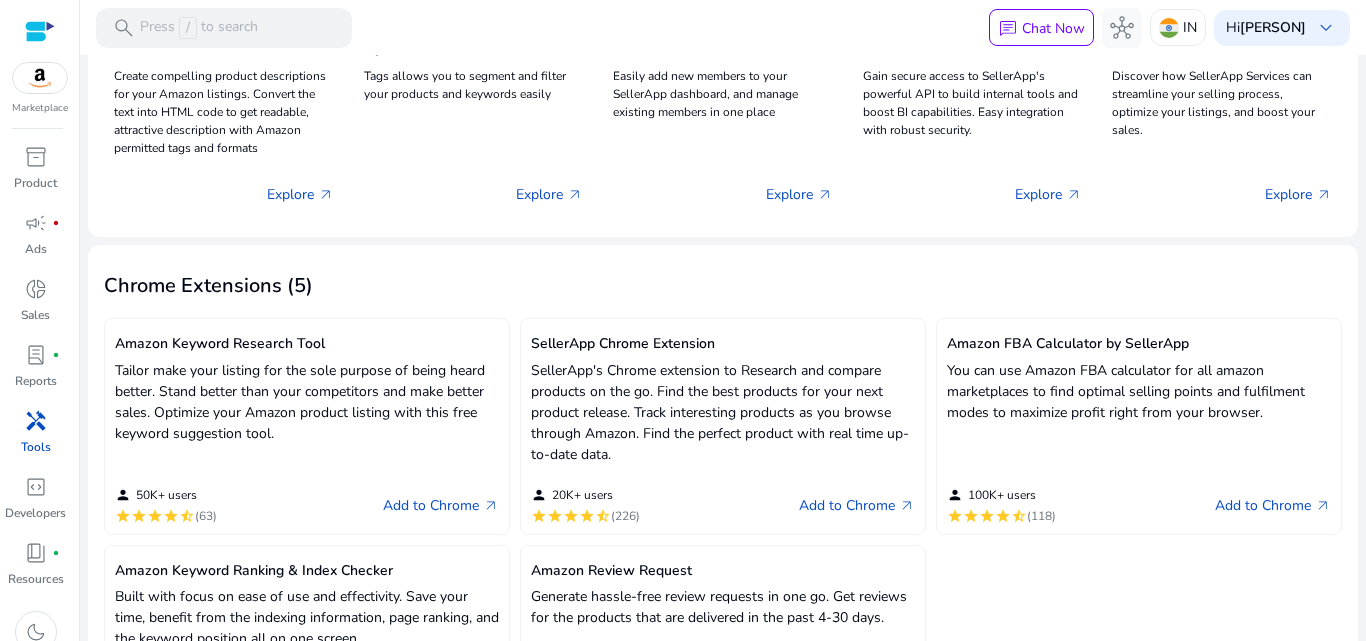 scroll, scrollTop: 0, scrollLeft: 0, axis: both 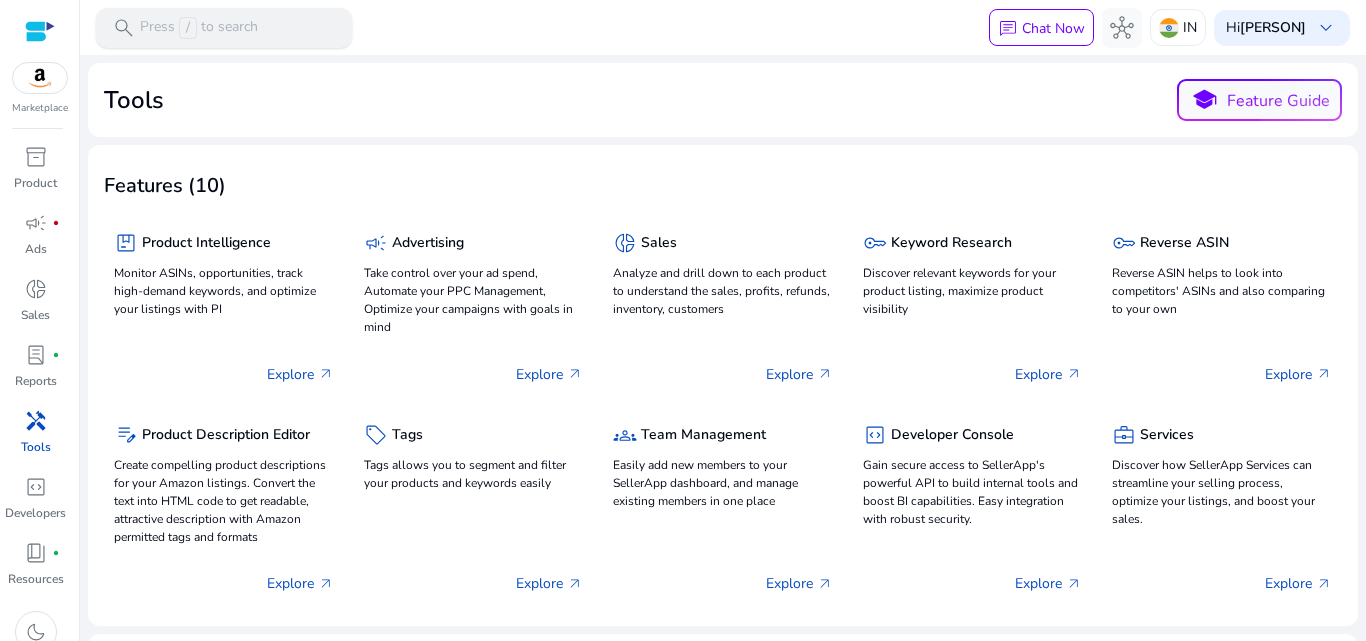 click on "Press  /  to search" at bounding box center (199, 28) 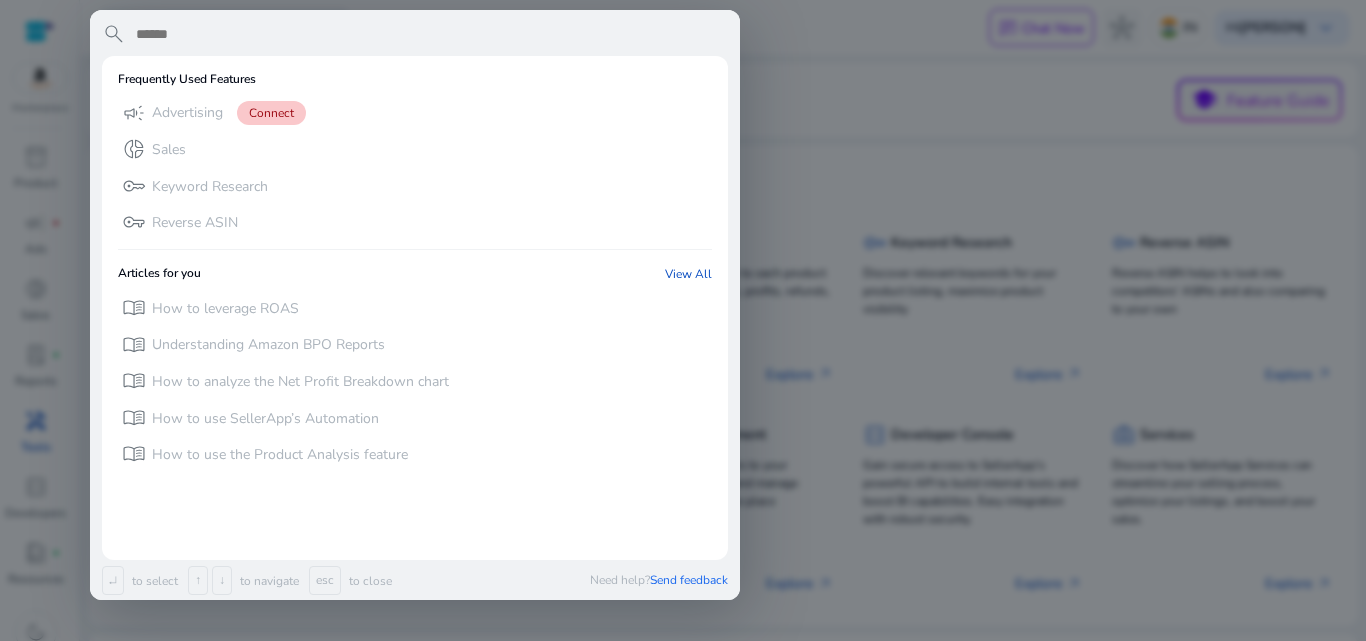 click at bounding box center (683, 320) 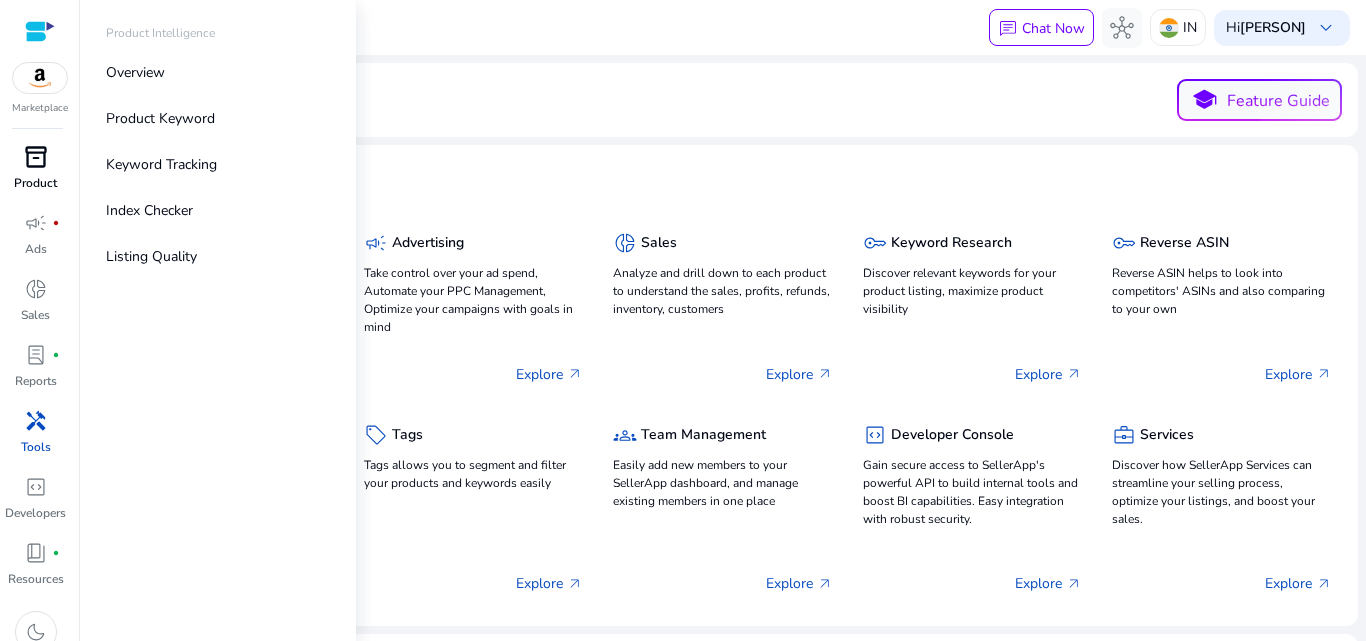 click on "inventory_2" at bounding box center [36, 157] 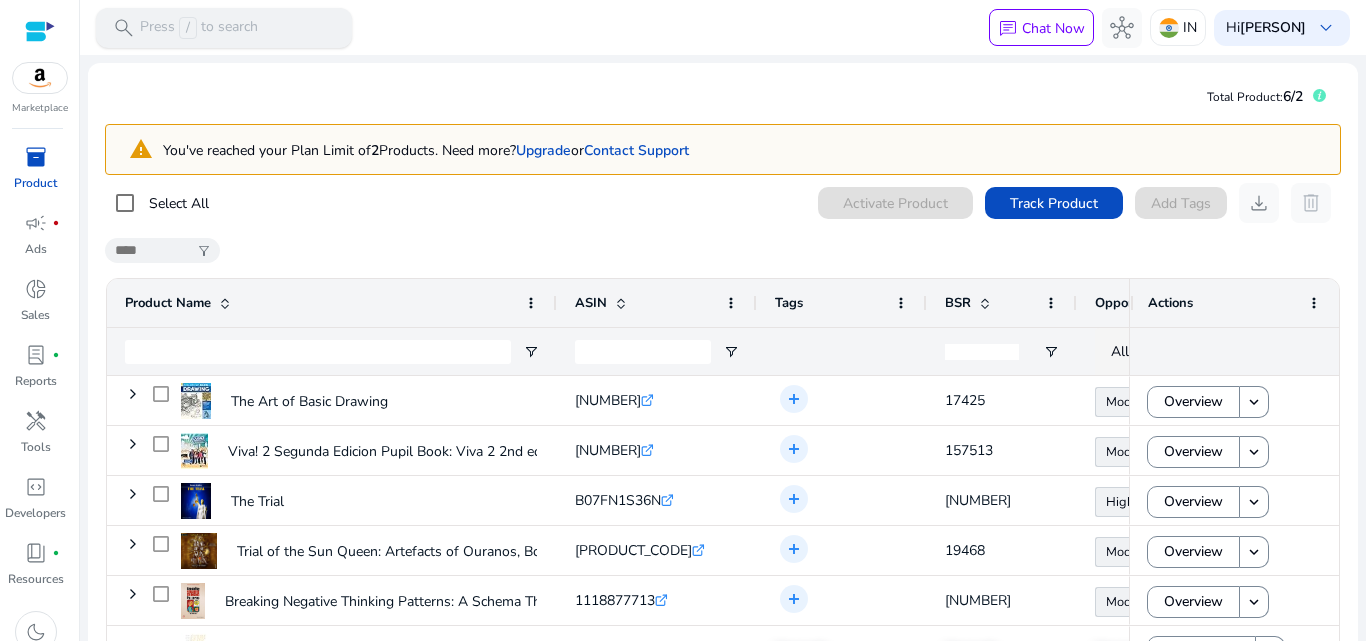 click on "Press  /  to search" at bounding box center [199, 28] 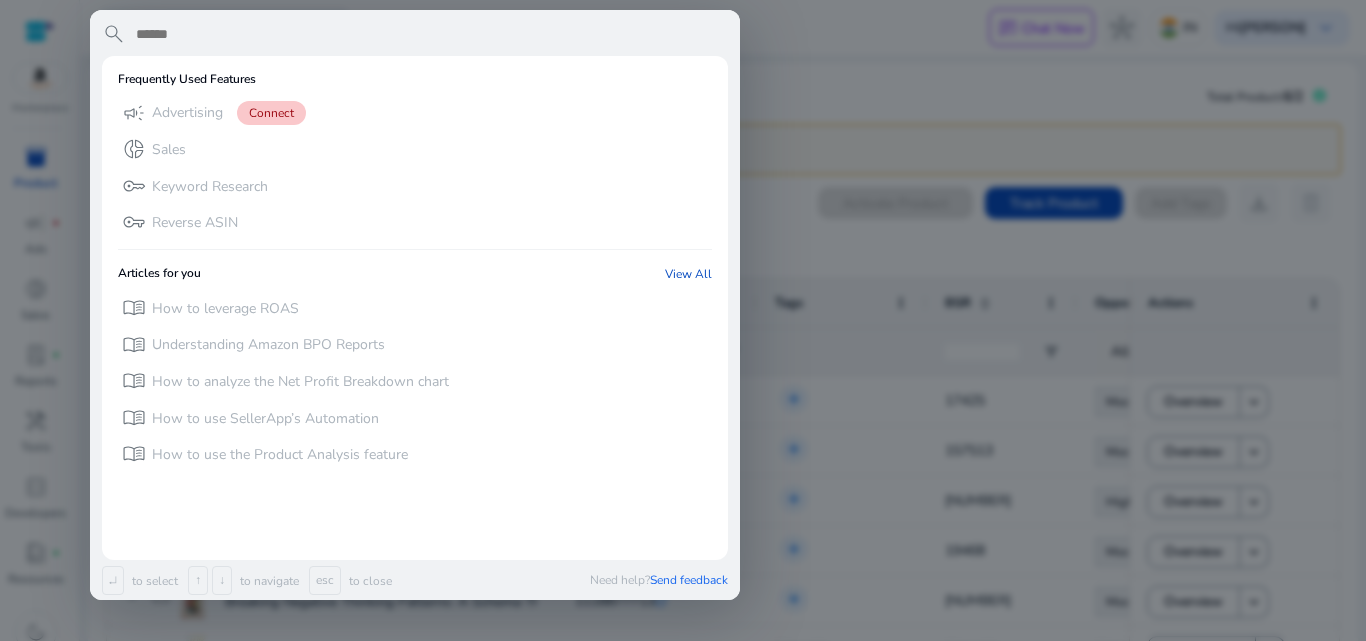 click at bounding box center (683, 320) 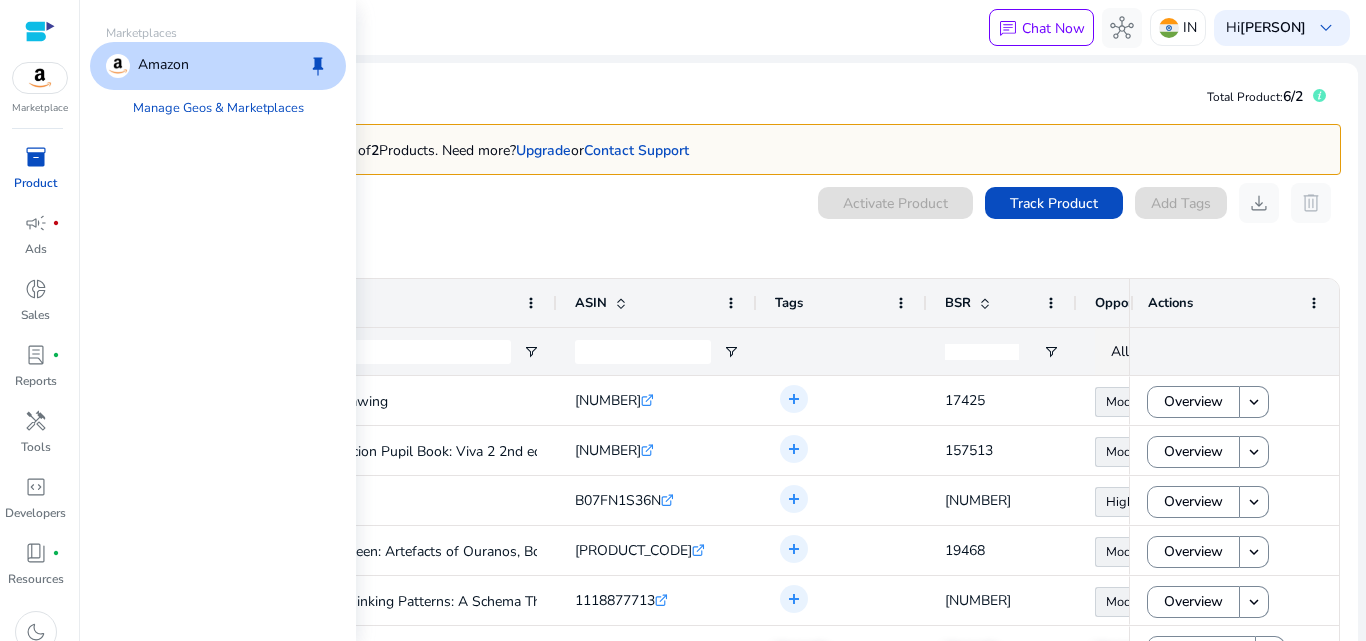 click at bounding box center [40, 78] 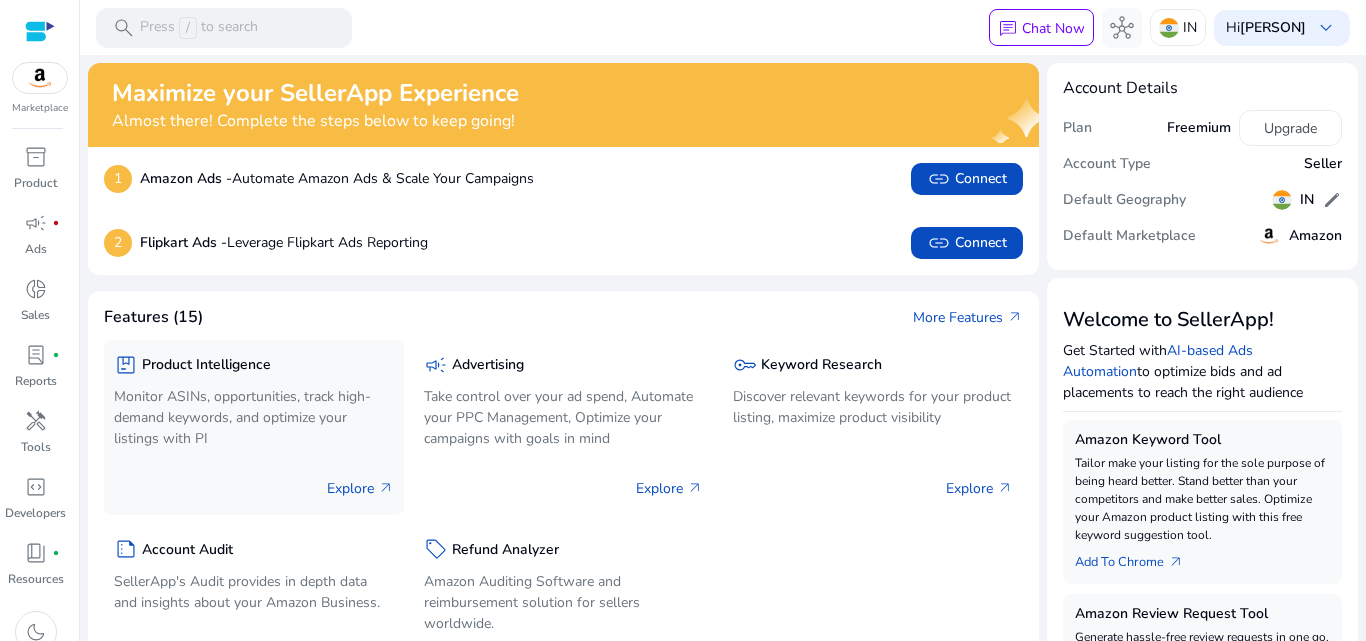 click on "Explore   arrow_outward" 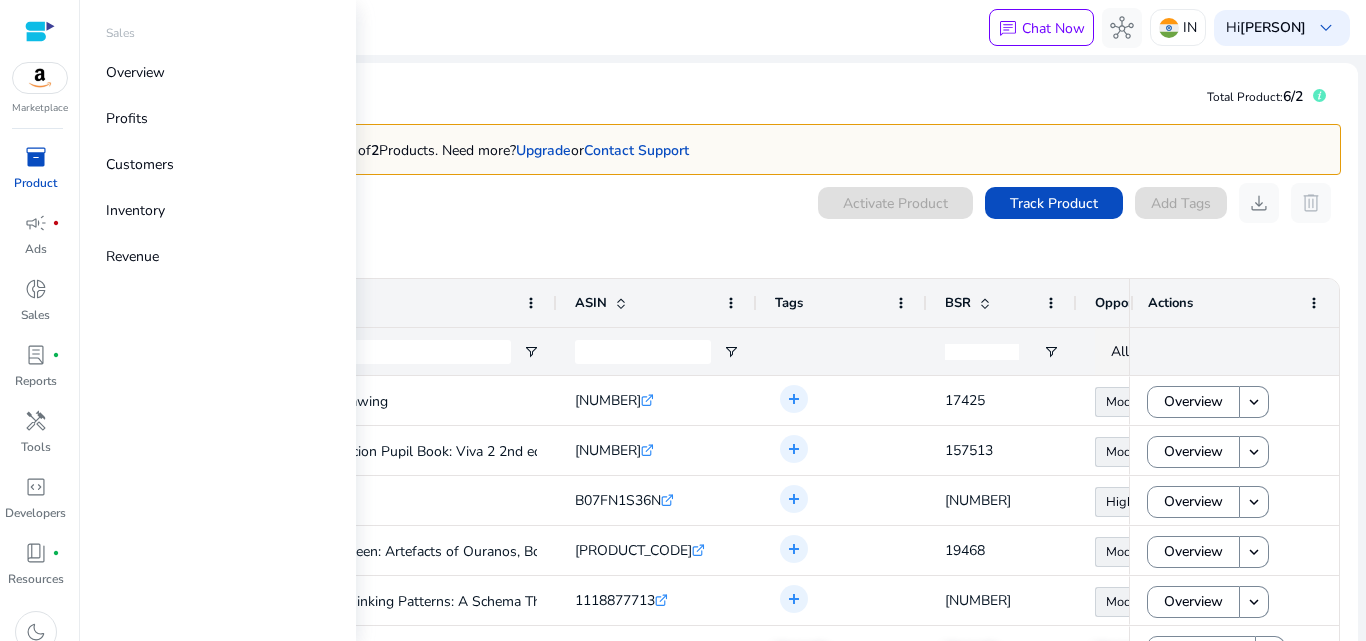 click at bounding box center [40, 31] 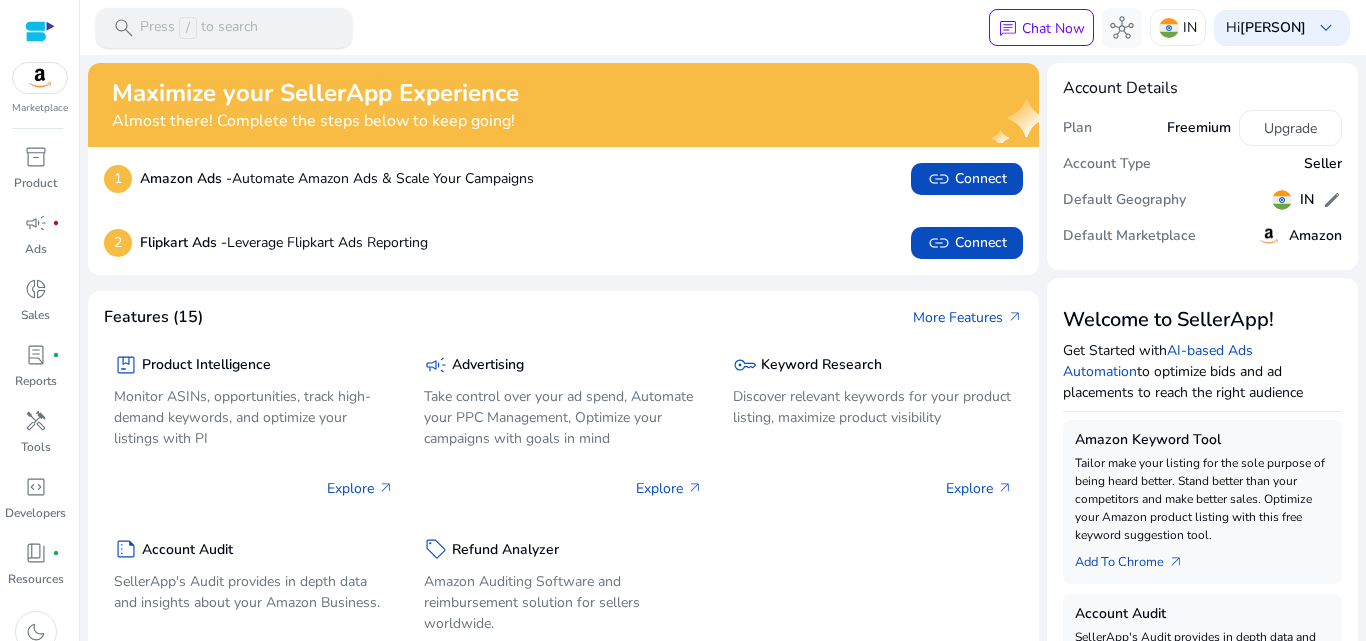 click on "/" at bounding box center (188, 28) 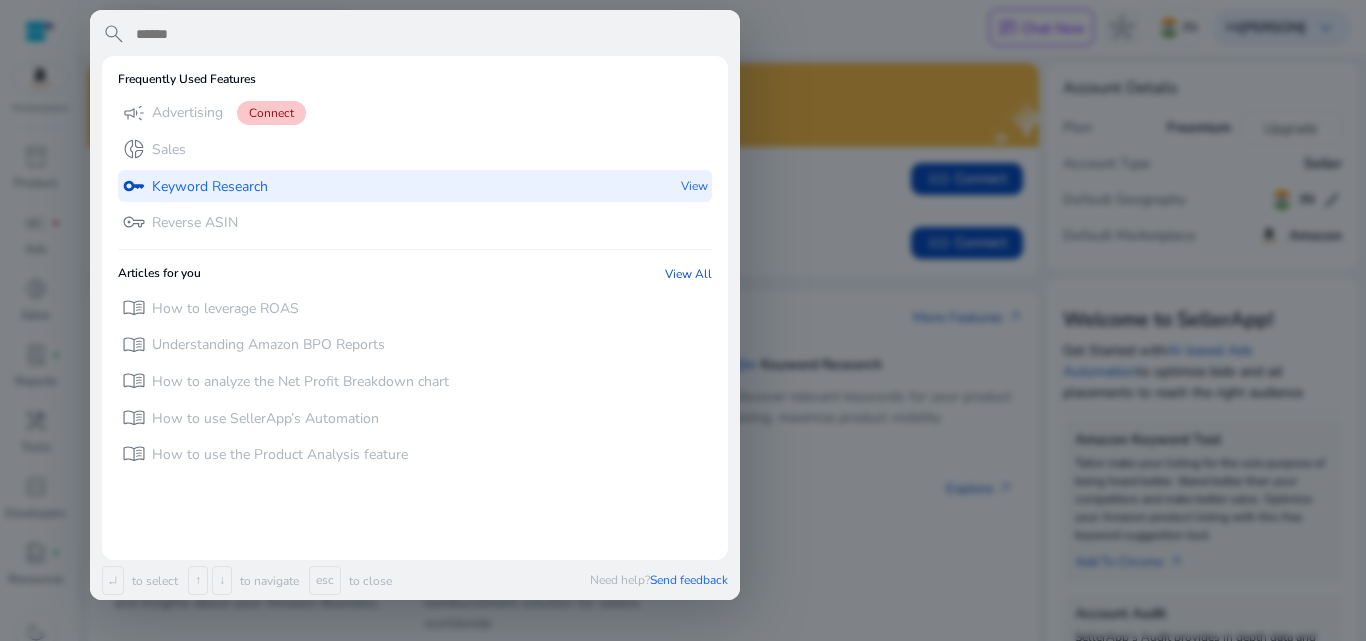 click at bounding box center (431, 34) 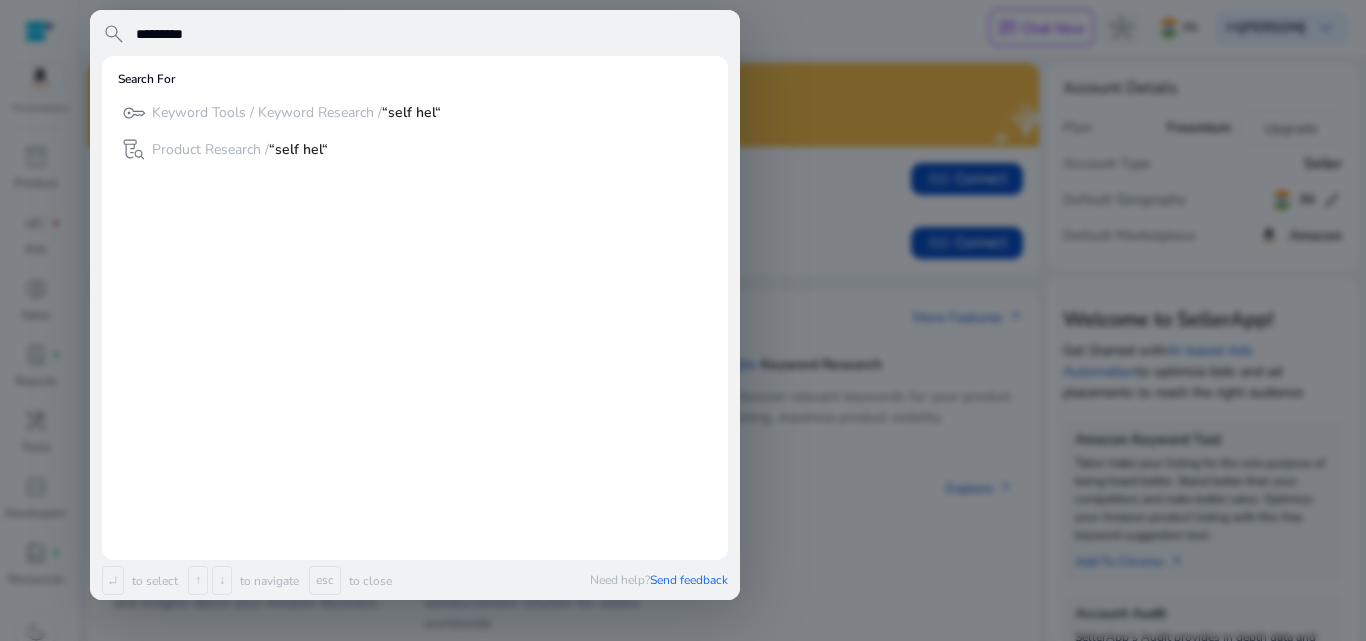 type on "*********" 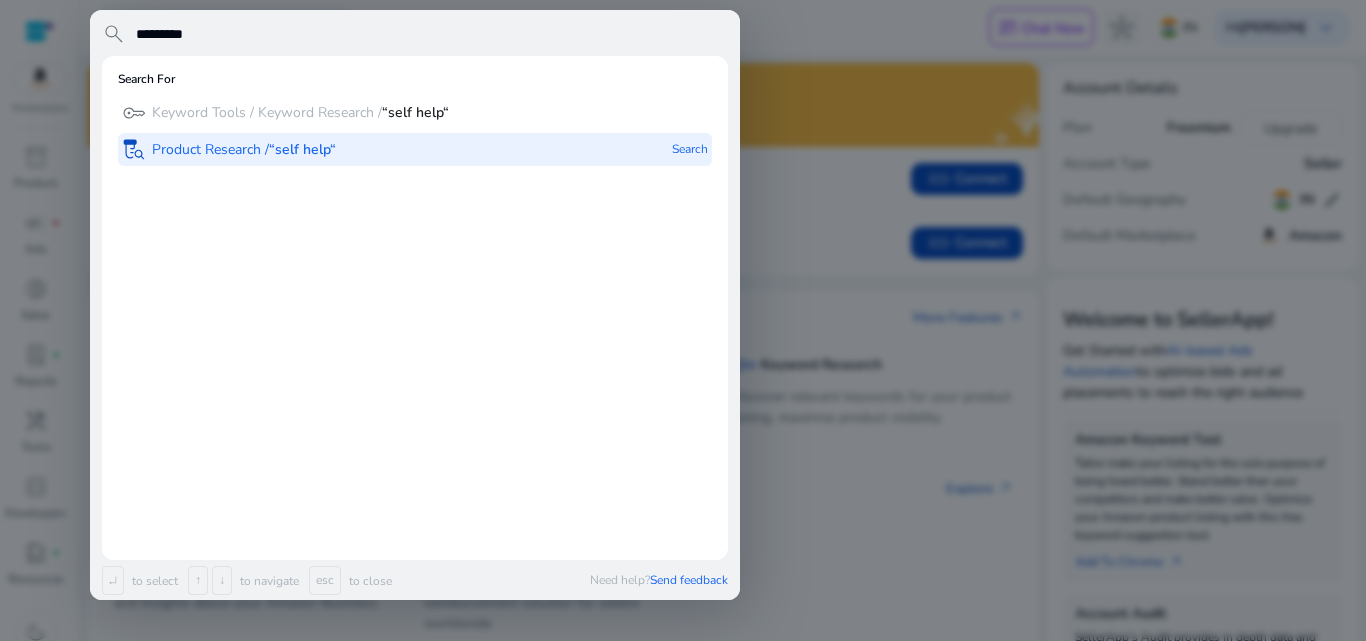 click on "Product Research /  “self help“" at bounding box center [244, 150] 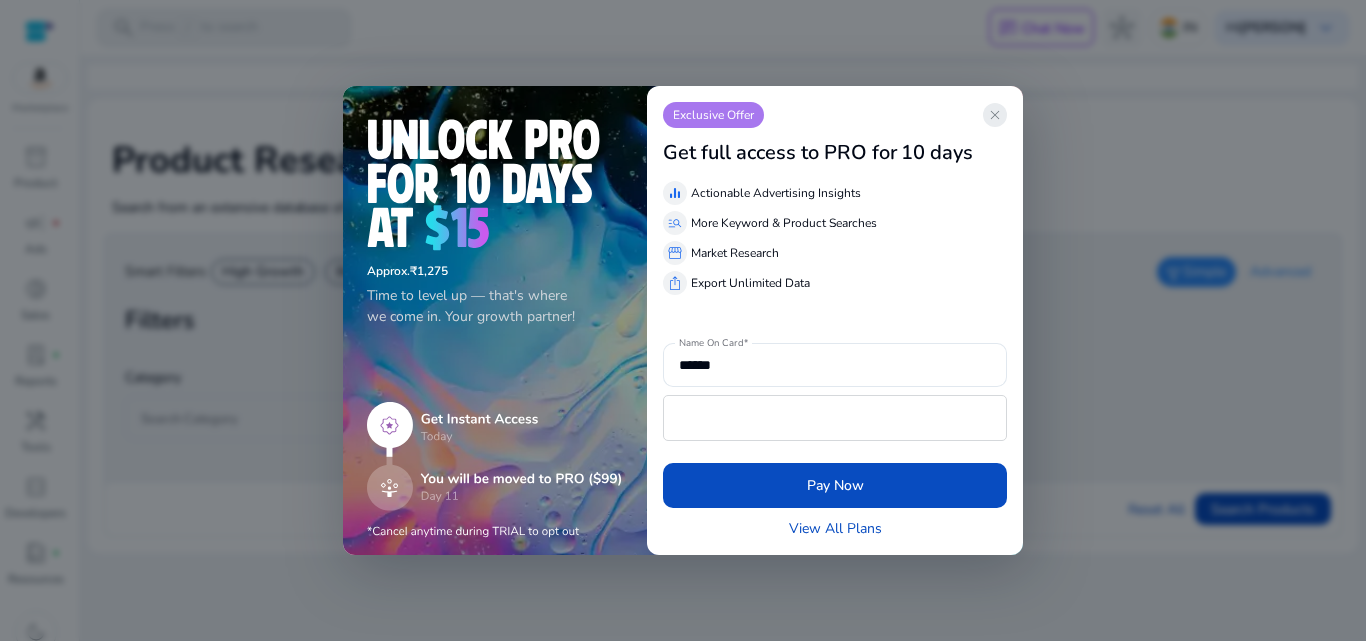 click on "close" at bounding box center [995, 115] 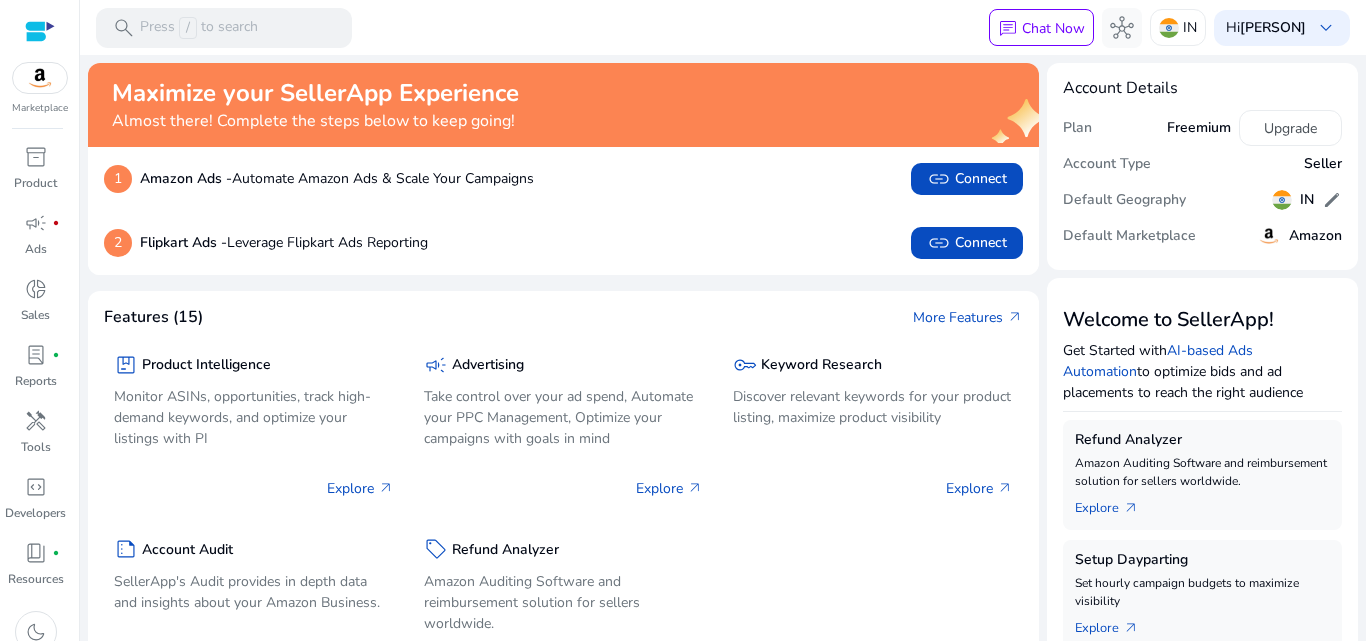 drag, startPoint x: 1356, startPoint y: 134, endPoint x: 1356, endPoint y: 151, distance: 17 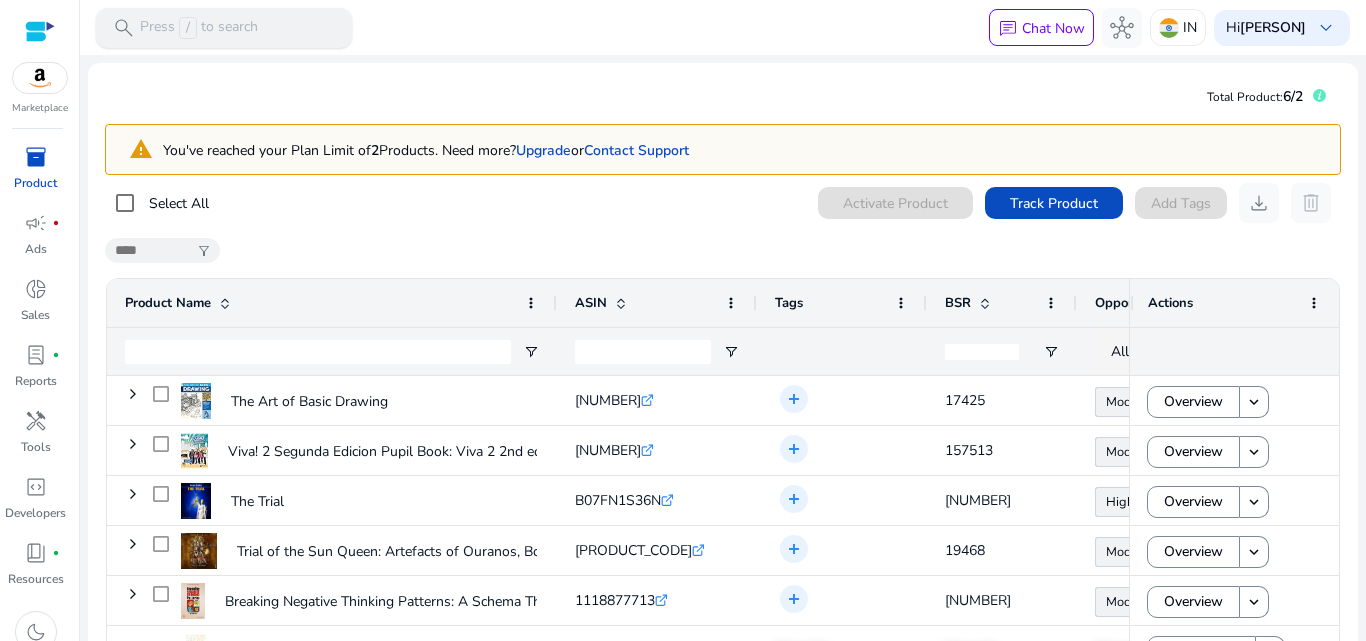 click on "/" at bounding box center [188, 28] 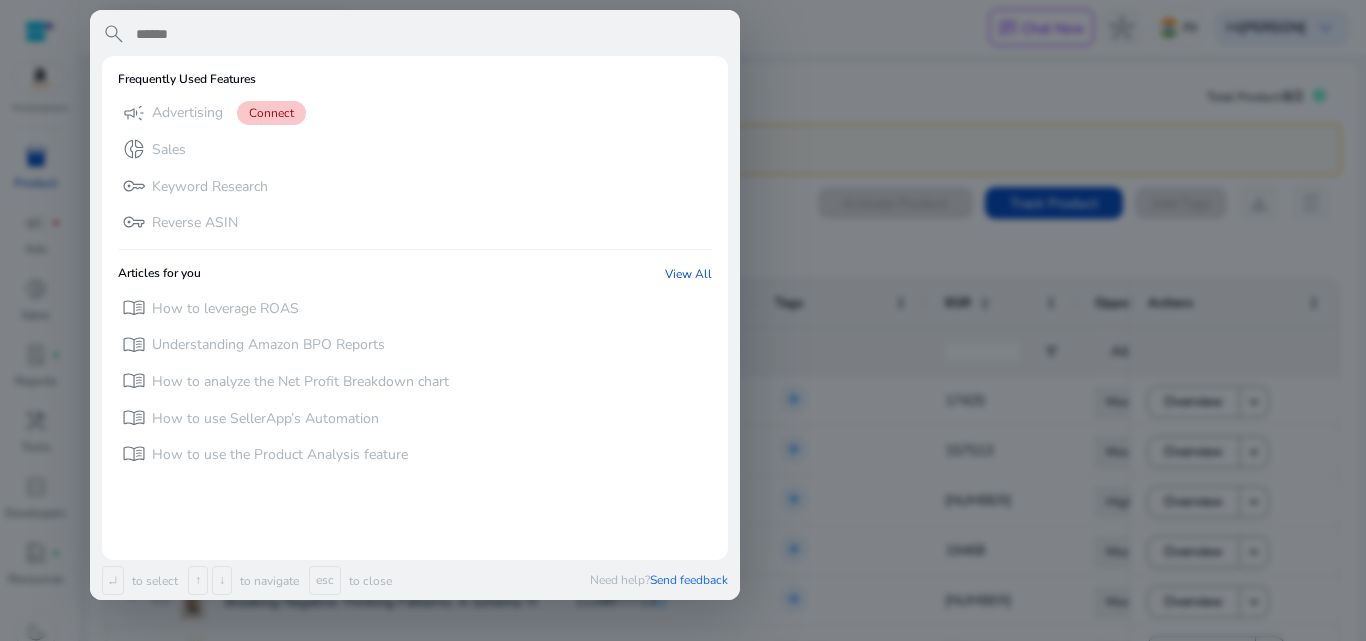 click at bounding box center (683, 320) 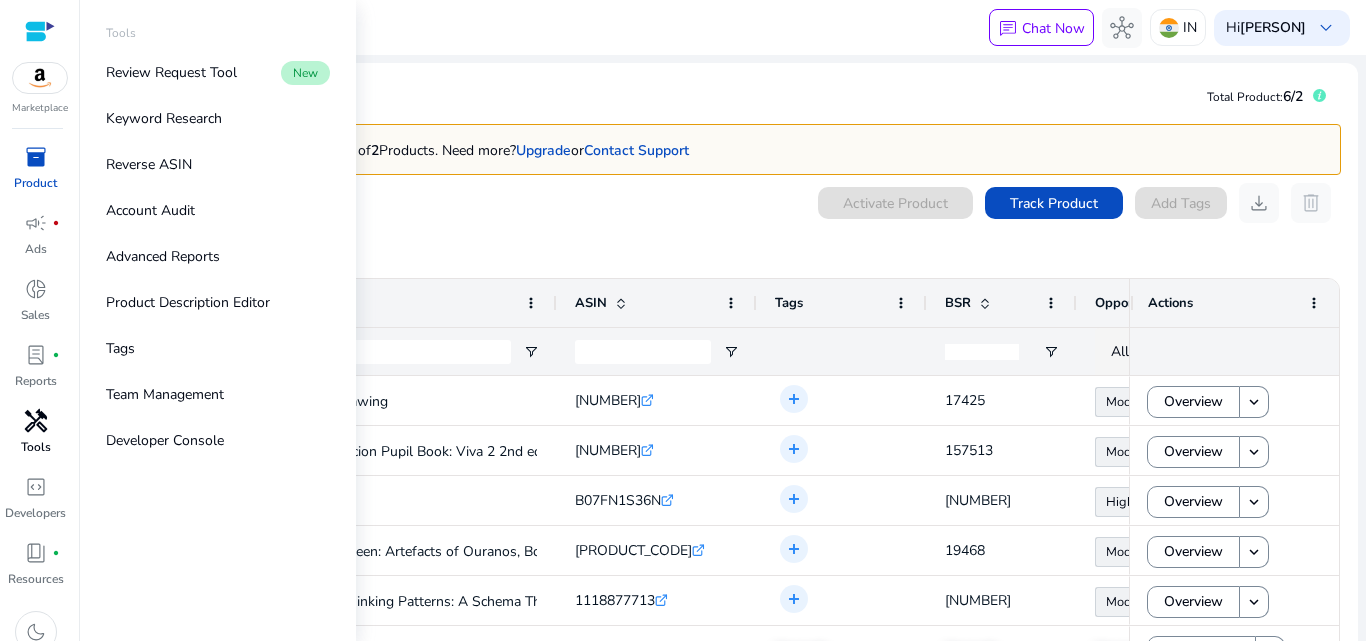 click on "handyman" at bounding box center [36, 421] 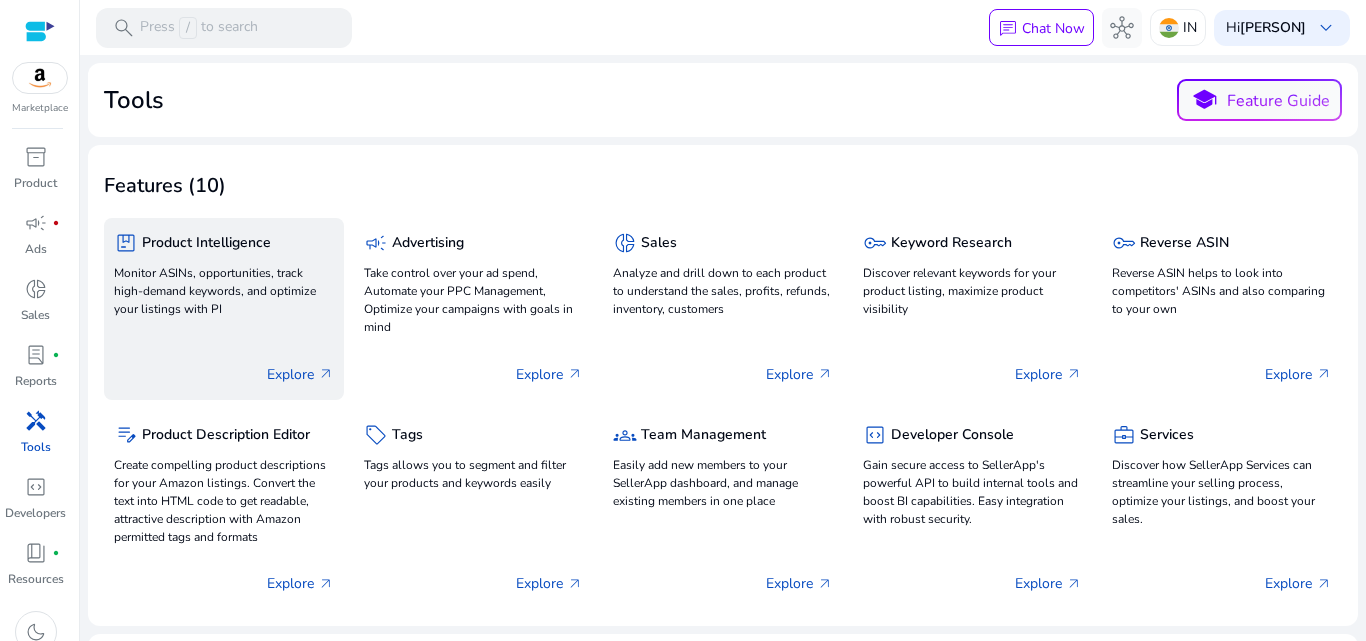 click on "Explore   arrow_outward" 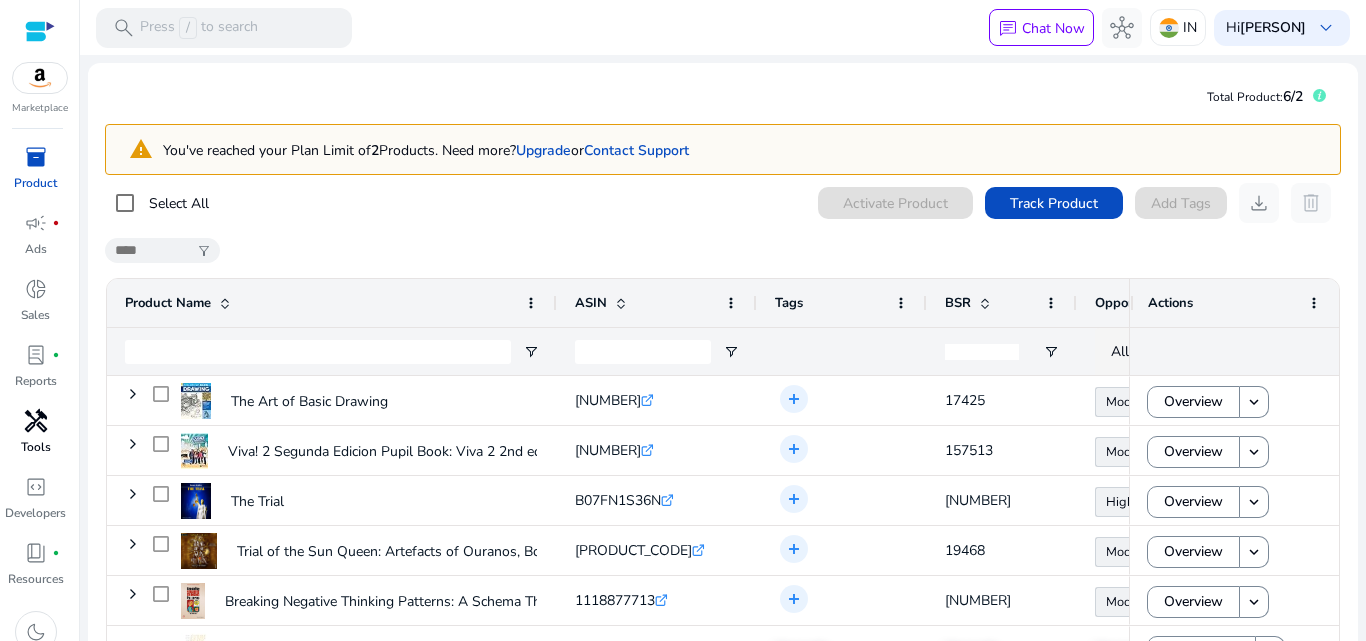 click at bounding box center [40, 31] 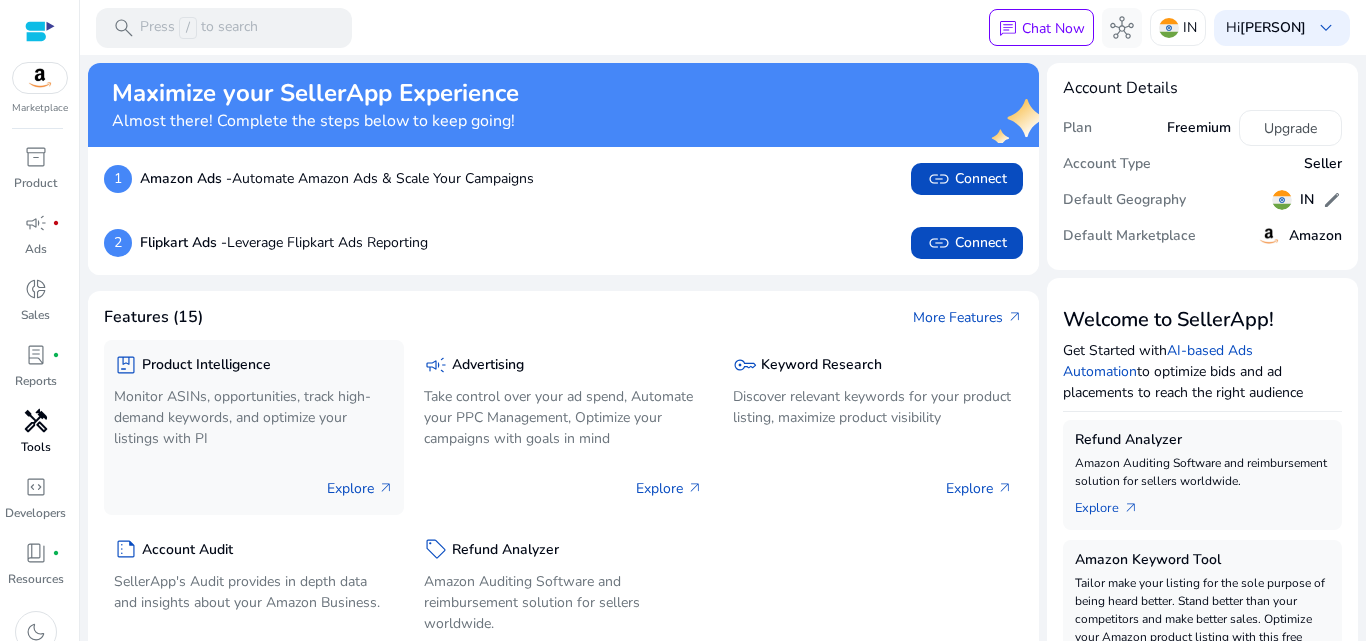 click on "Monitor ASINs, opportunities, track high-demand keywords, and optimize your listings with PI" 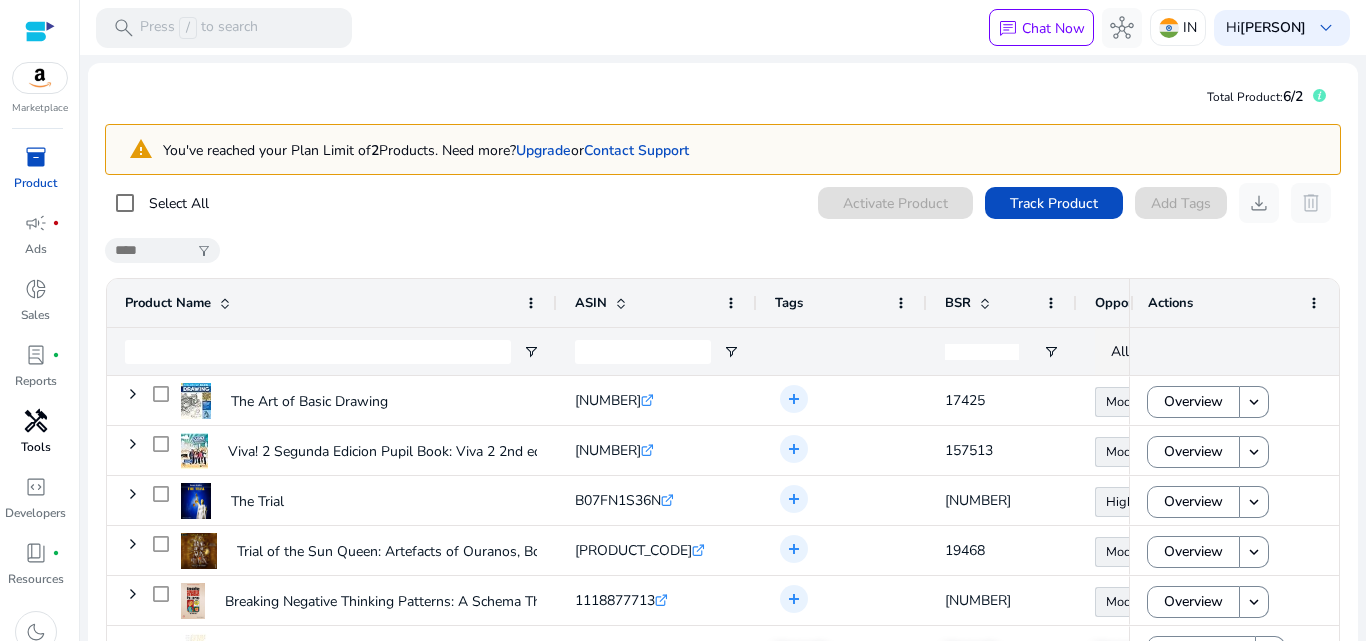 click on "handyman" at bounding box center [36, 421] 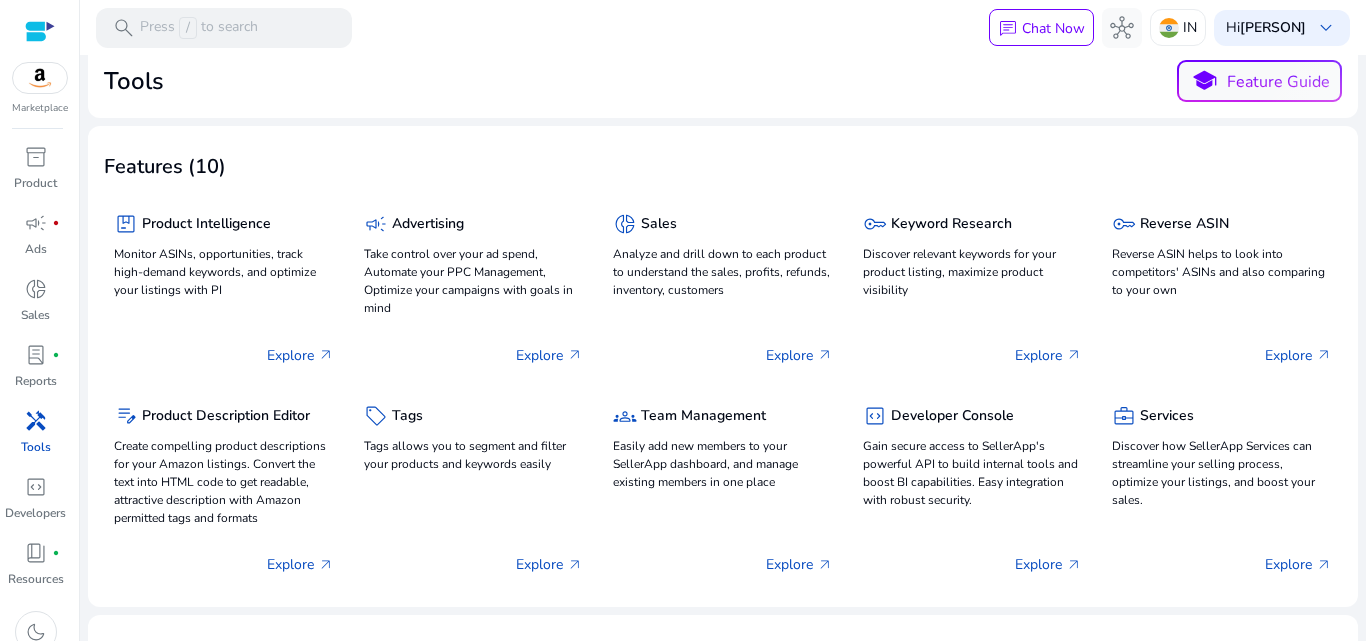 scroll, scrollTop: 0, scrollLeft: 0, axis: both 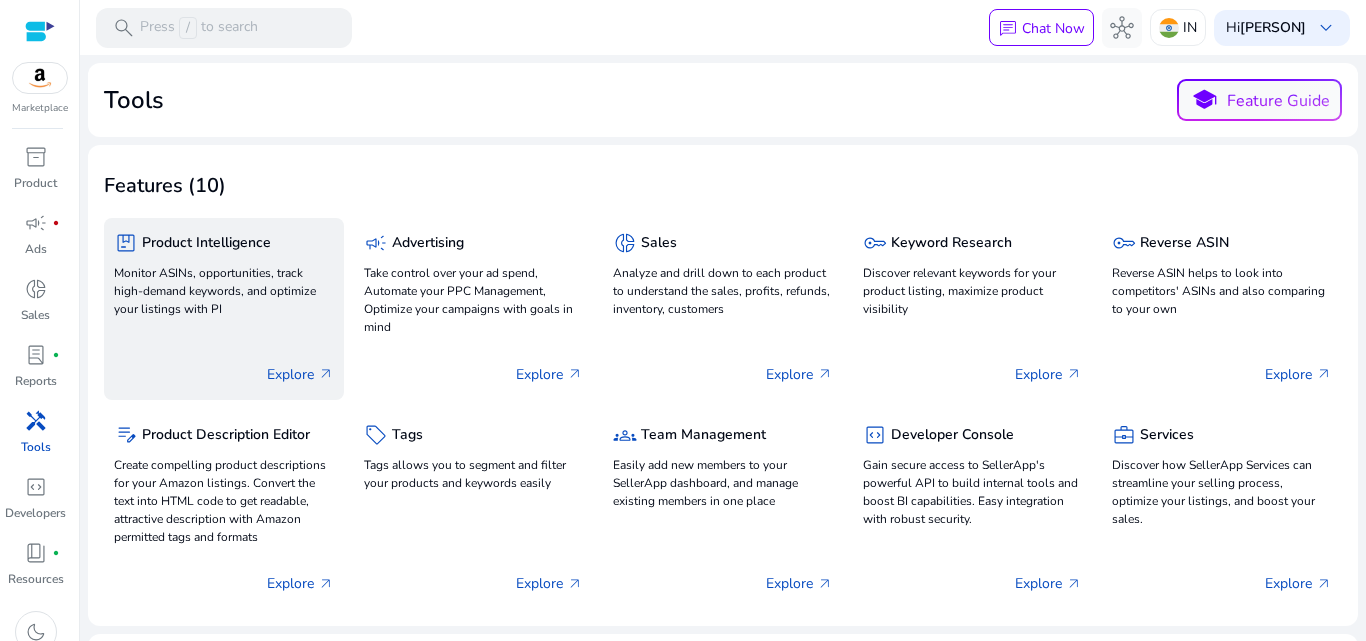 click on "Explore   arrow_outward" 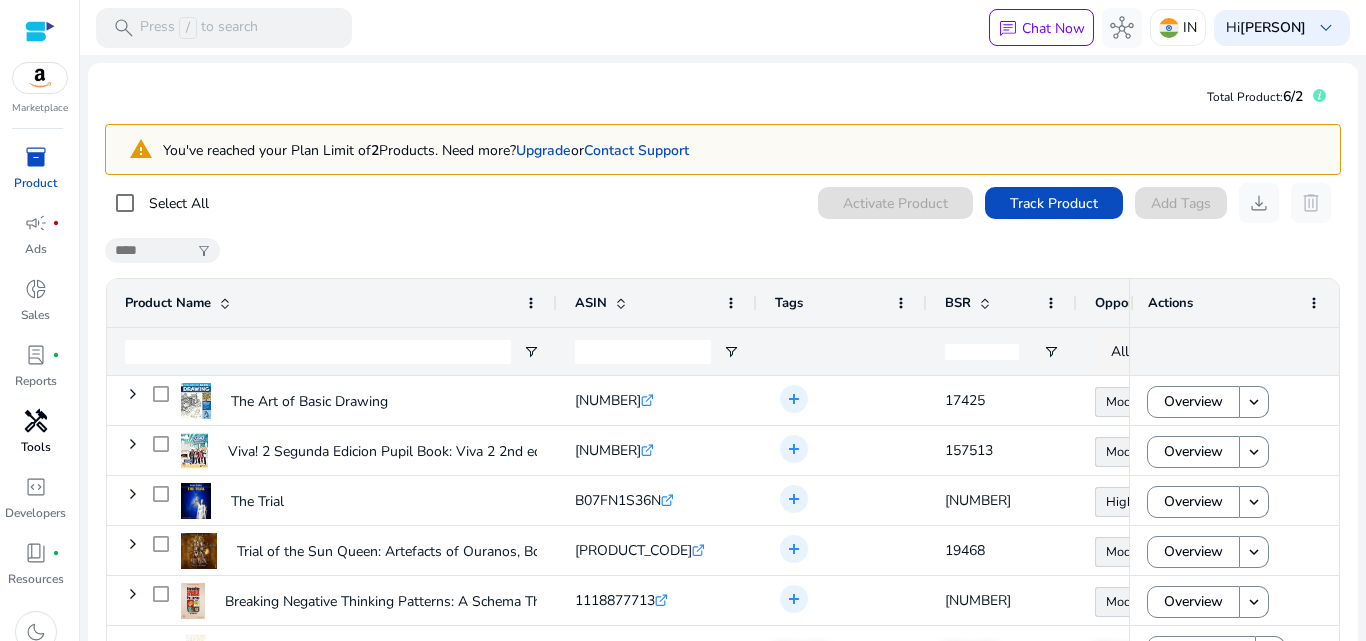 scroll, scrollTop: 136, scrollLeft: 0, axis: vertical 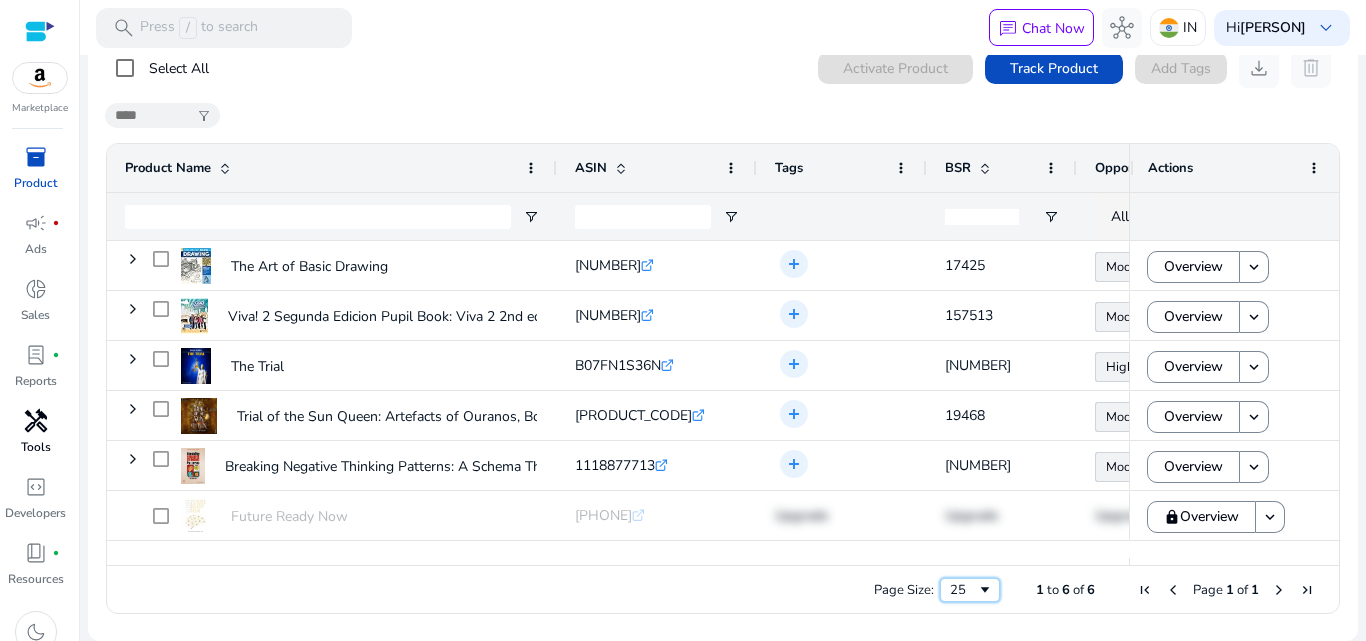 click at bounding box center (985, 590) 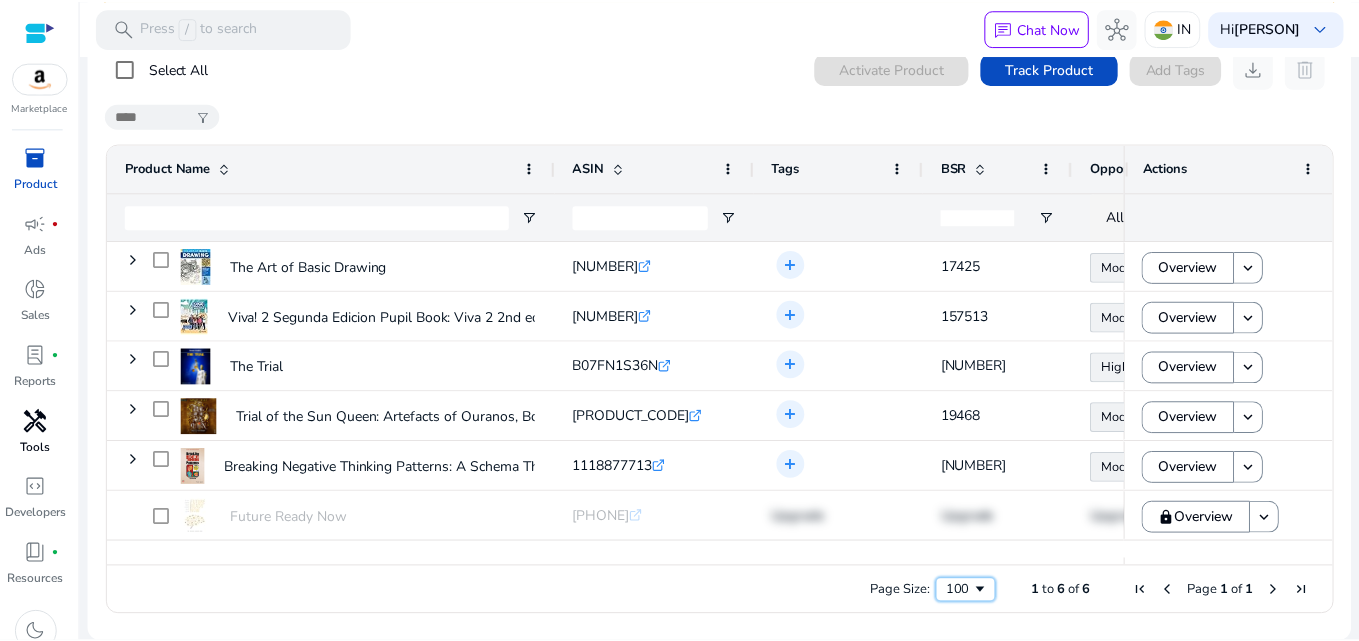 scroll, scrollTop: 0, scrollLeft: 0, axis: both 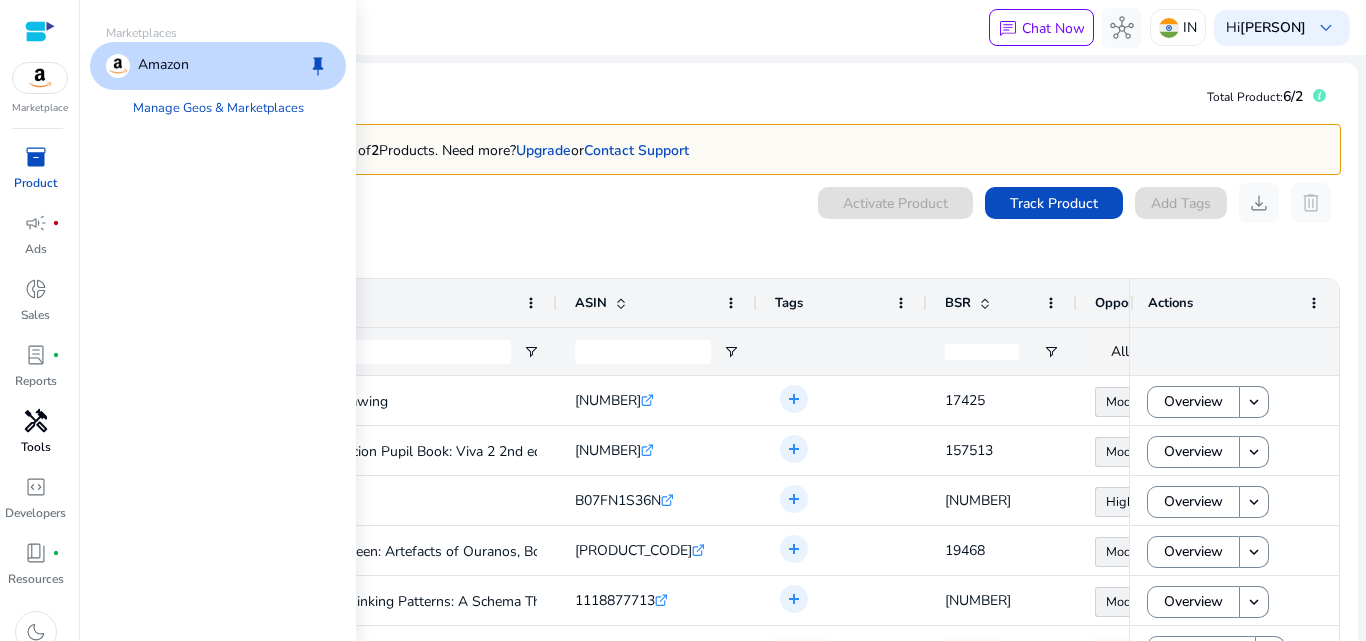 click at bounding box center (40, 31) 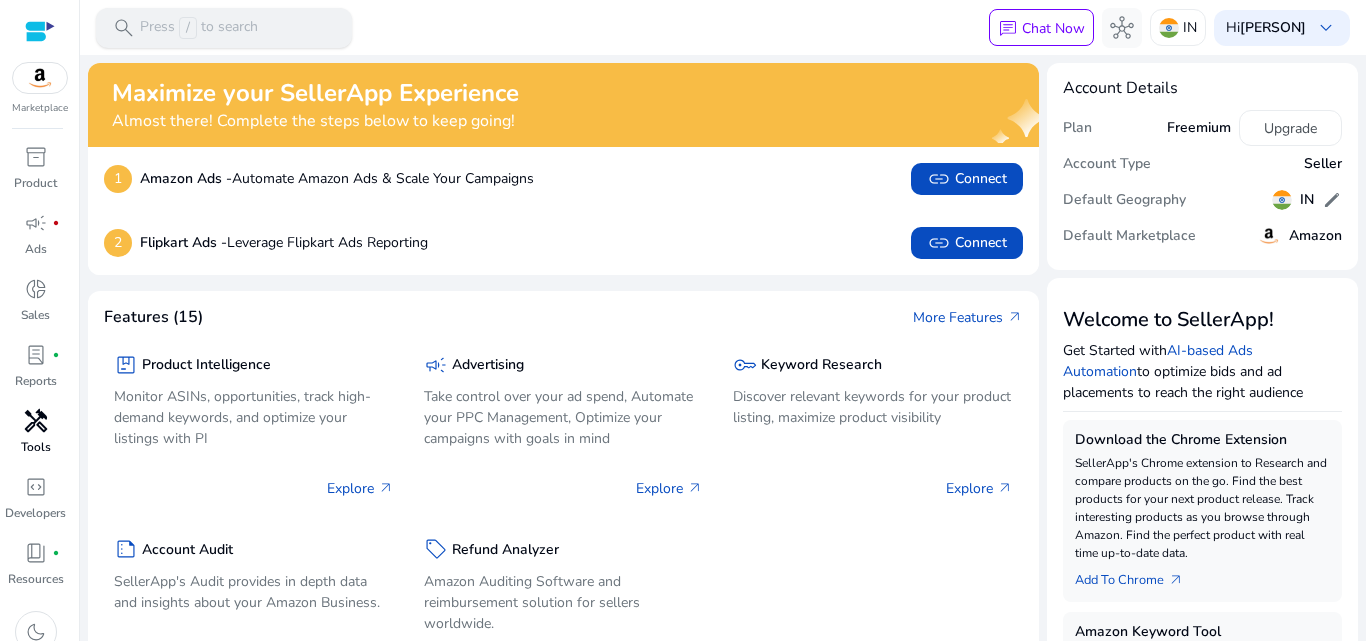 click on "Press  /  to search" at bounding box center [199, 28] 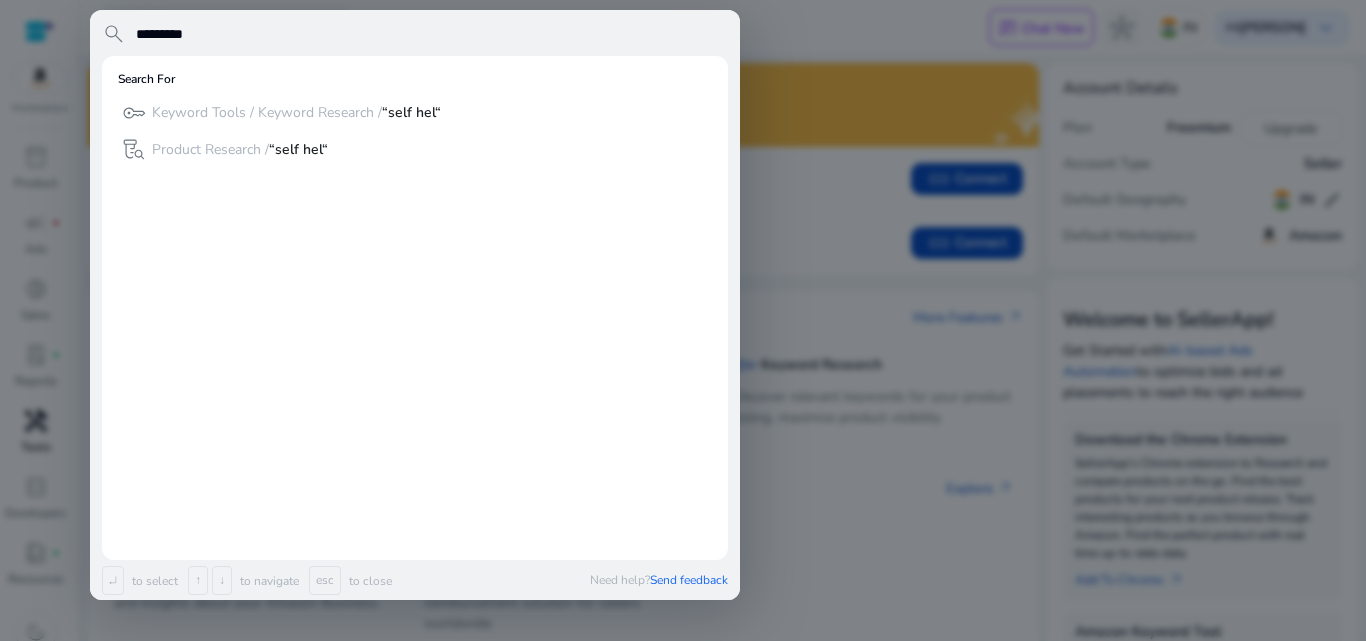 type on "*********" 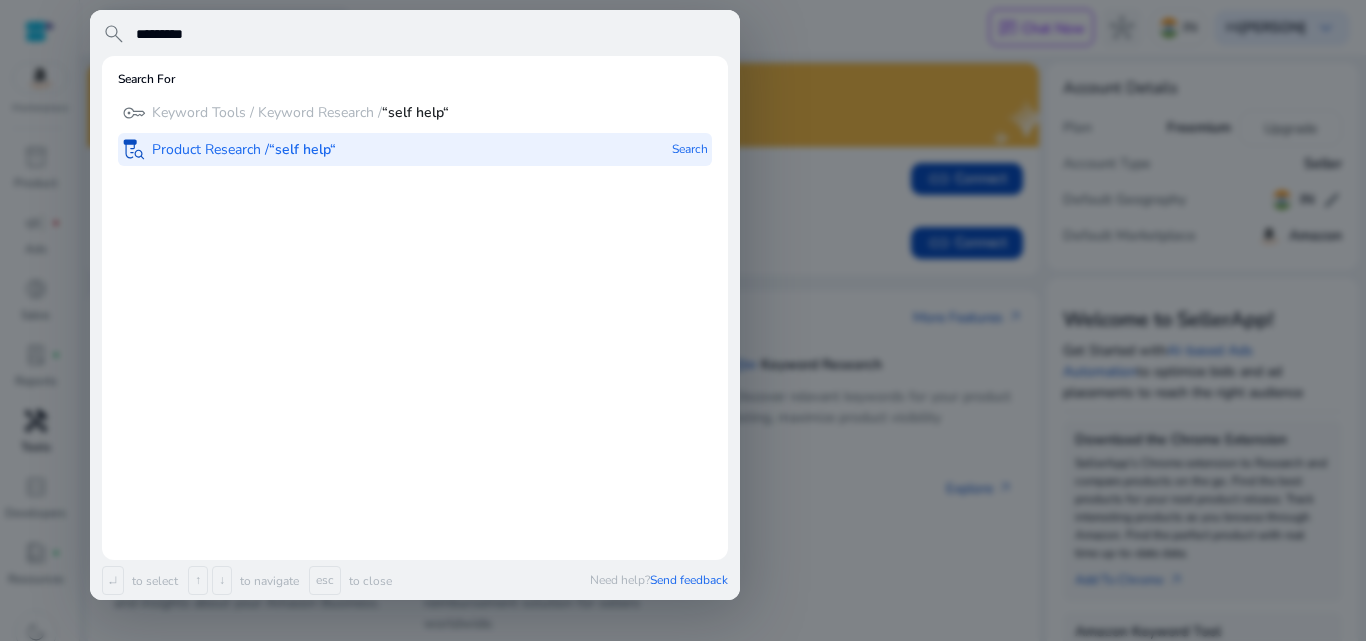 click on "“self help“" at bounding box center [302, 149] 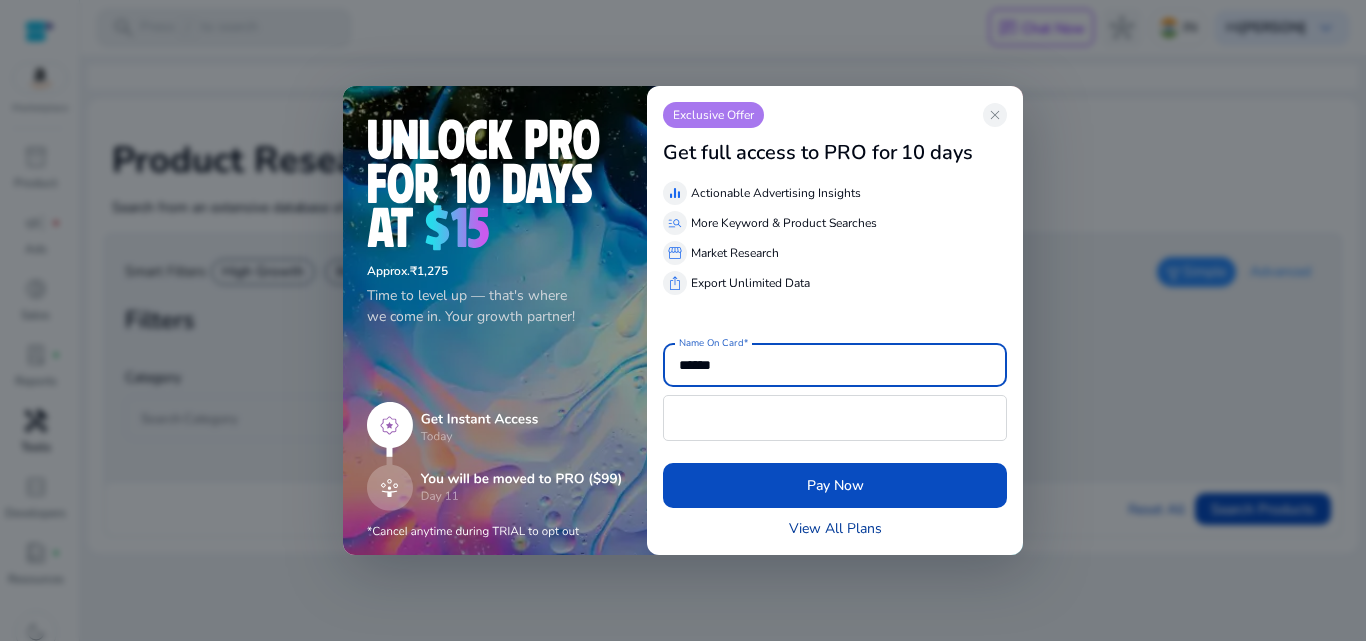 click on "View All Plans" at bounding box center [835, 528] 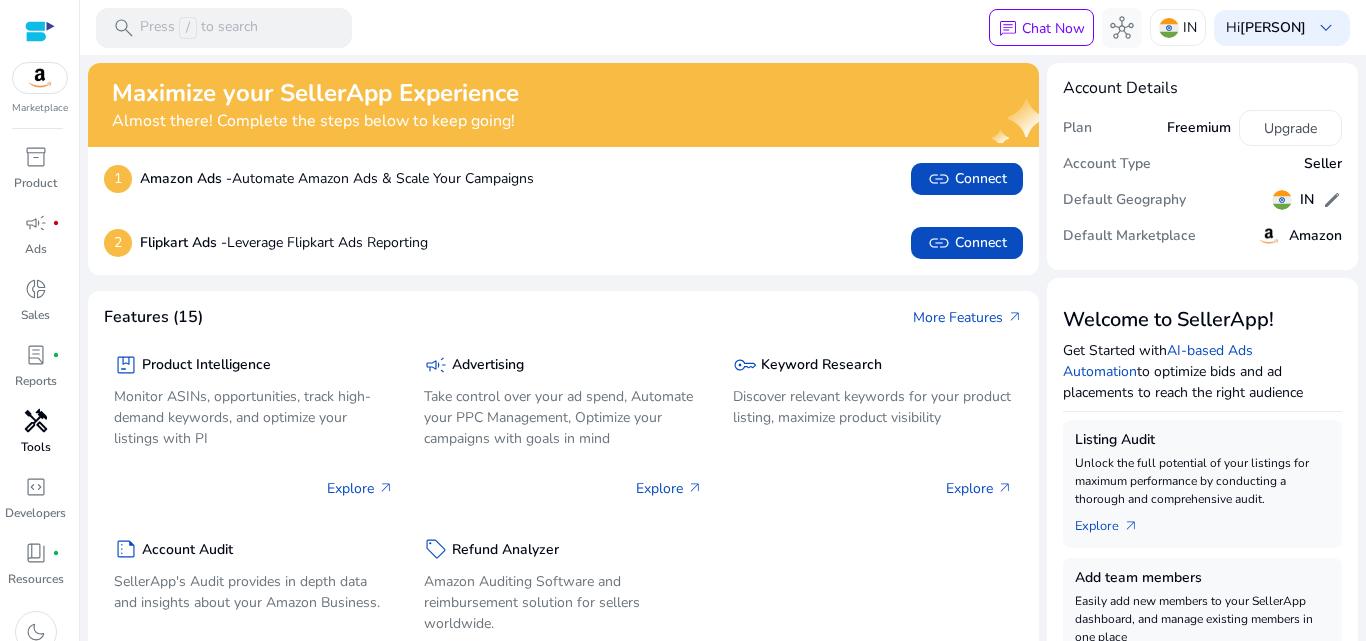 click on "search   Press  /  to search   chat  Chat Now  hub  IN  Hi  Shipra  keyboard_arrow_down" at bounding box center (723, 27) 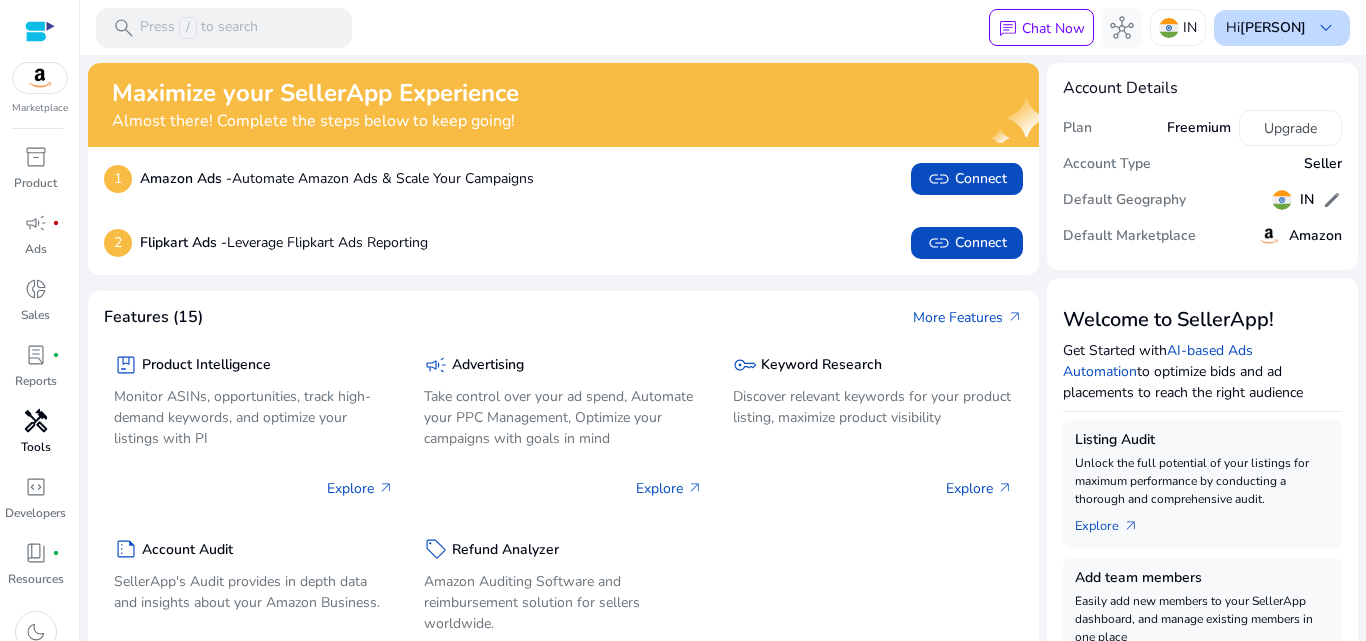 click on "keyboard_arrow_down" at bounding box center (1326, 28) 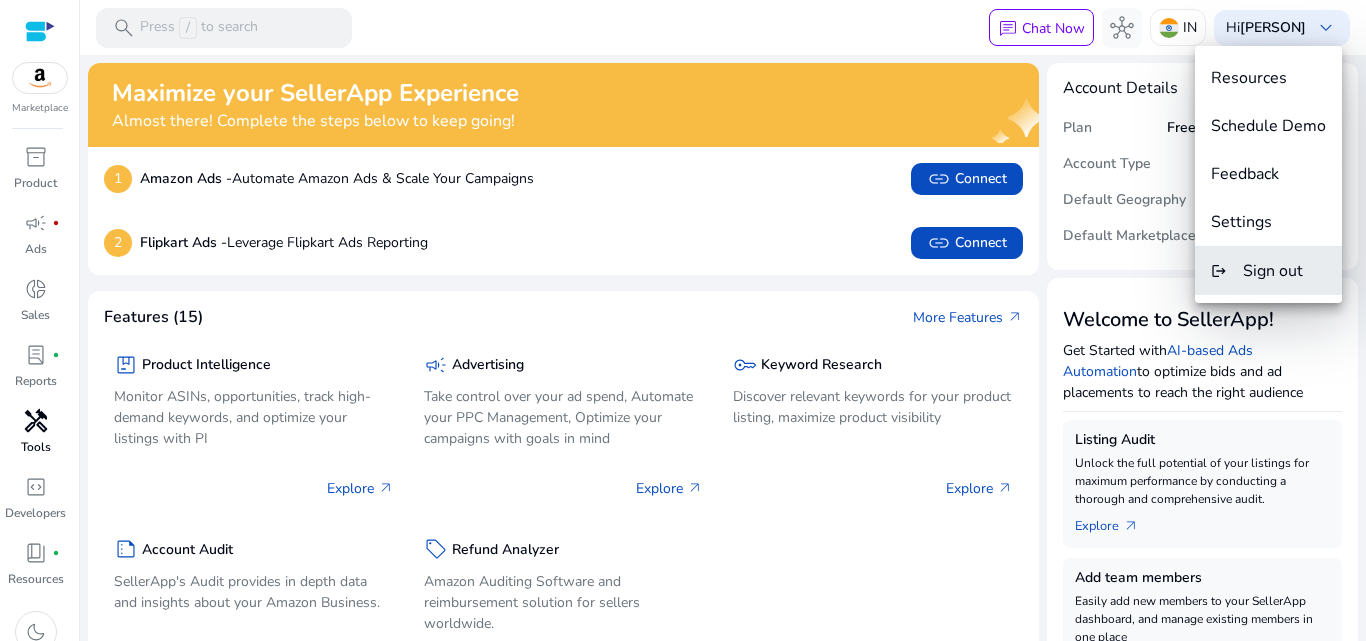 click on "Sign out" at bounding box center [1273, 271] 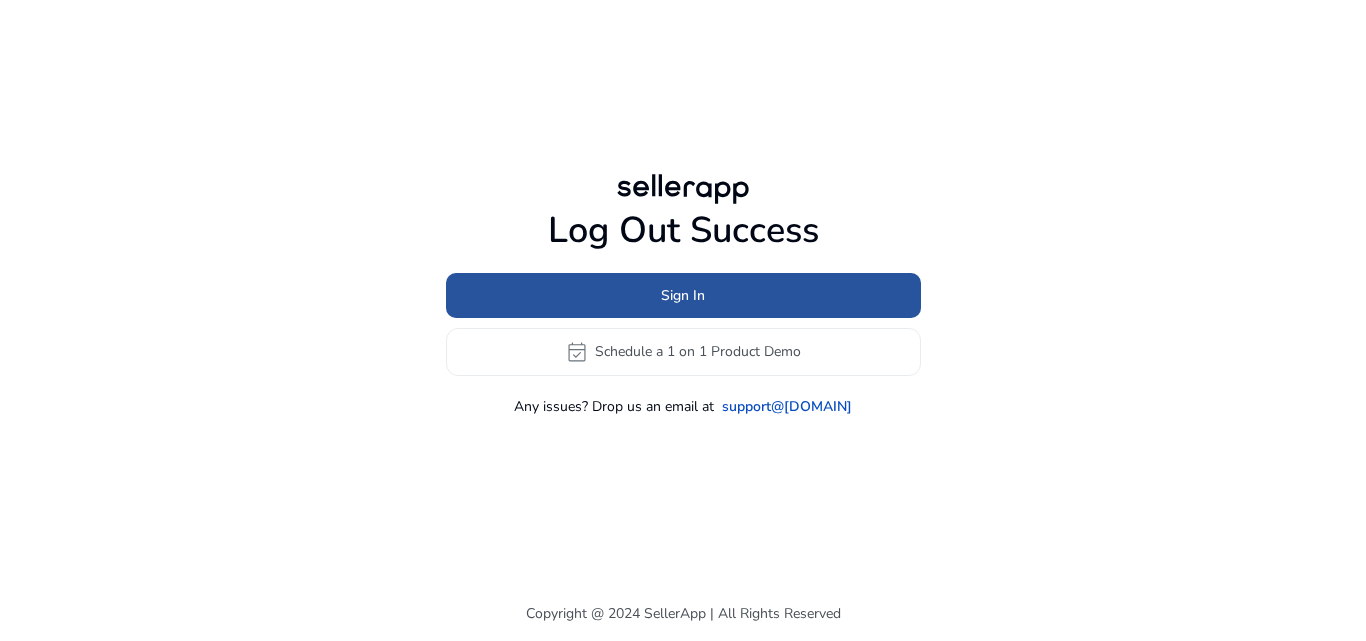 click 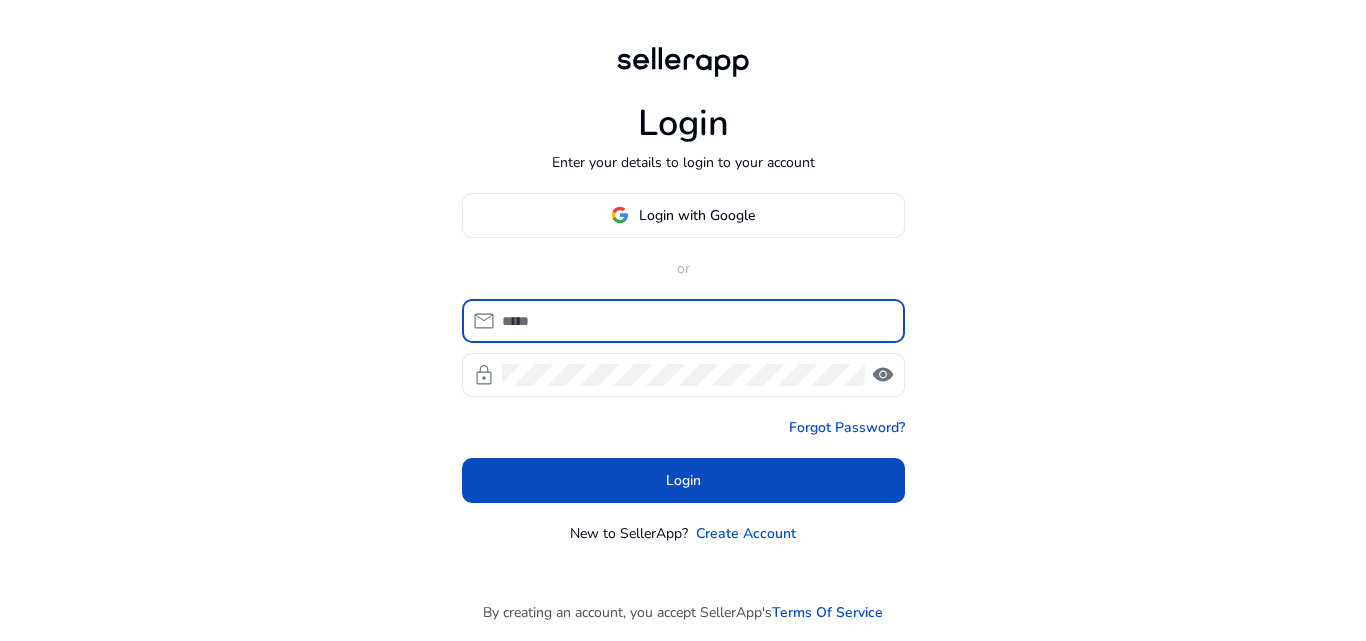 click at bounding box center (695, 321) 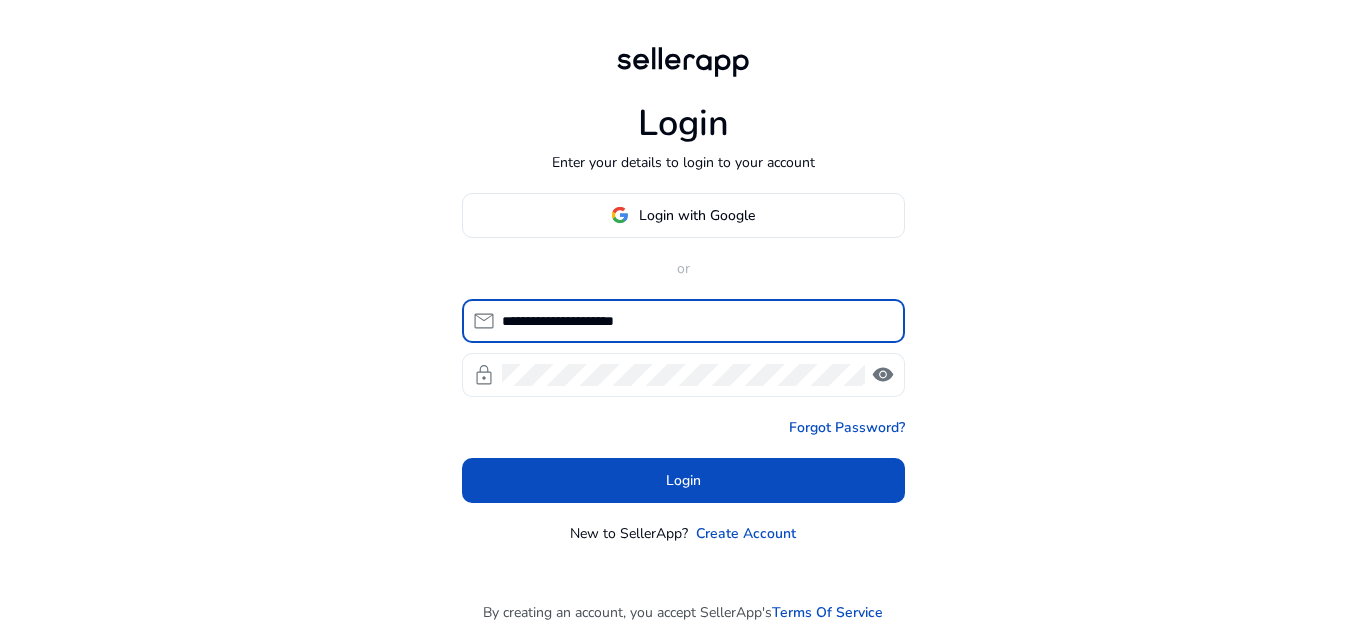 type on "**********" 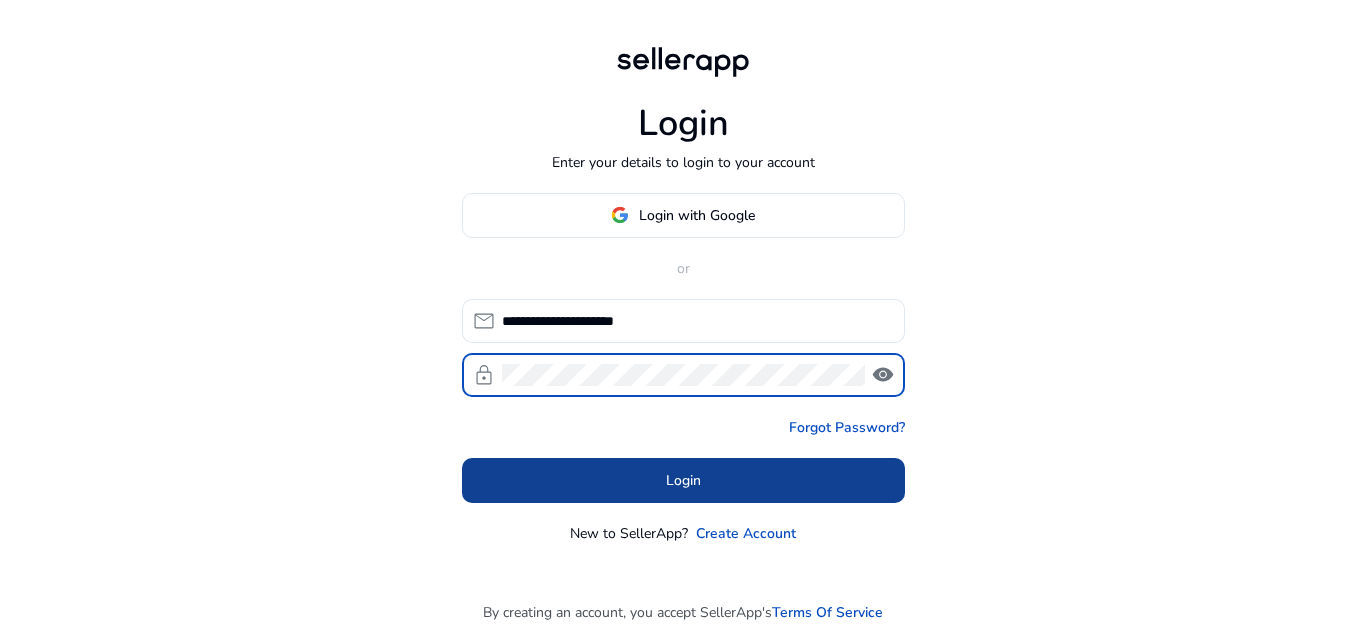 click on "Login" at bounding box center [683, 480] 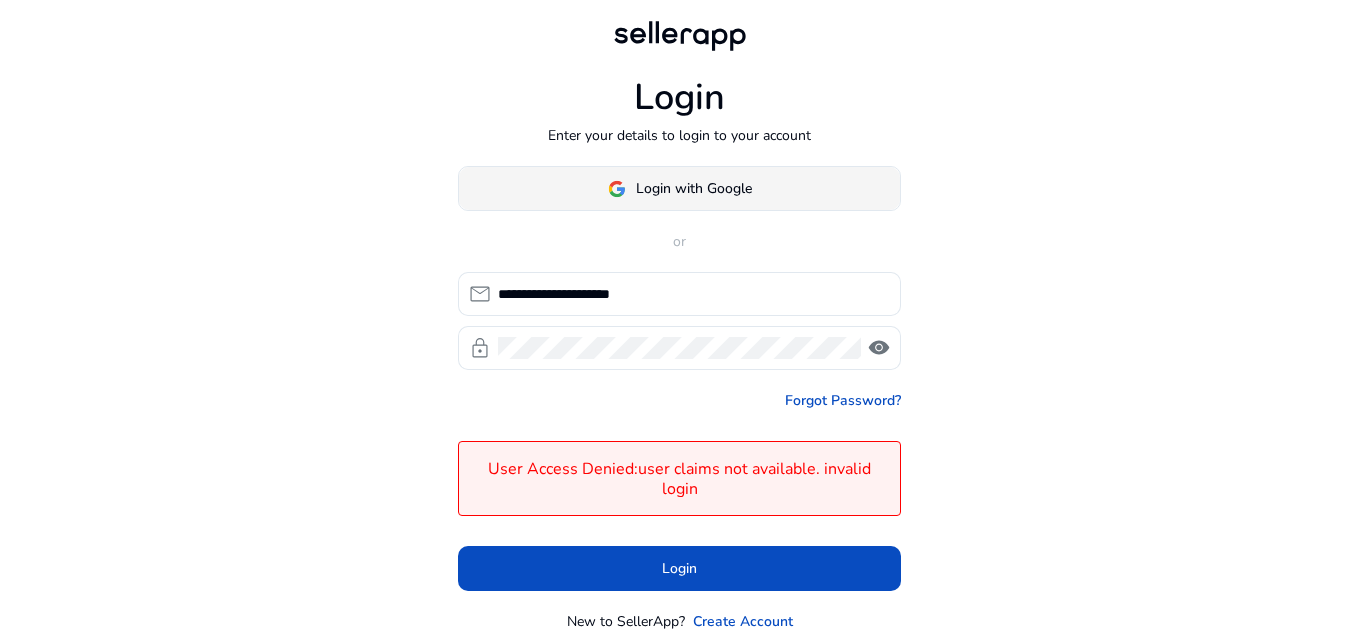 click on "Login with Google" 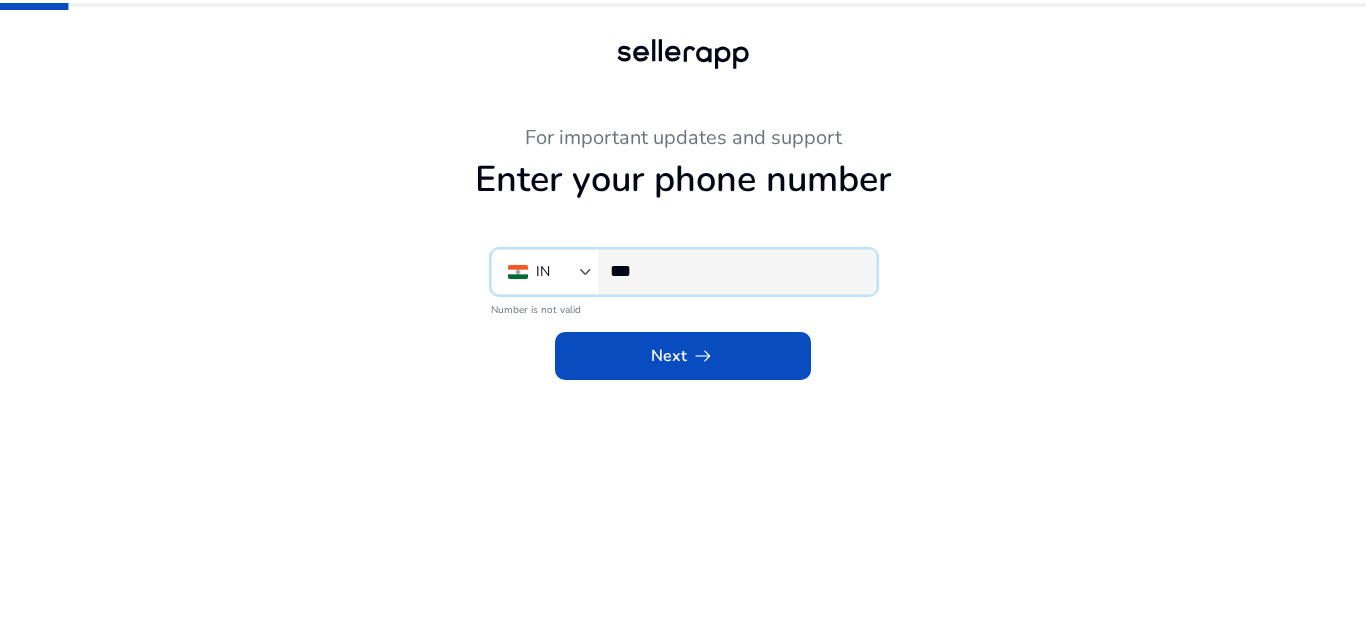 click on "***" at bounding box center (735, 271) 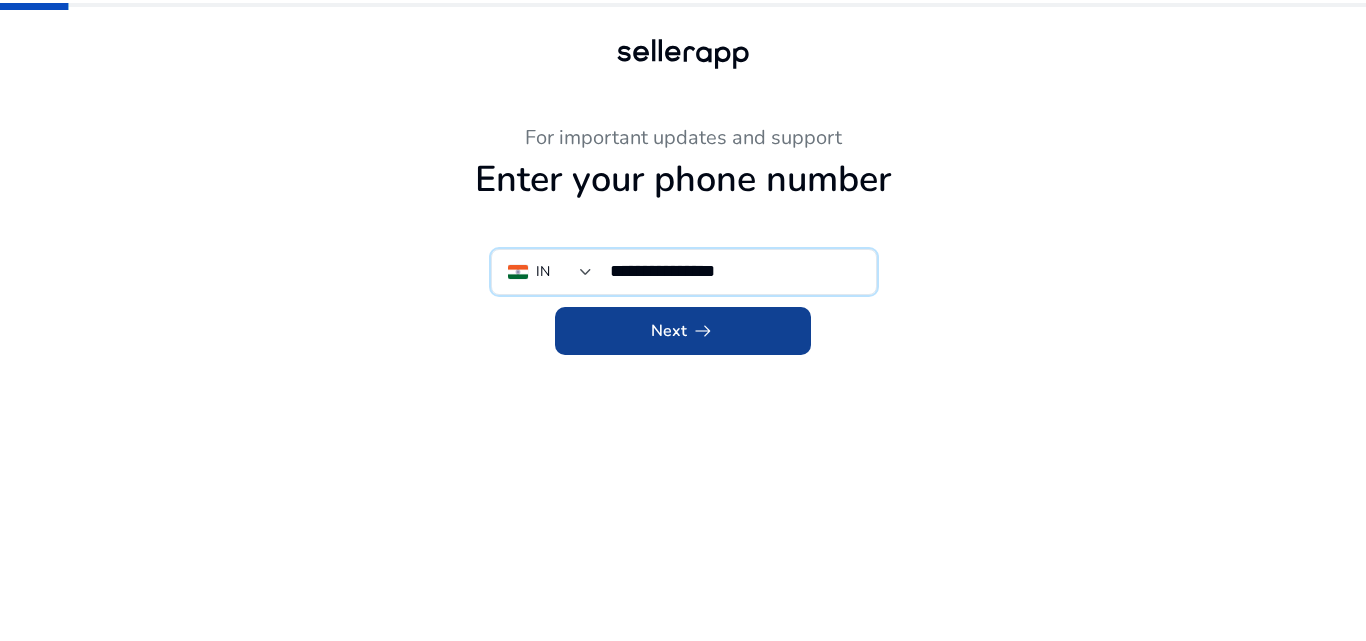 type on "**********" 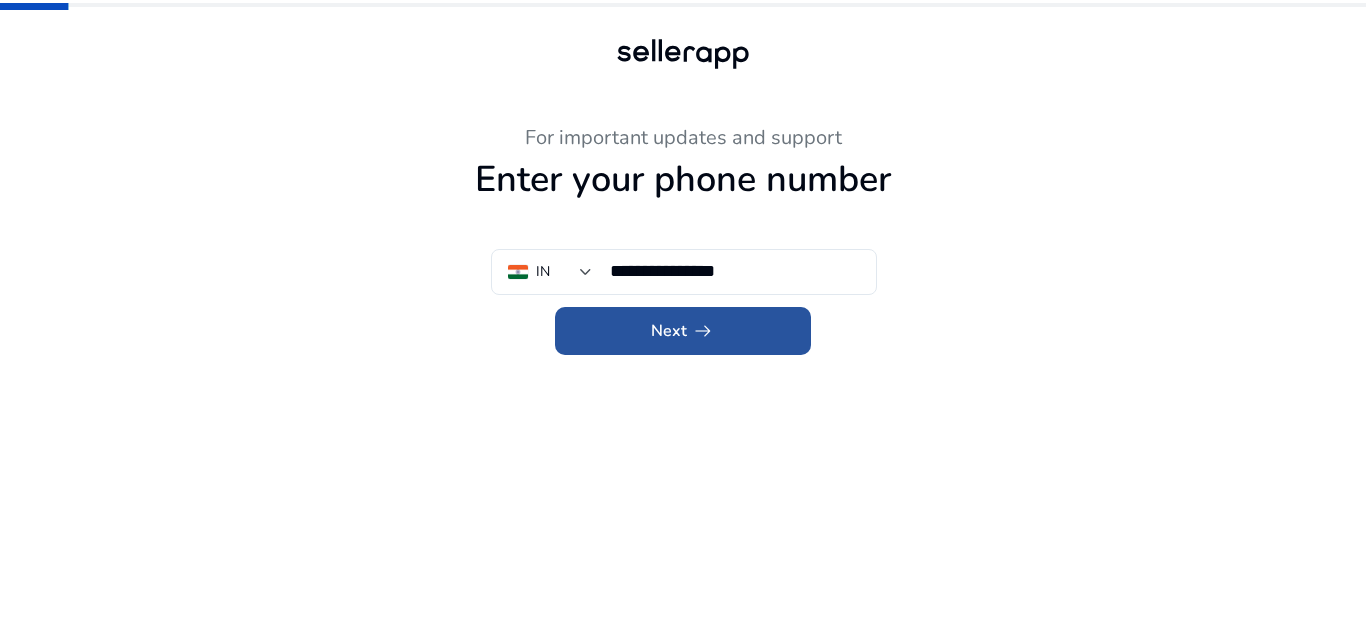click 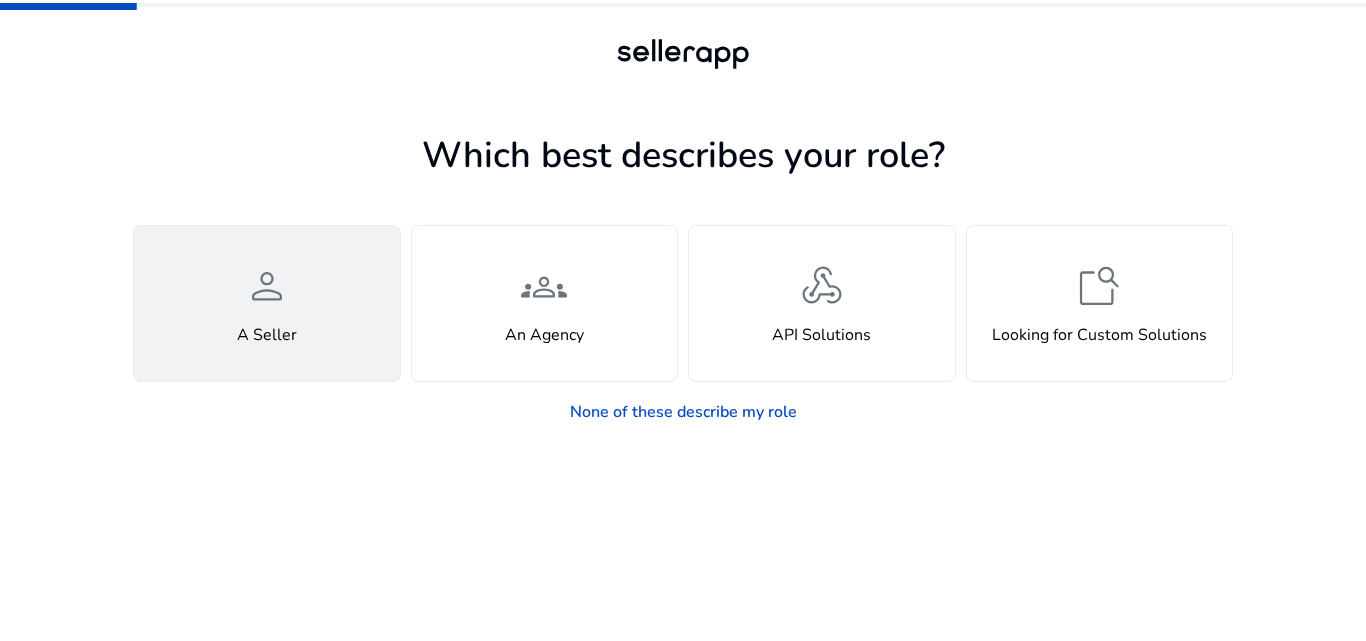 click on "person" 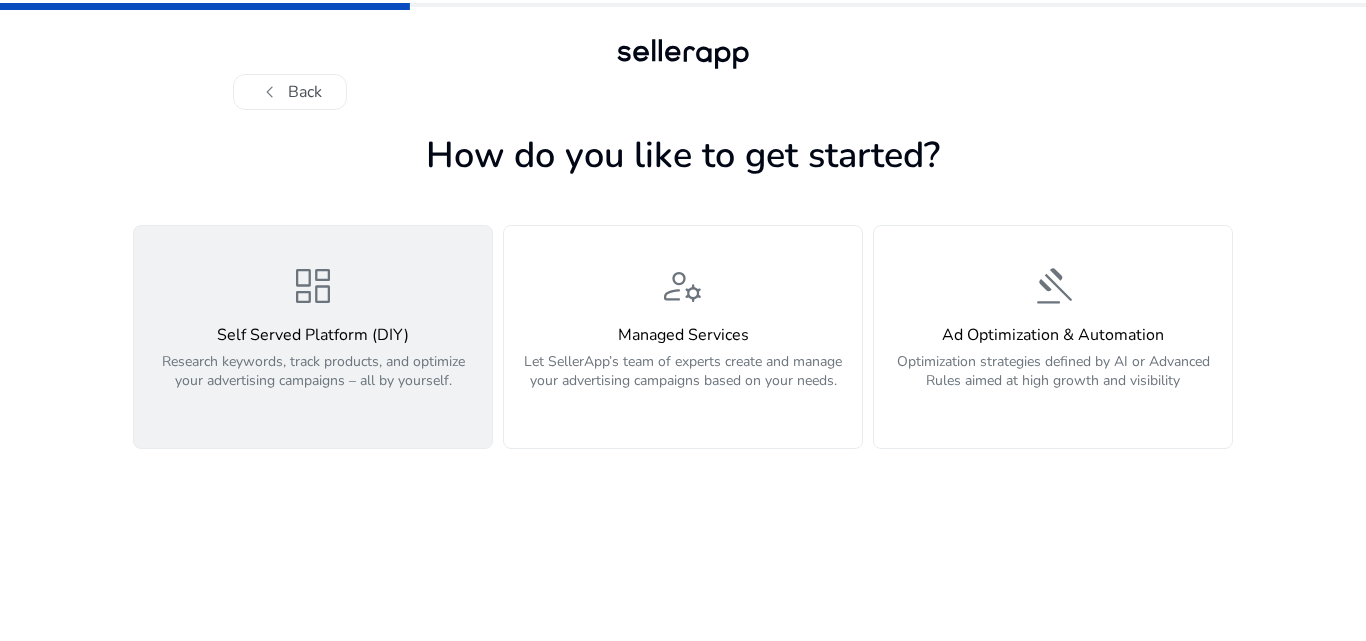 click on "dashboard" 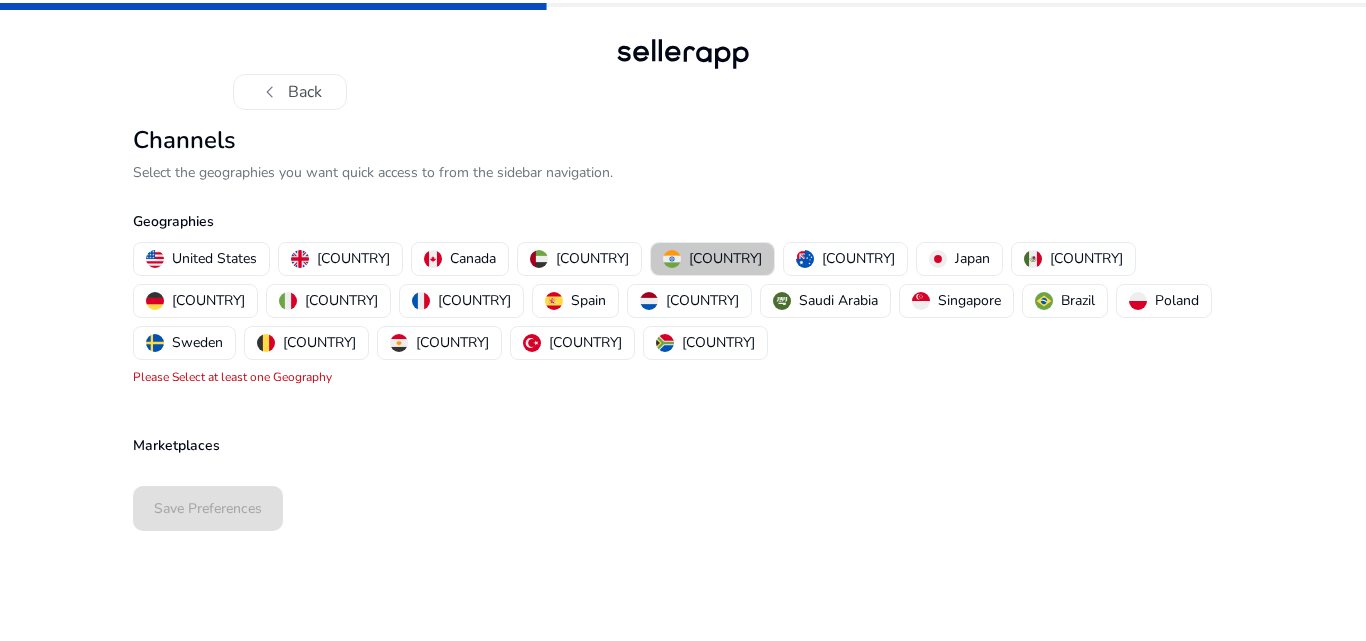 click on "India" at bounding box center [712, 259] 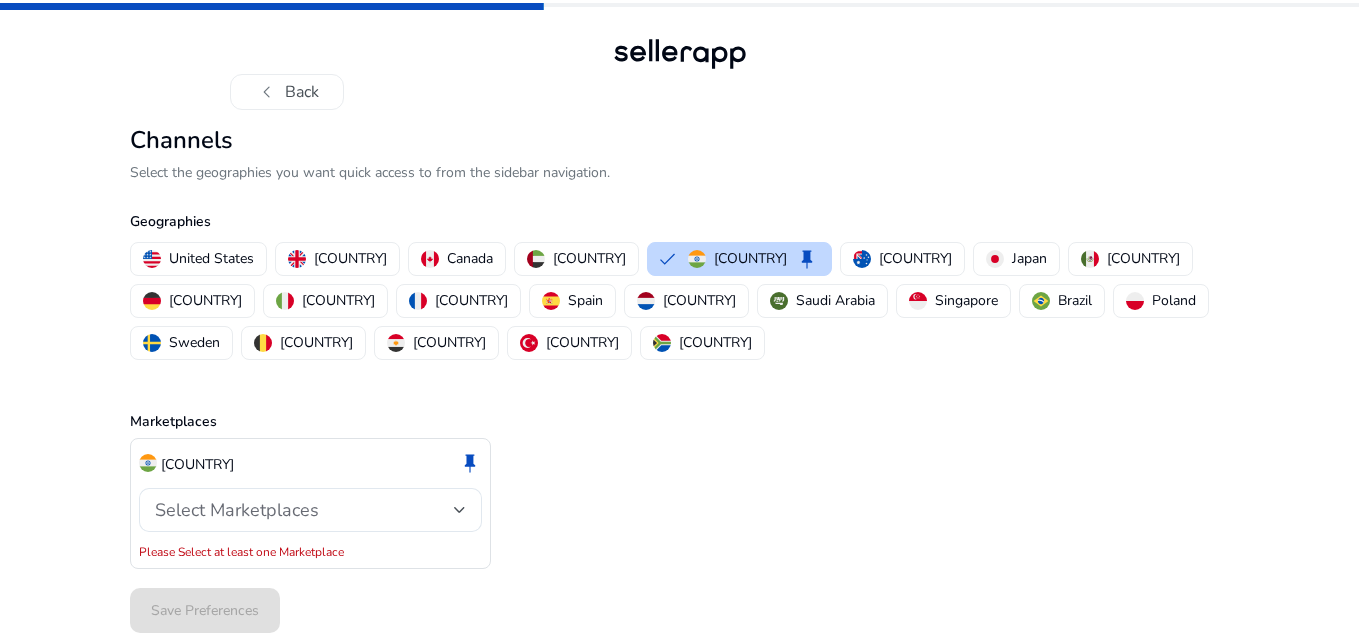 click on "India  keep  Select Marketplaces  Please Select at least one Marketplace" 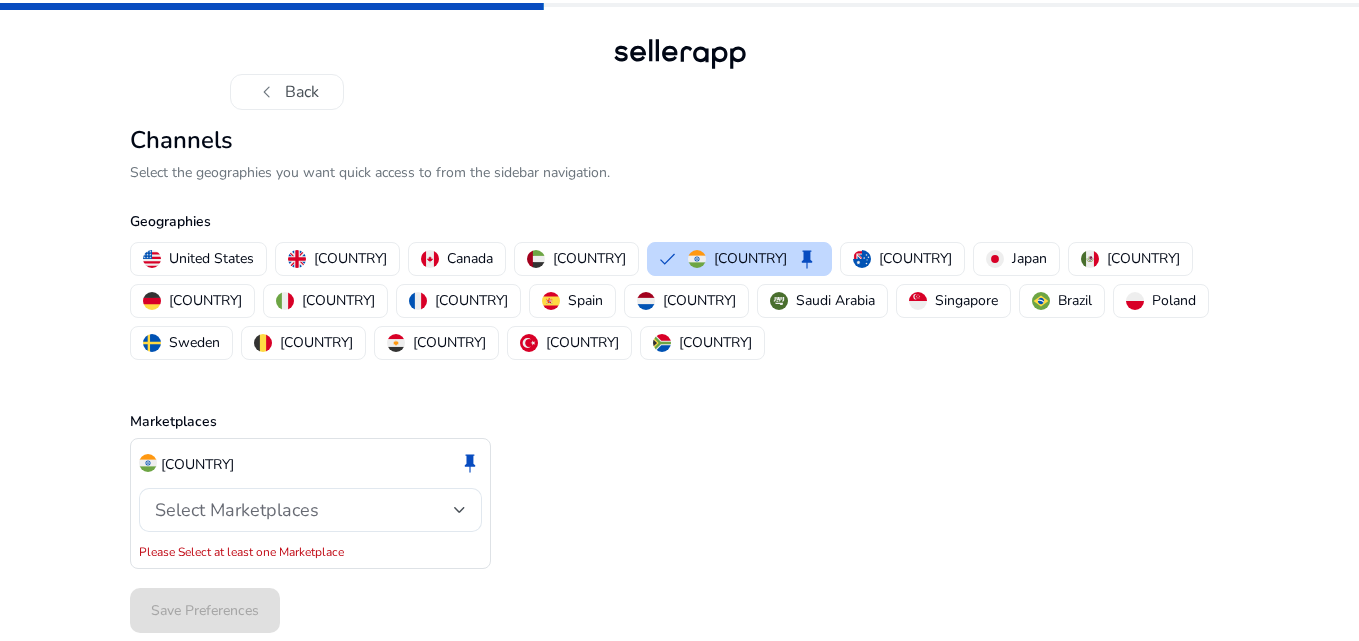 click on "India  keep" 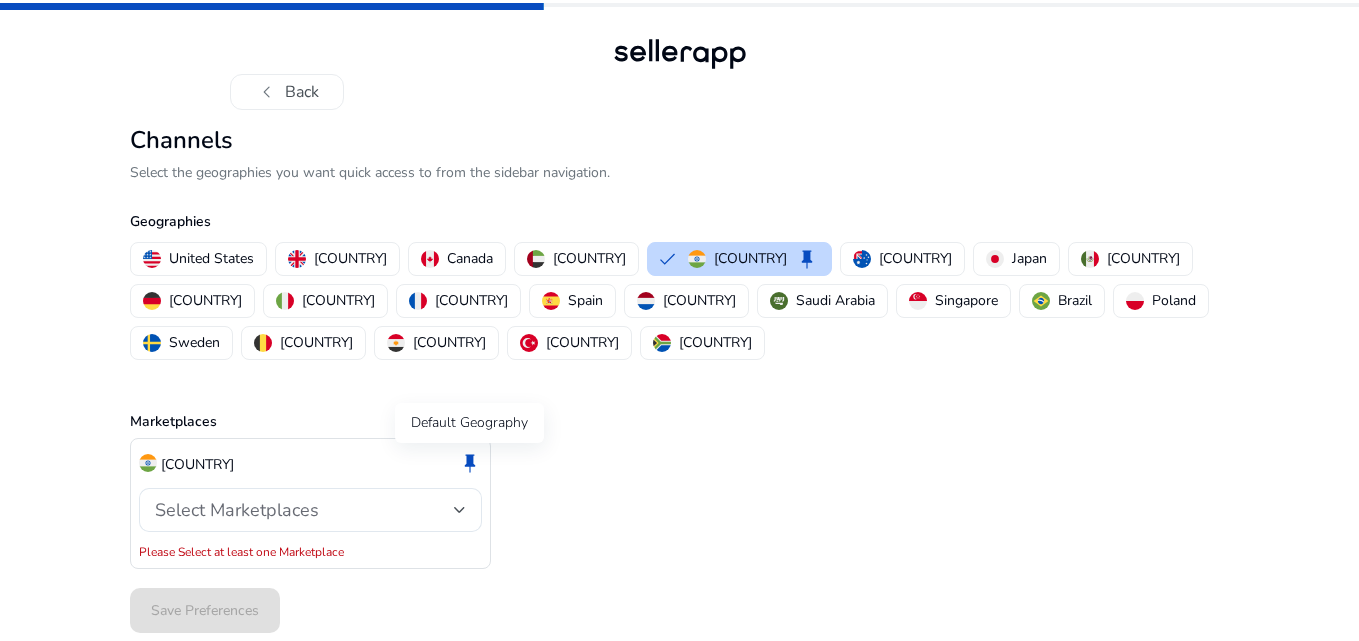 click on "keep" 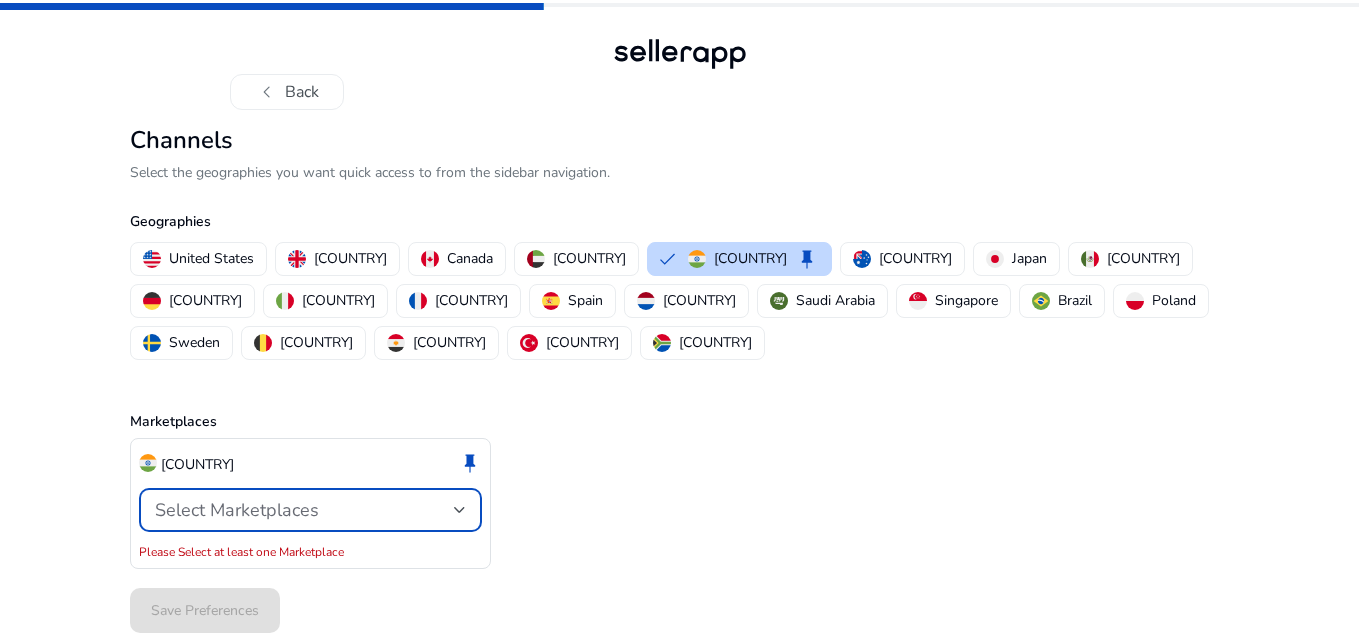 click on "Select Marketplaces" at bounding box center [237, 510] 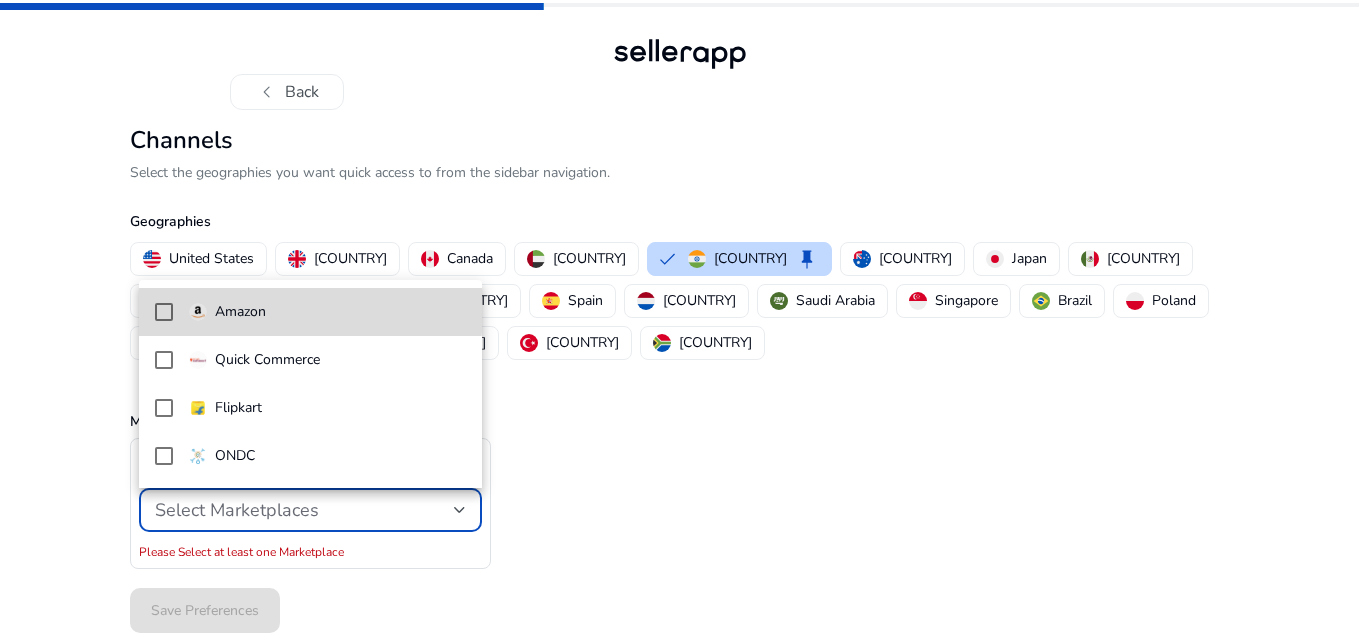 click on "Amazon" at bounding box center [240, 312] 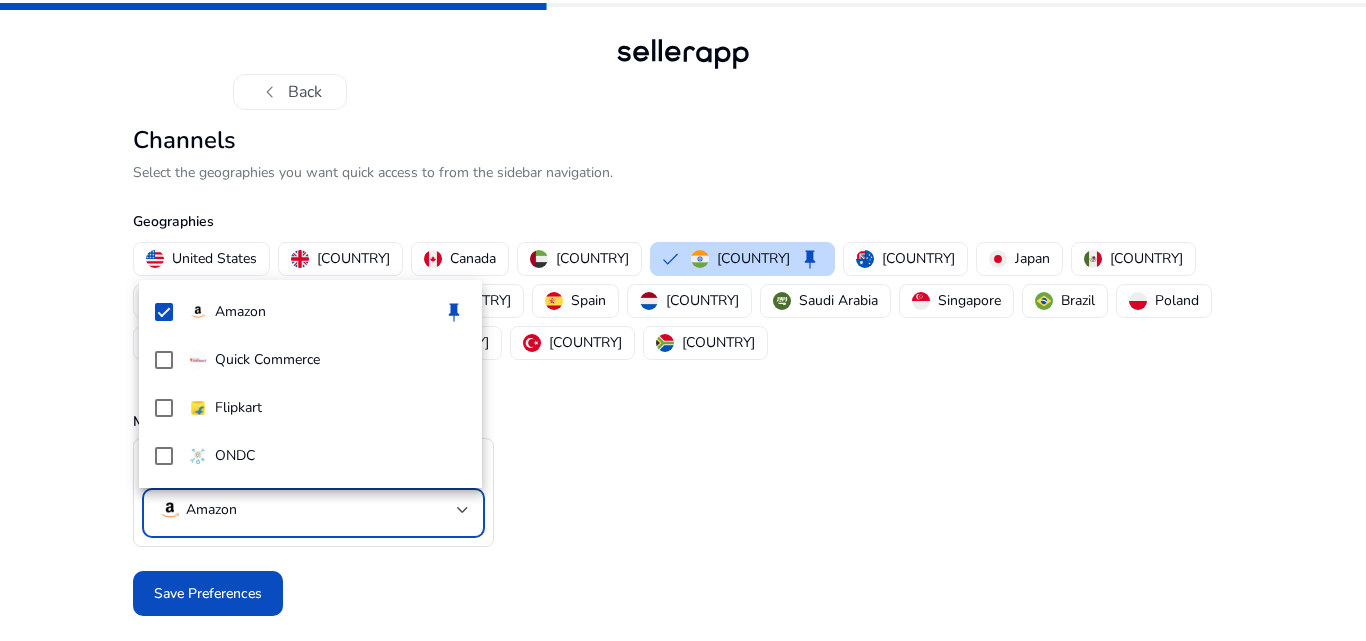 click at bounding box center (683, 320) 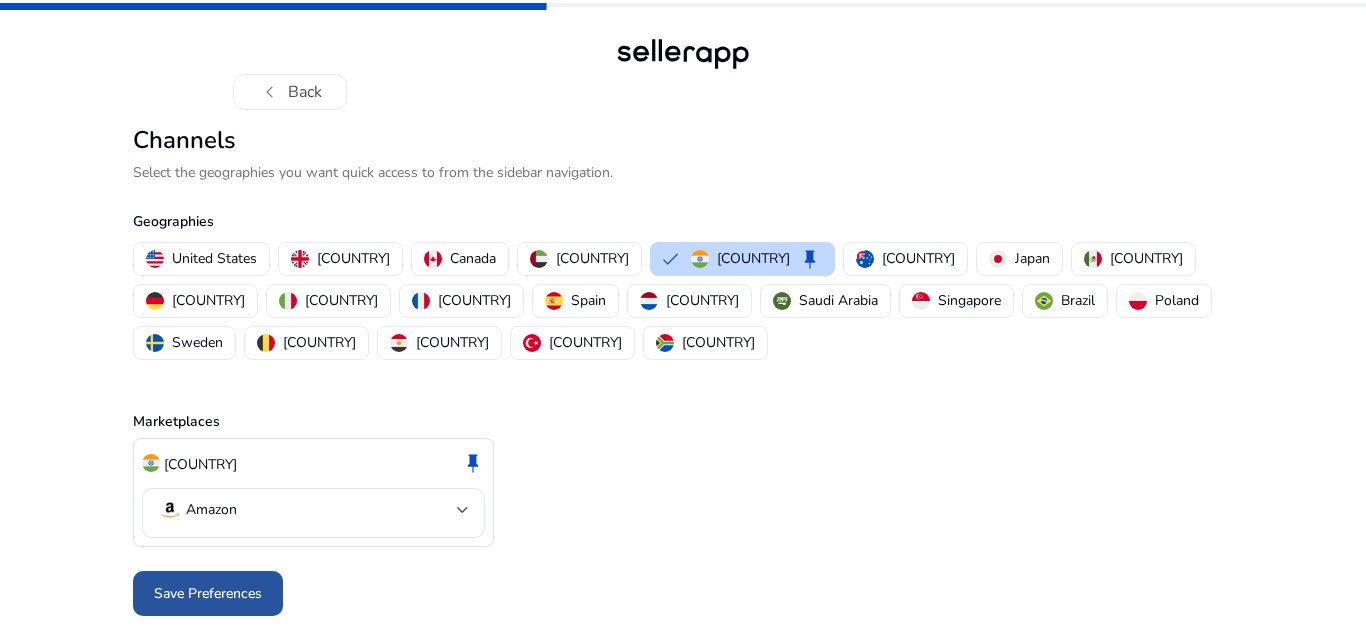 click on "Save Preferences" 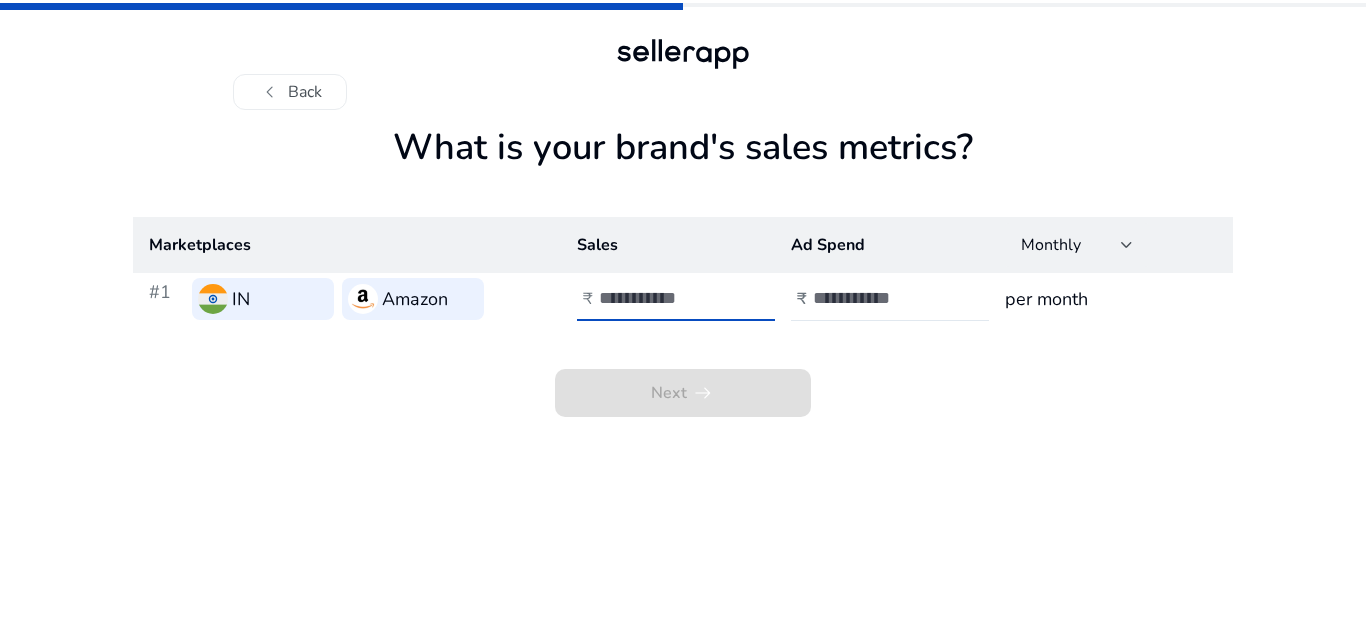 click on "**" at bounding box center [666, 298] 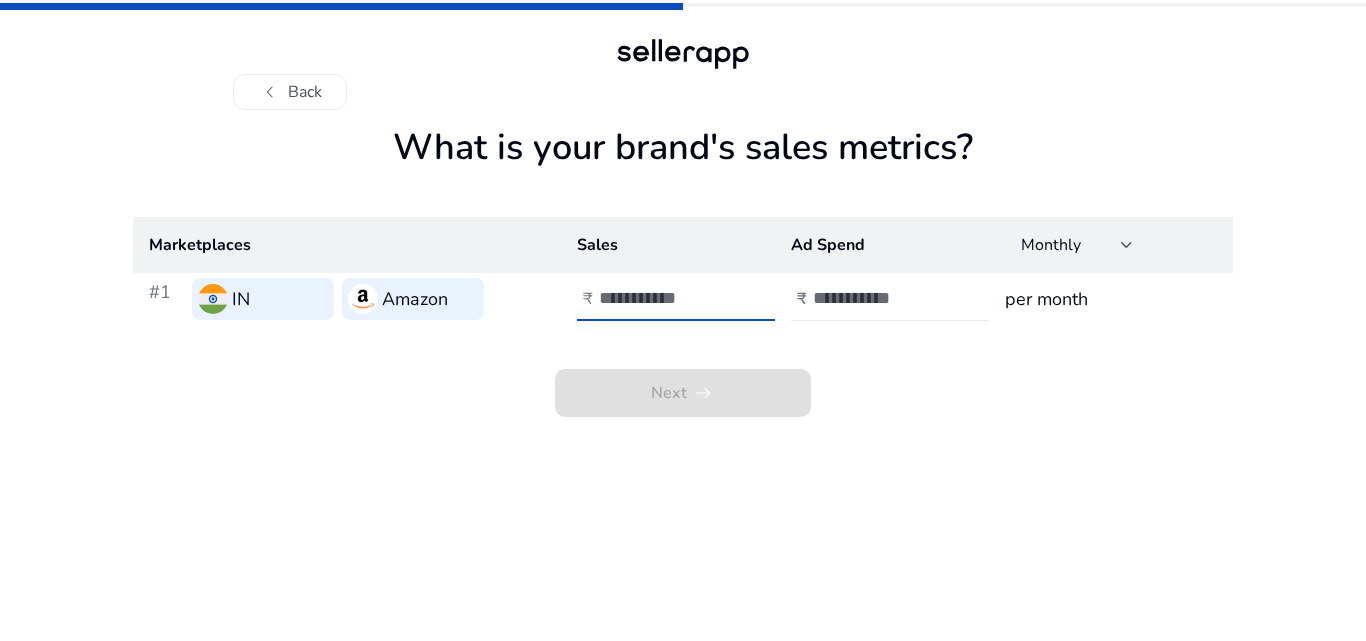 type on "********" 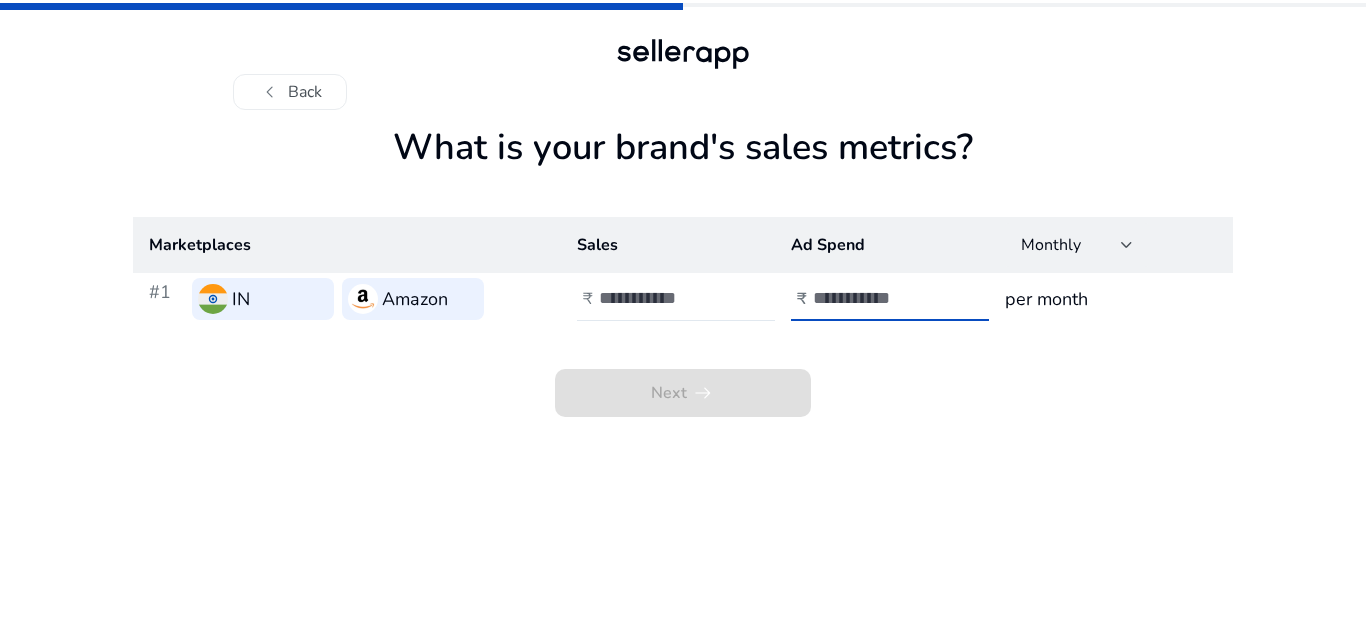 click at bounding box center (880, 298) 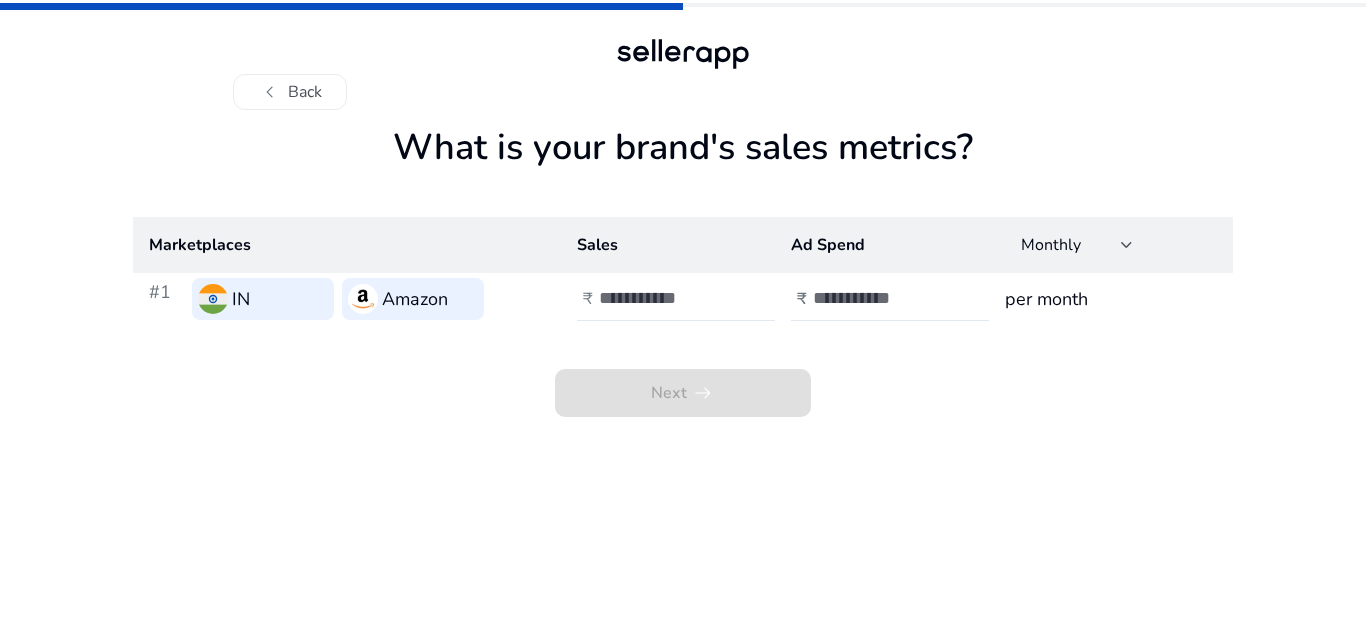click on "Next   arrow_right_alt" 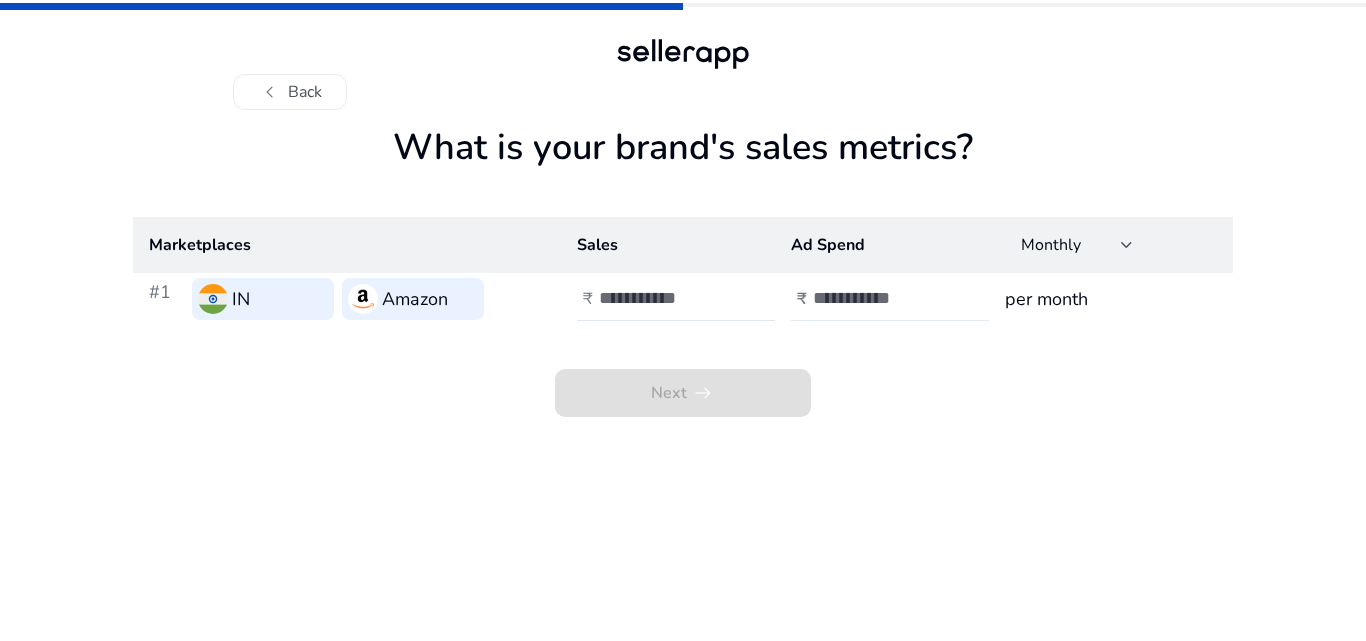 click on "*****" at bounding box center [880, 298] 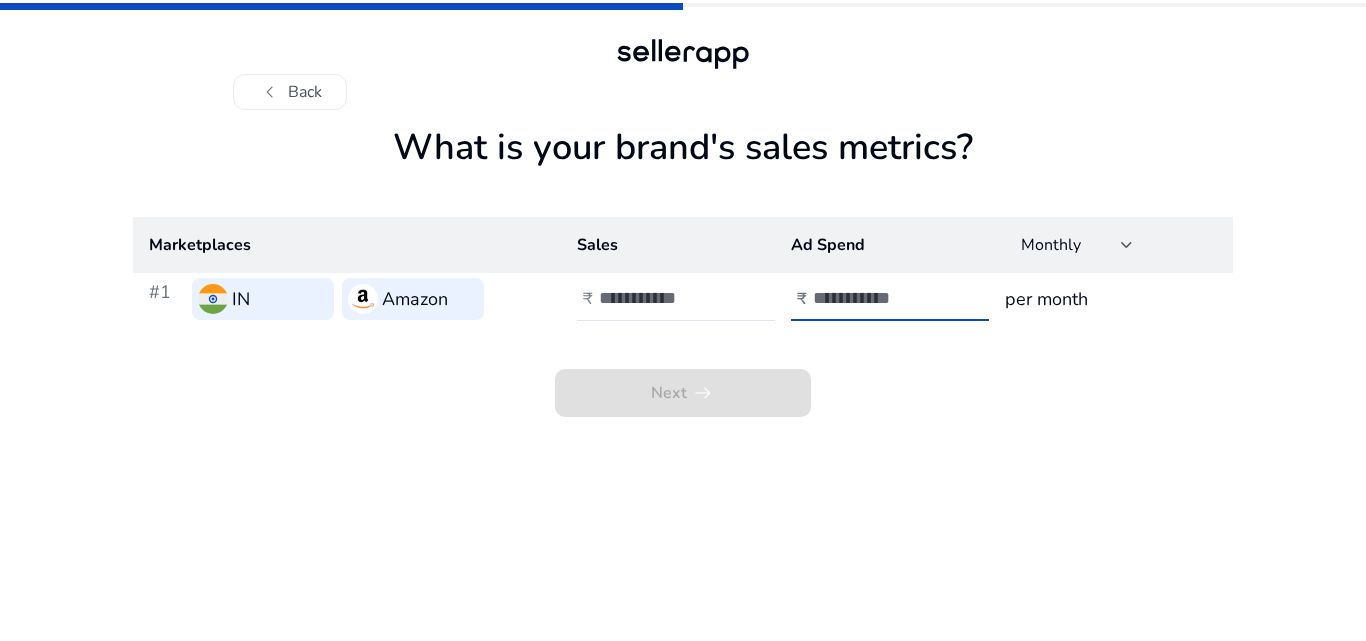 click on "per month" 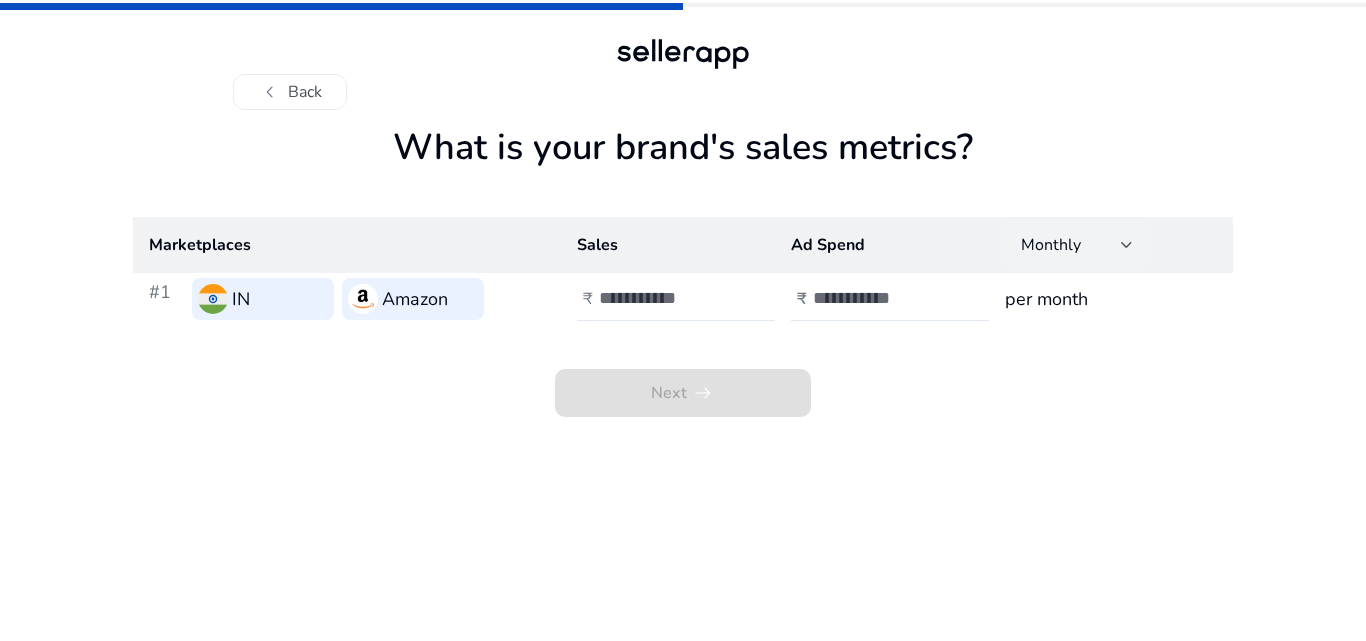 click on "Monthly" at bounding box center (1071, 245) 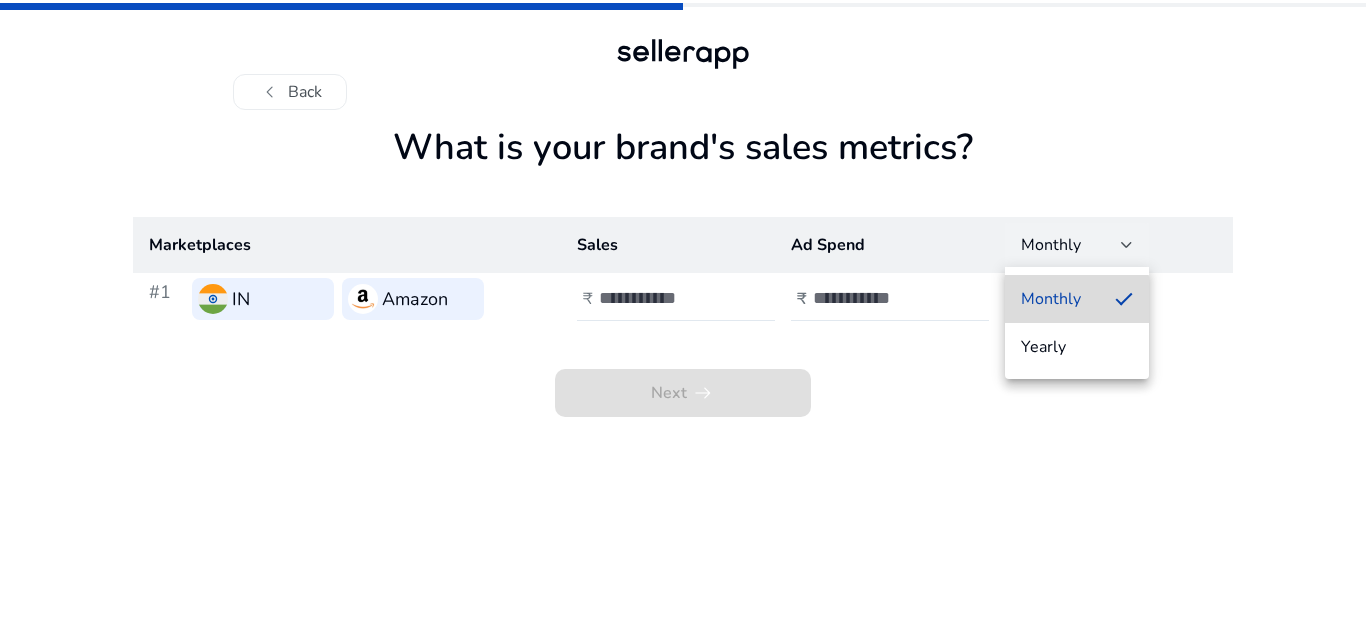 click on "Monthly" at bounding box center [1060, 299] 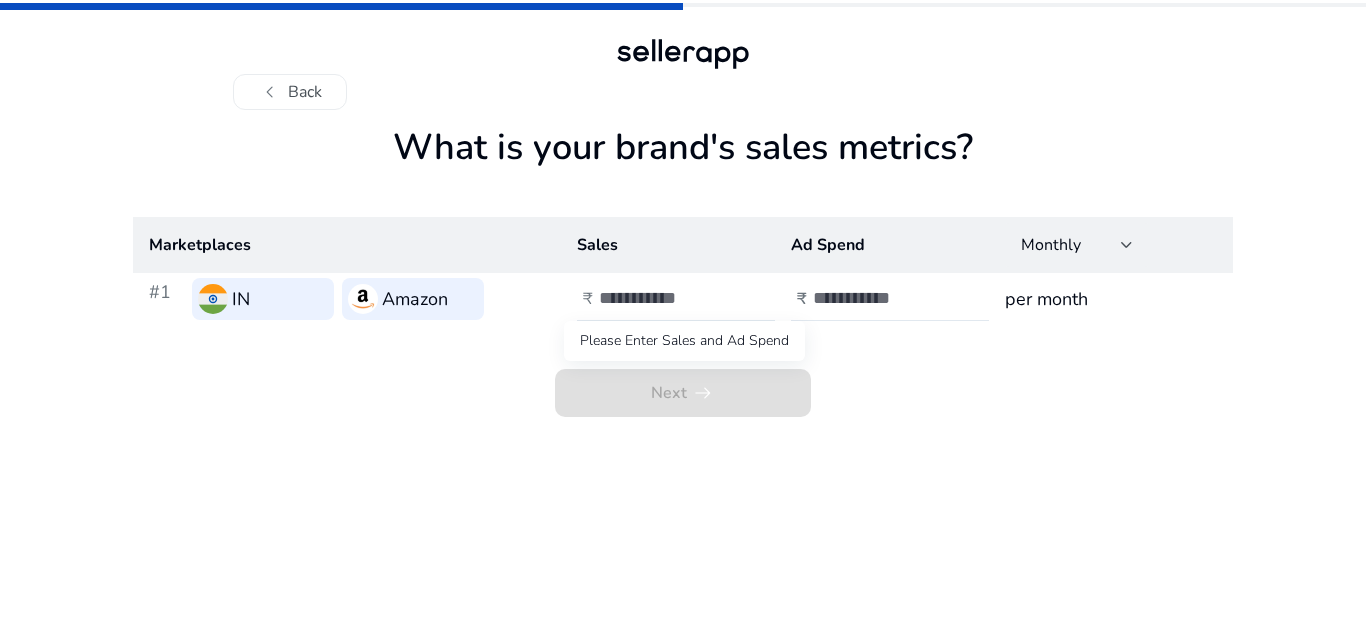 click on "Next   arrow_right_alt" 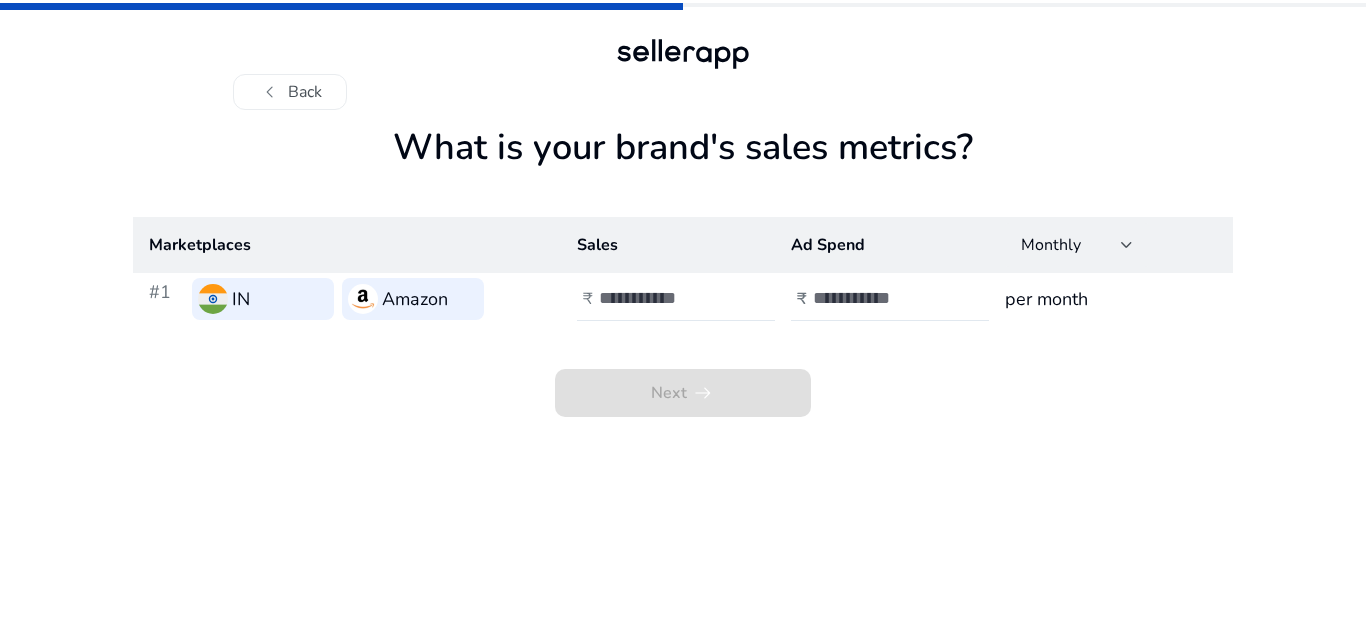 click on "Next   arrow_right_alt" 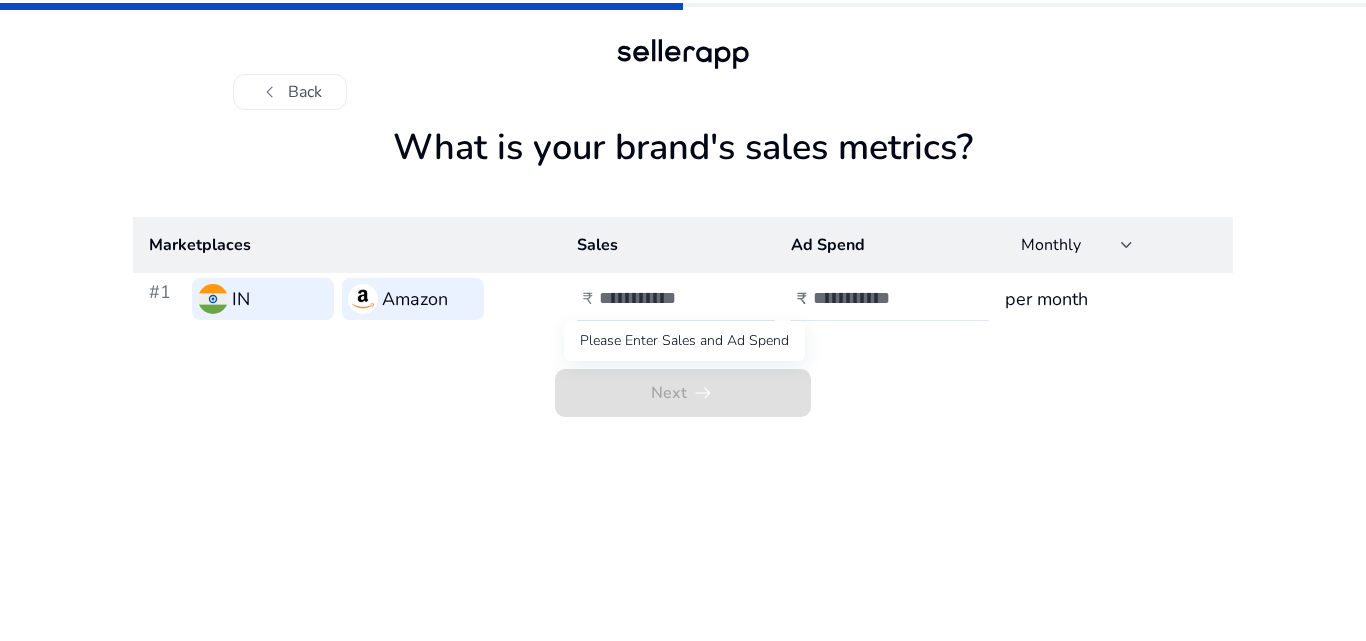 drag, startPoint x: 675, startPoint y: 391, endPoint x: 666, endPoint y: 385, distance: 10.816654 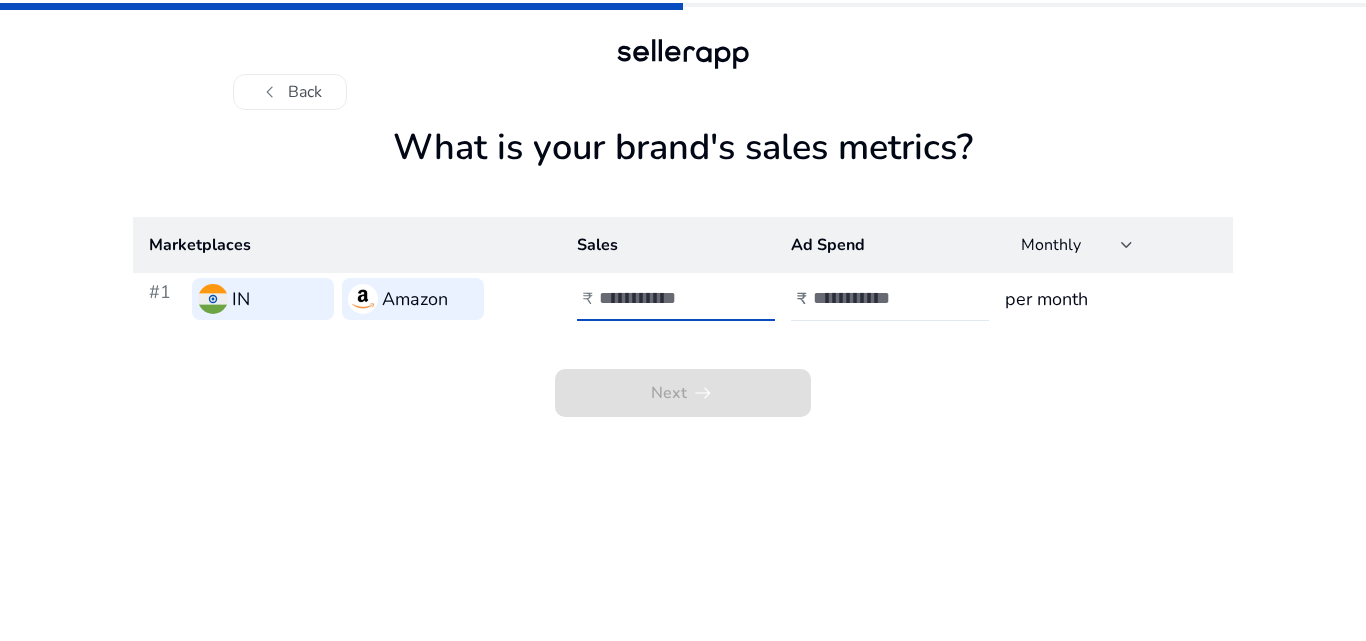click on "********" at bounding box center [666, 298] 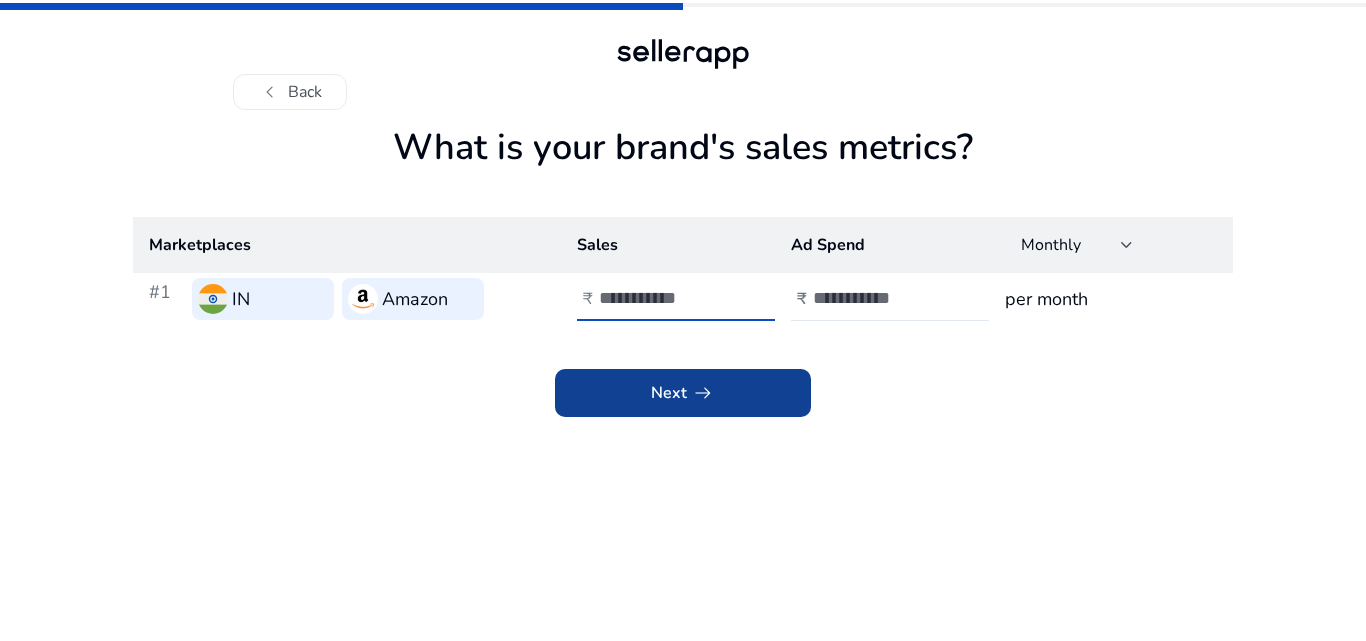 type on "*******" 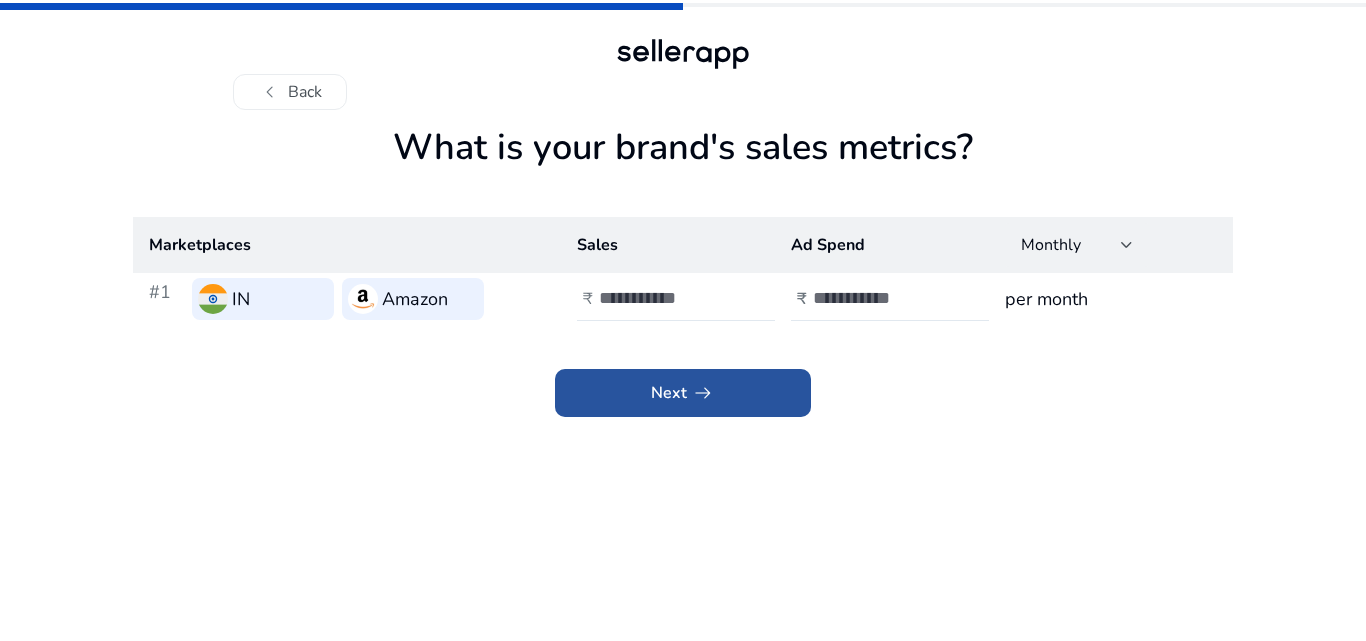 click on "arrow_right_alt" 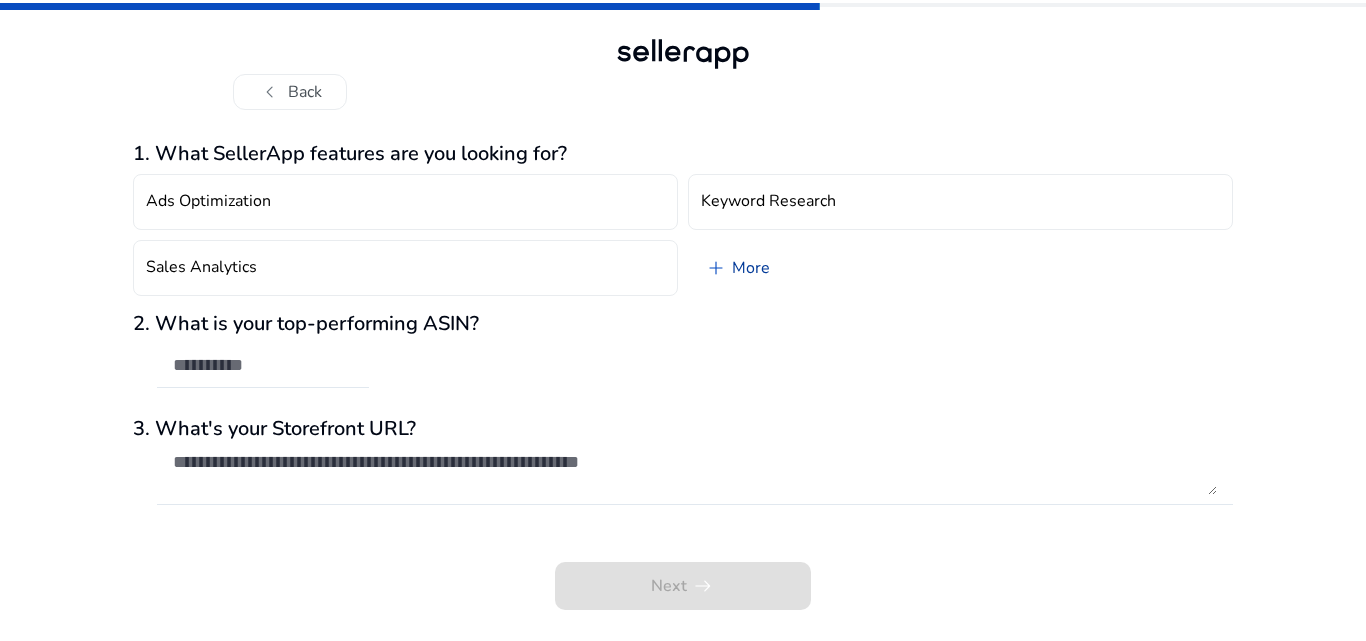 click on "add" 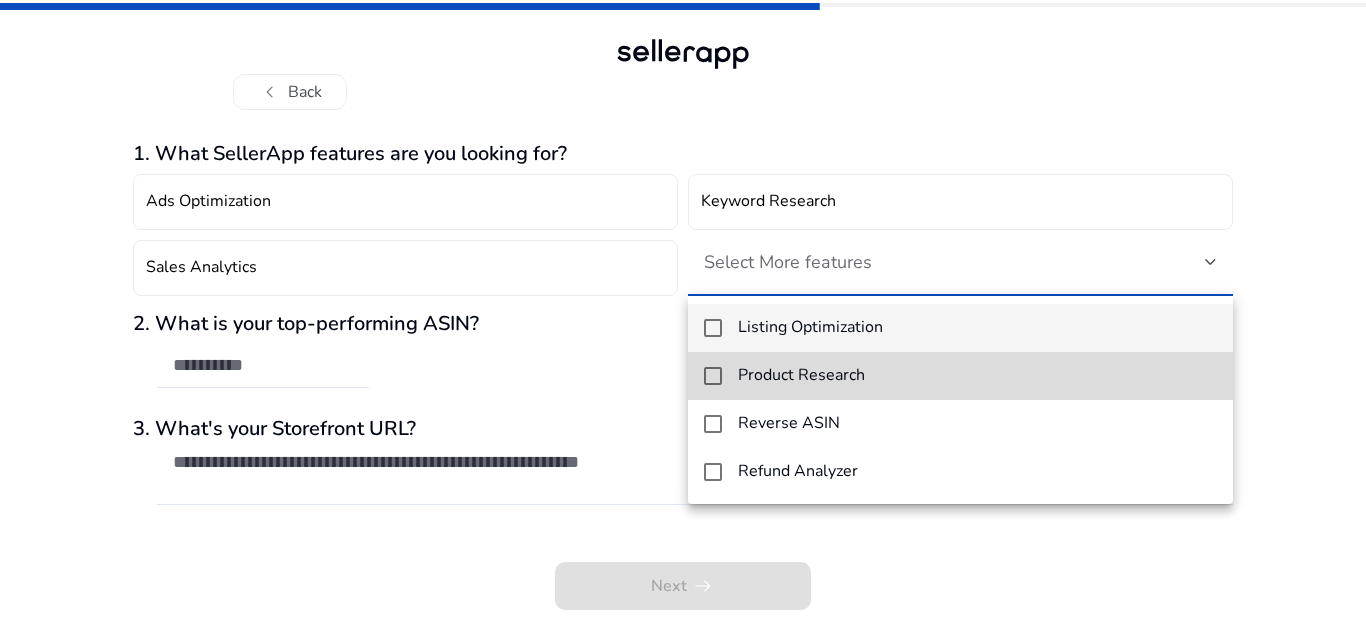 click on "Product Research" at bounding box center (801, 375) 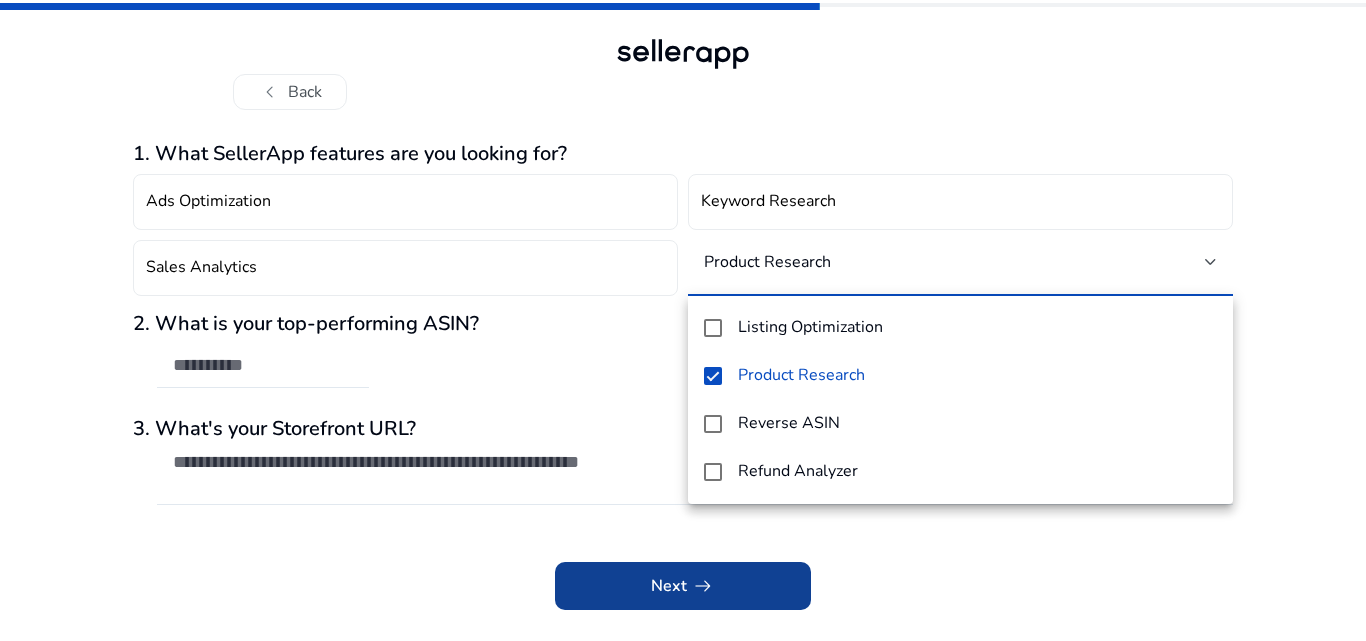 click at bounding box center (683, 320) 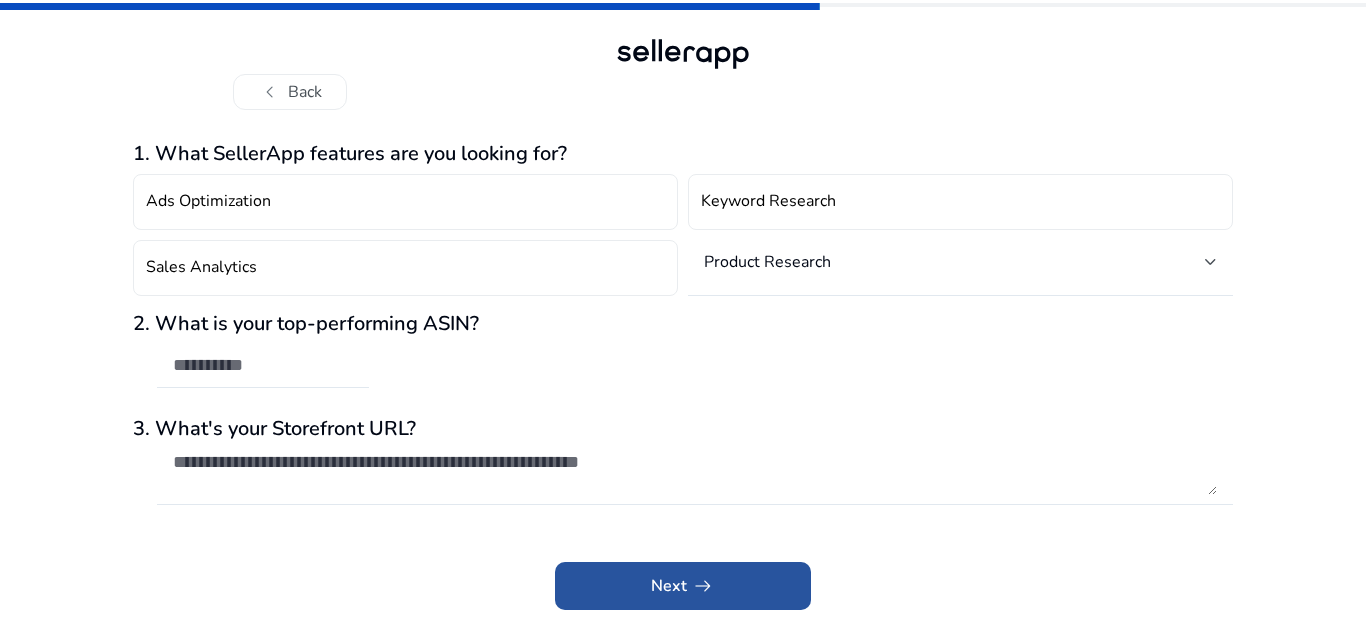 click on "Next   arrow_right_alt" 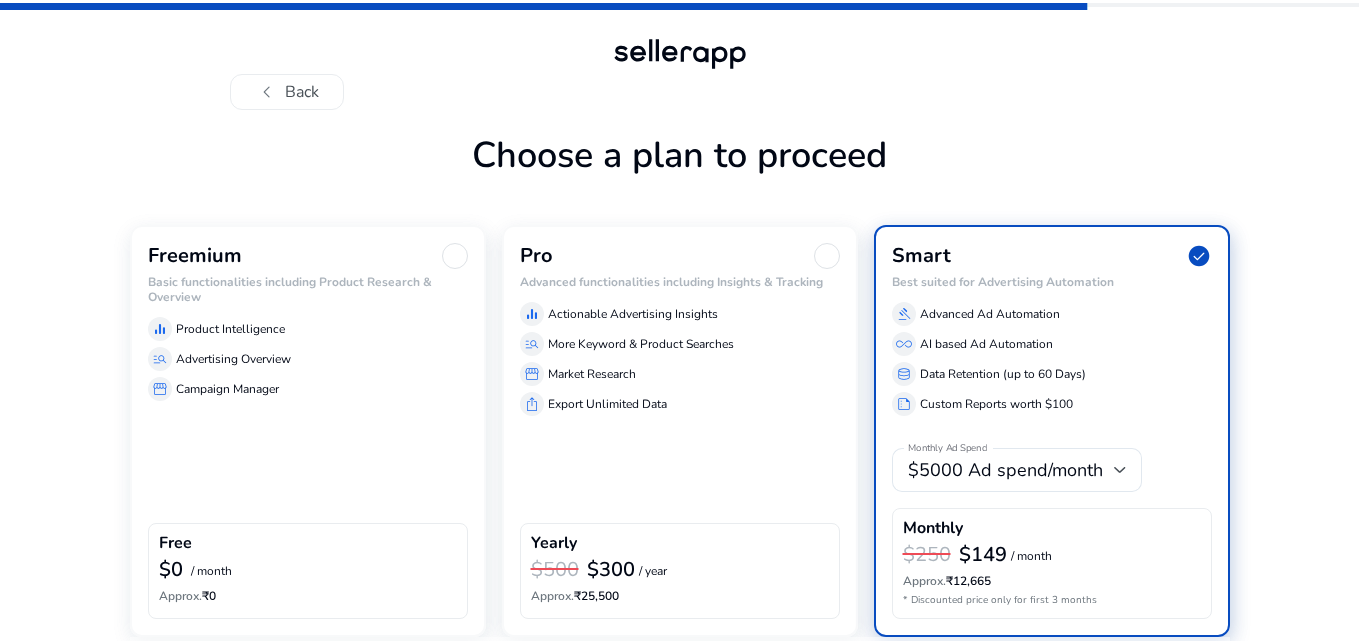 click on "Basic functionalities including Product Research & Overview" 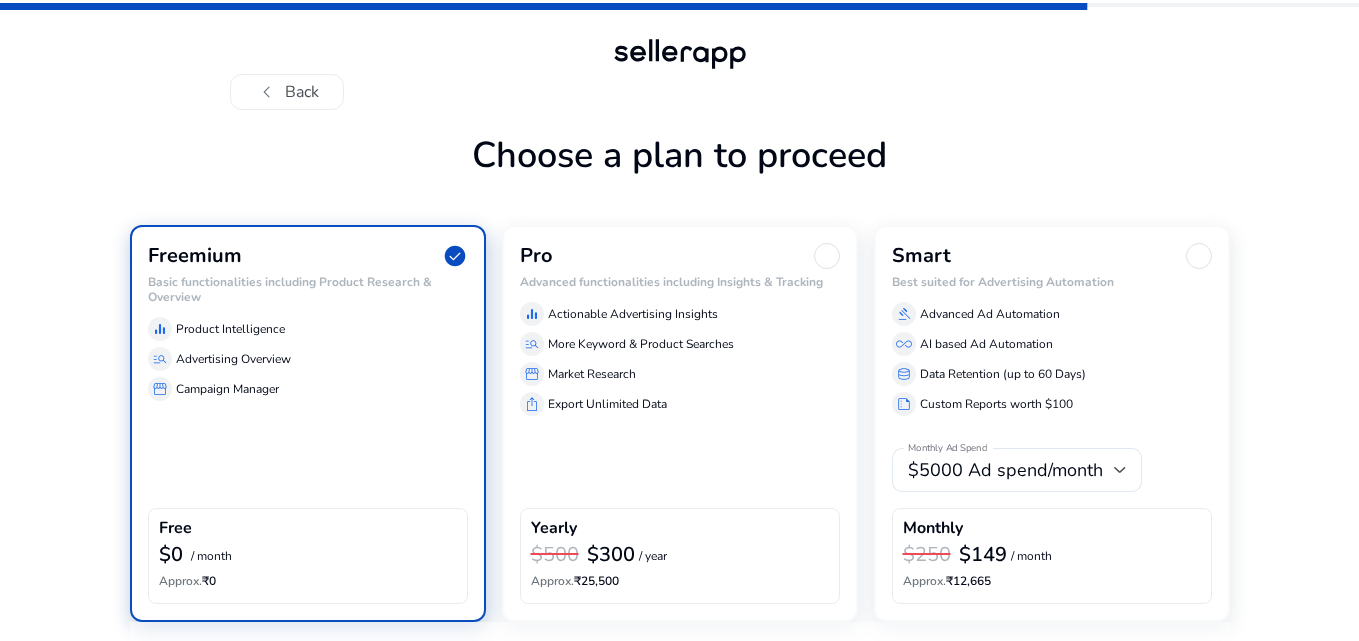 click on "Freemium  check_circle  Basic functionalities including Product Research & Overview  equalizer  Product Intelligence  manage_search  Advertising Overview  storefront  Campaign Manager" 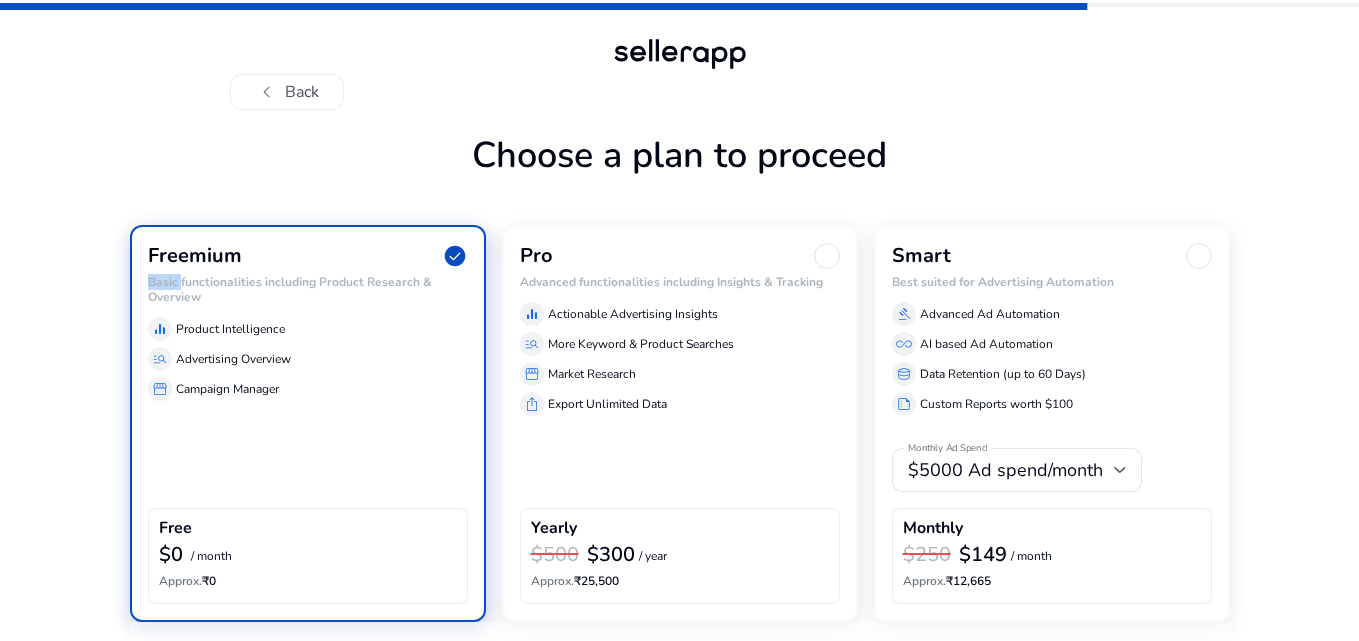 click on "Freemium  check_circle  Basic functionalities including Product Research & Overview  equalizer  Product Intelligence  manage_search  Advertising Overview  storefront  Campaign Manager" 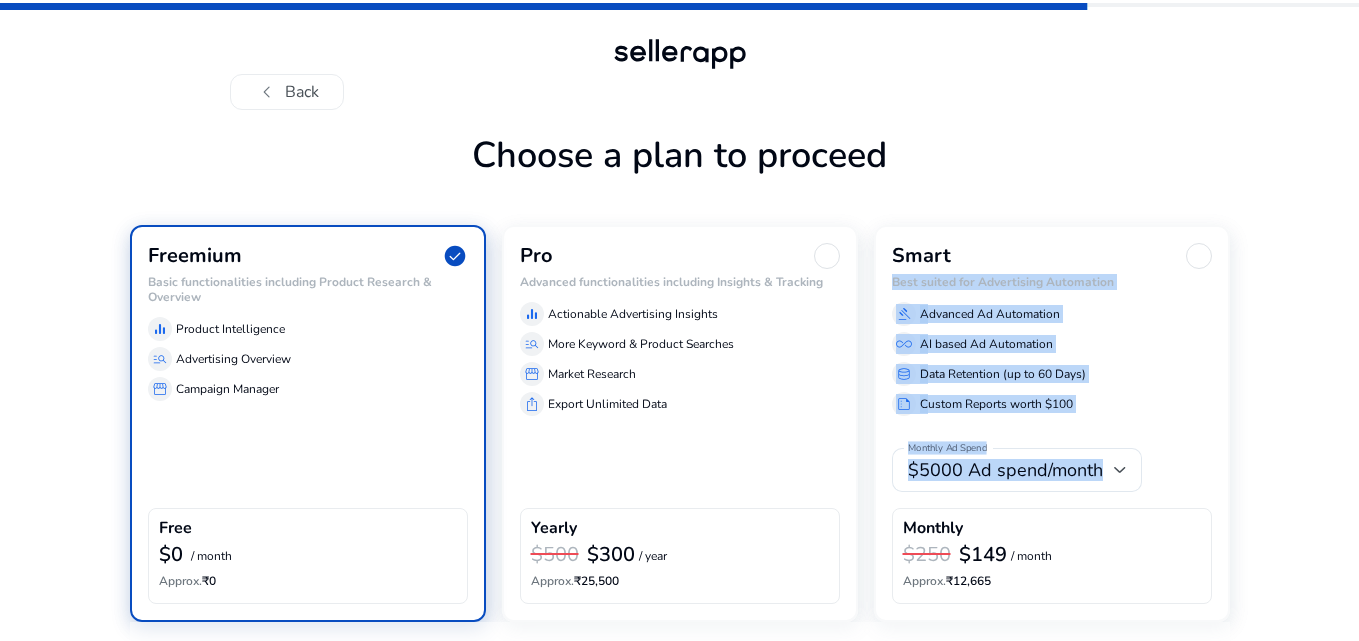 drag, startPoint x: 1228, startPoint y: 266, endPoint x: 1271, endPoint y: 458, distance: 196.7562 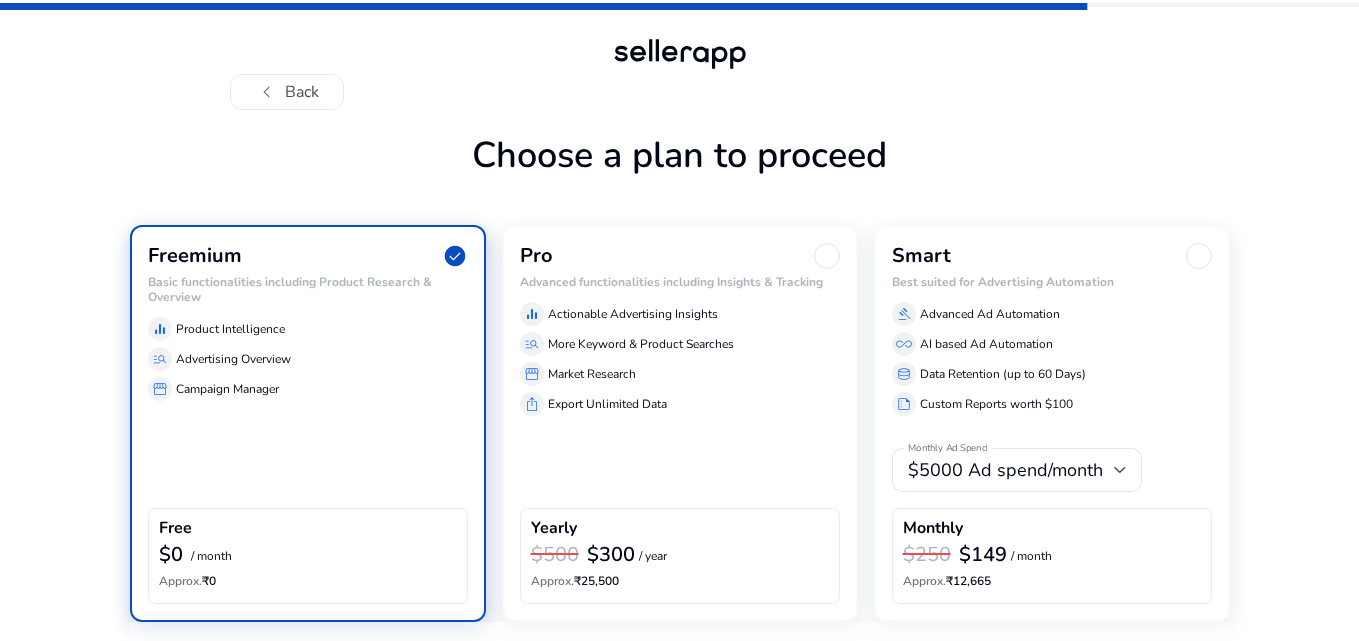 click on "equalizer  Product Intelligence  manage_search  Advertising Overview  storefront  Campaign Manager" 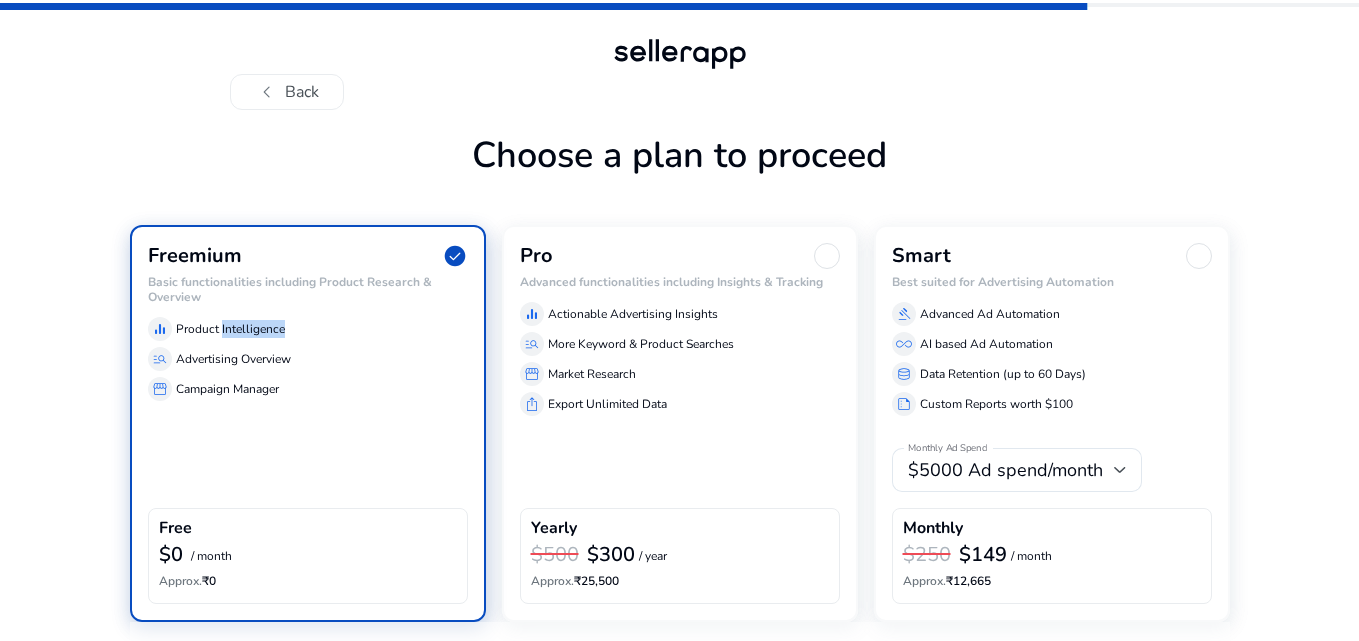 click on "equalizer  Product Intelligence  manage_search  Advertising Overview  storefront  Campaign Manager" 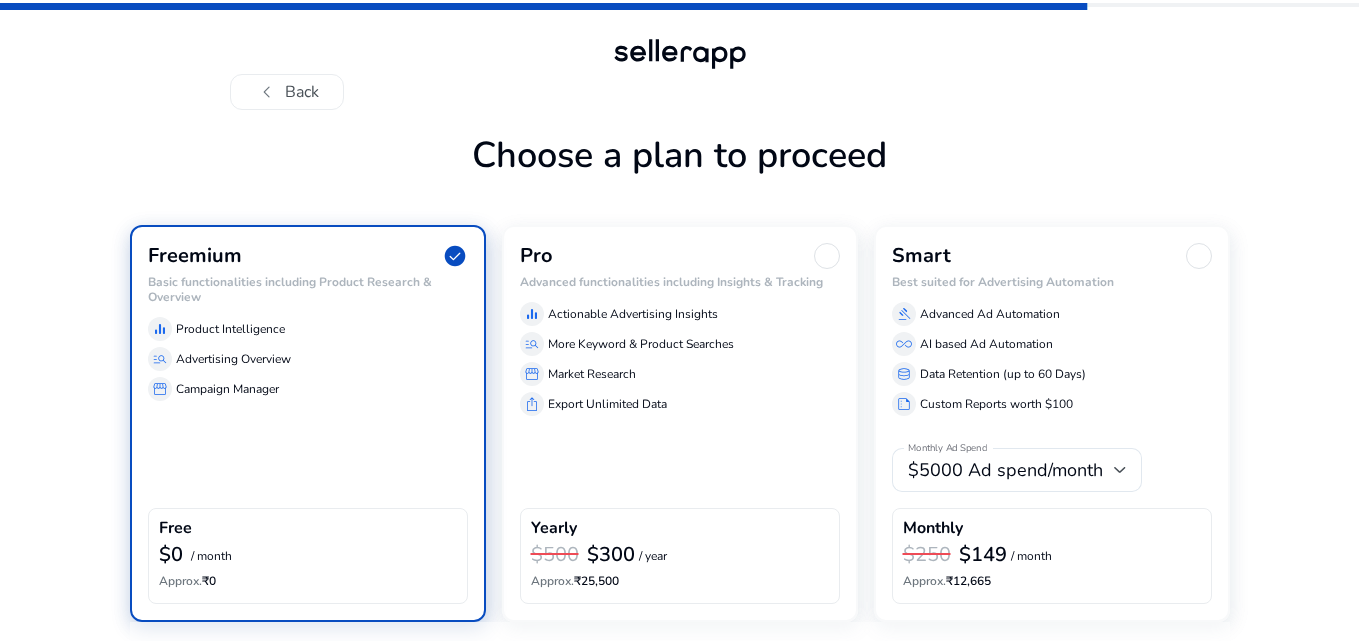 click on "Next   arrow_right_alt" 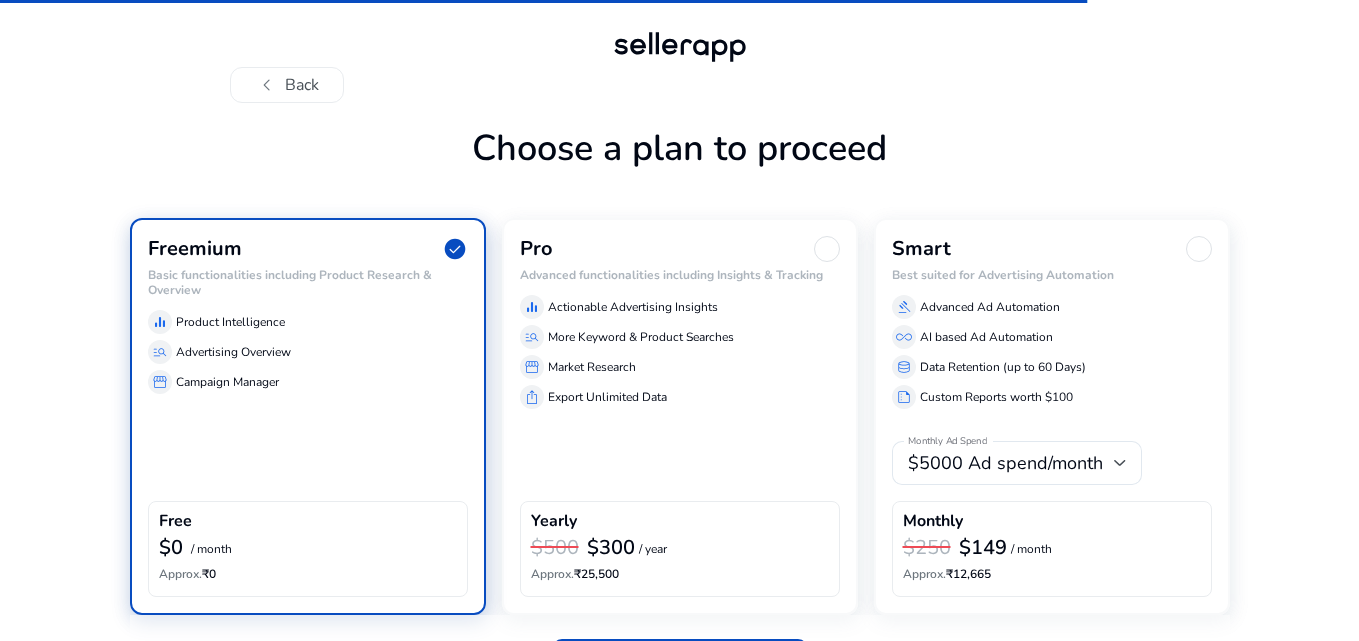click on "Next   arrow_right_alt" 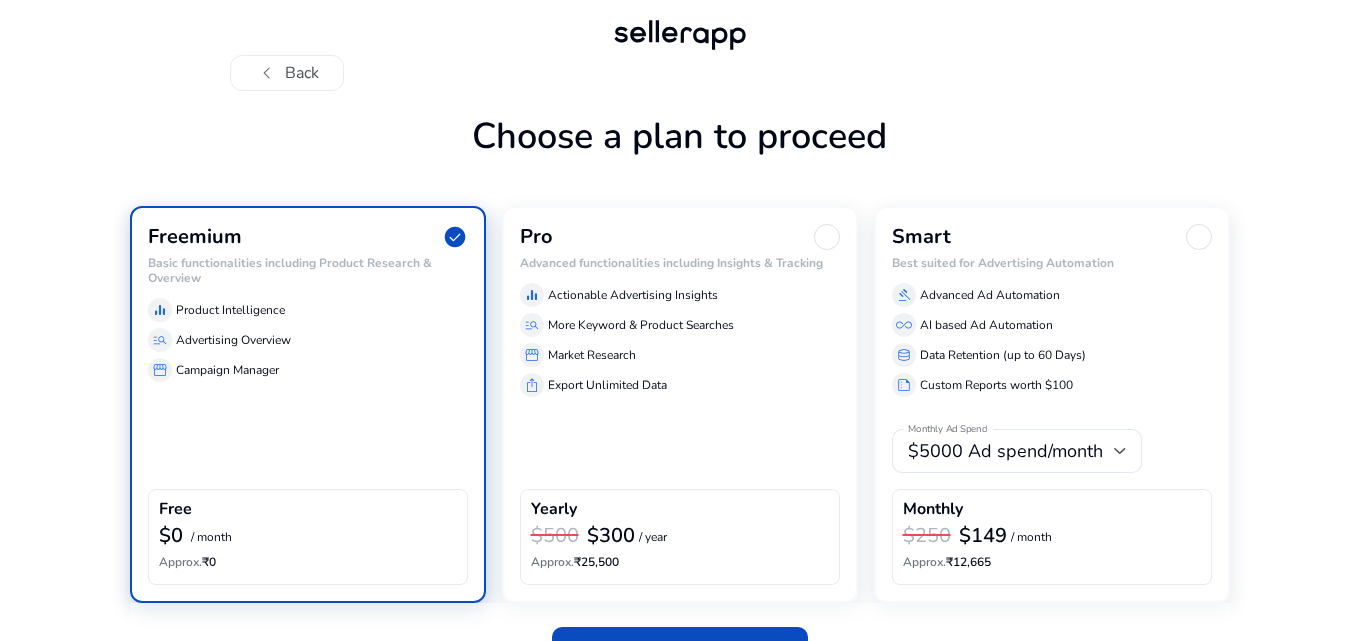 click on "Next   arrow_right_alt" 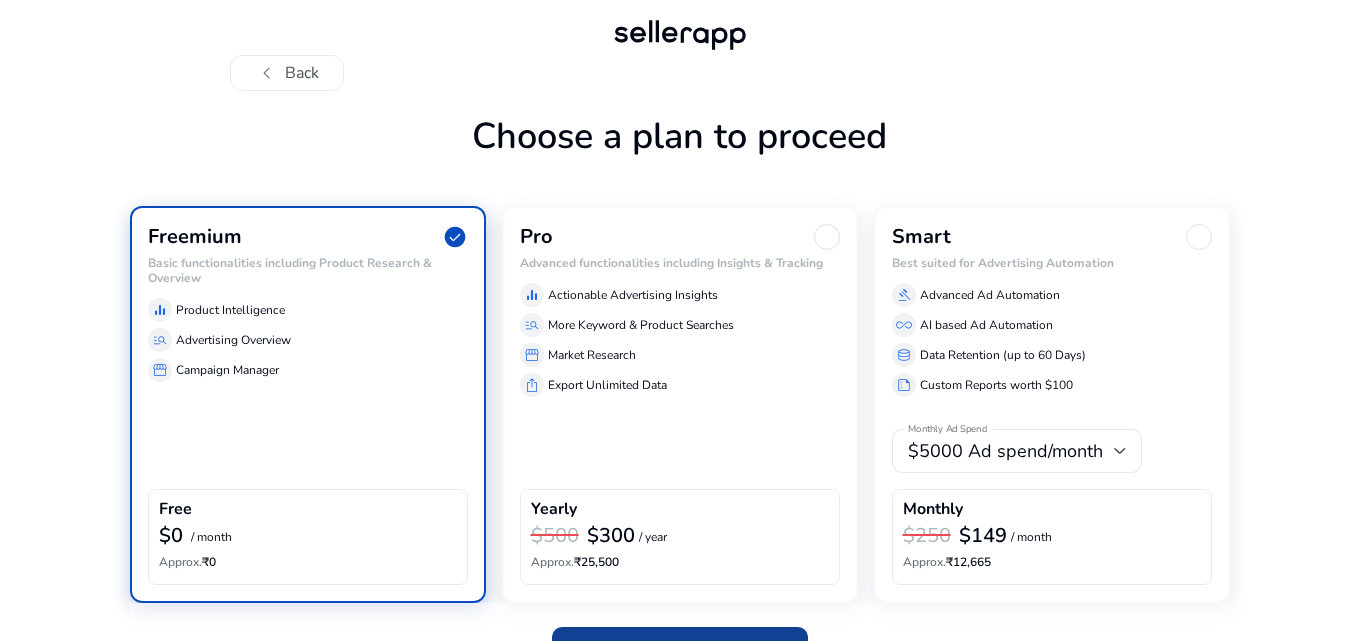 click 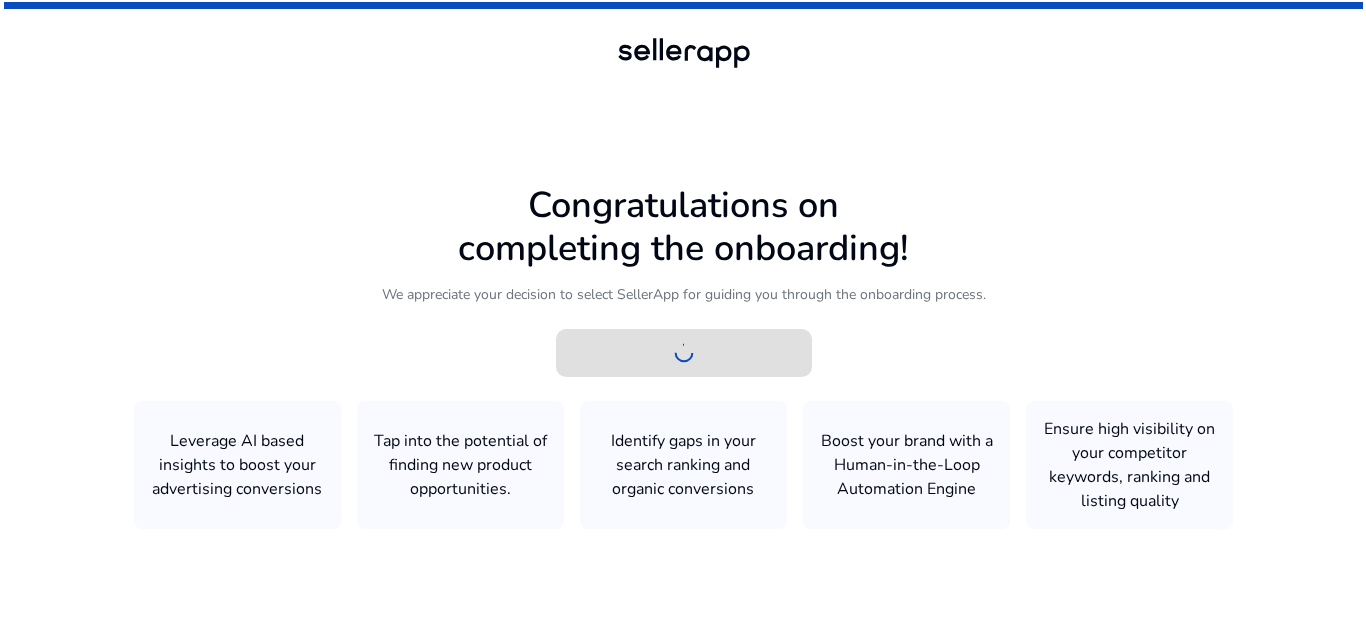 scroll, scrollTop: 0, scrollLeft: 0, axis: both 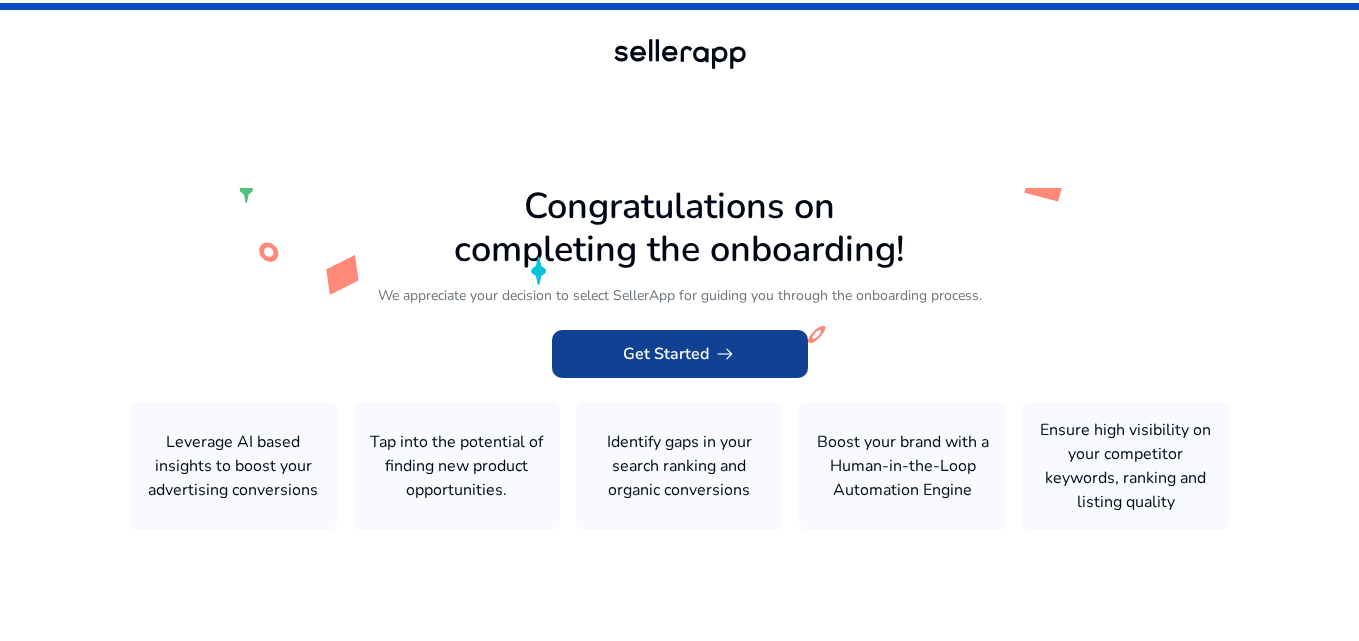 click on "Get Started   arrow_right_alt" 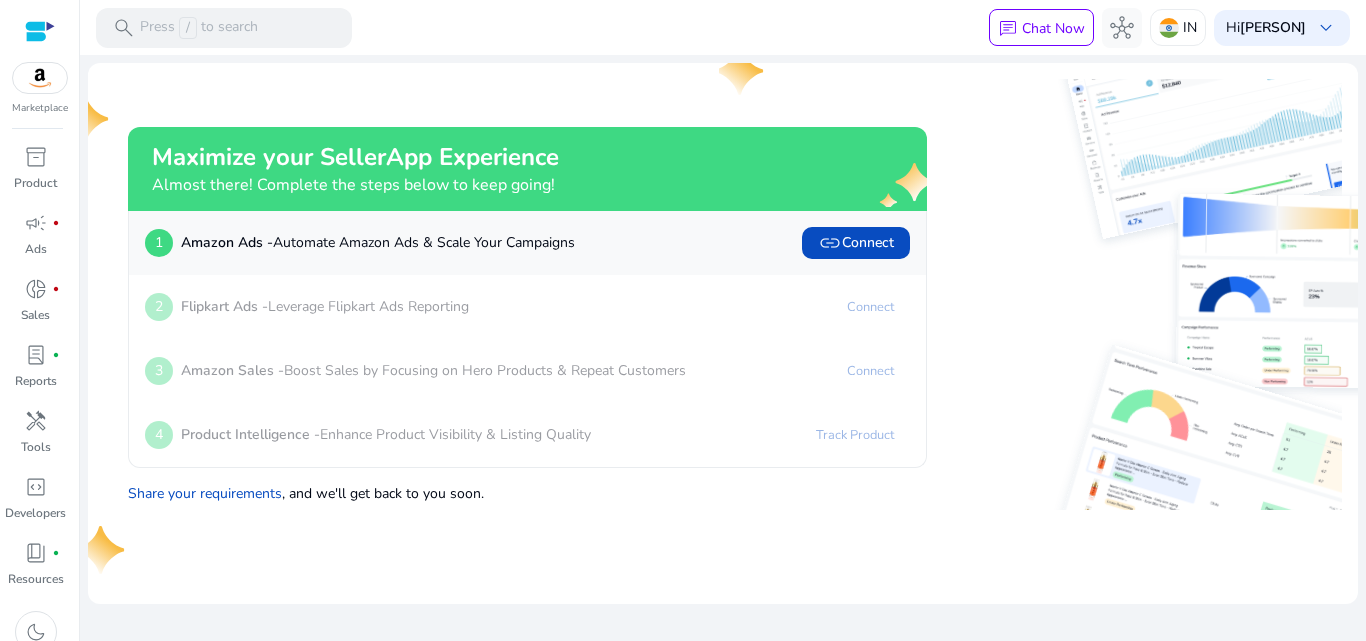 click on "Marketplace  inventory_2   Product   campaign   fiber_manual_record   Ads   donut_small   fiber_manual_record   Sales   lab_profile   fiber_manual_record   Reports   handyman   Tools   code_blocks   Developers   book_4   fiber_manual_record   Resources   dark_mode" at bounding box center [40, 320] 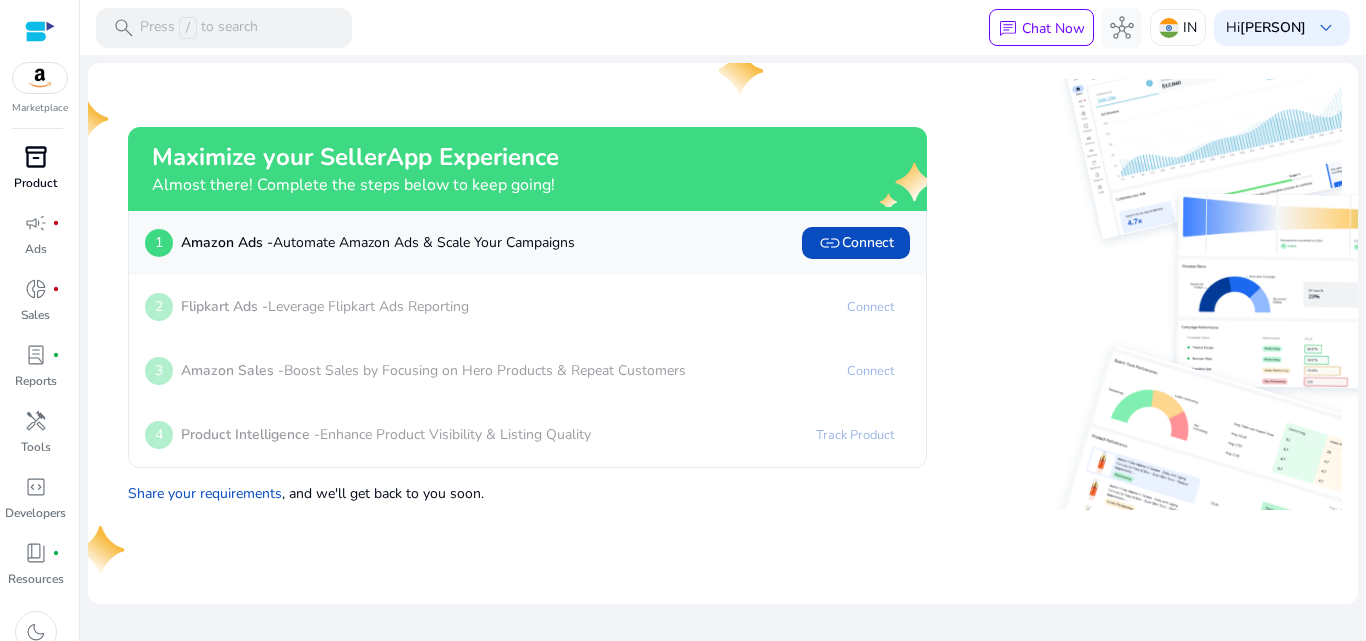 click on "inventory_2" at bounding box center (36, 157) 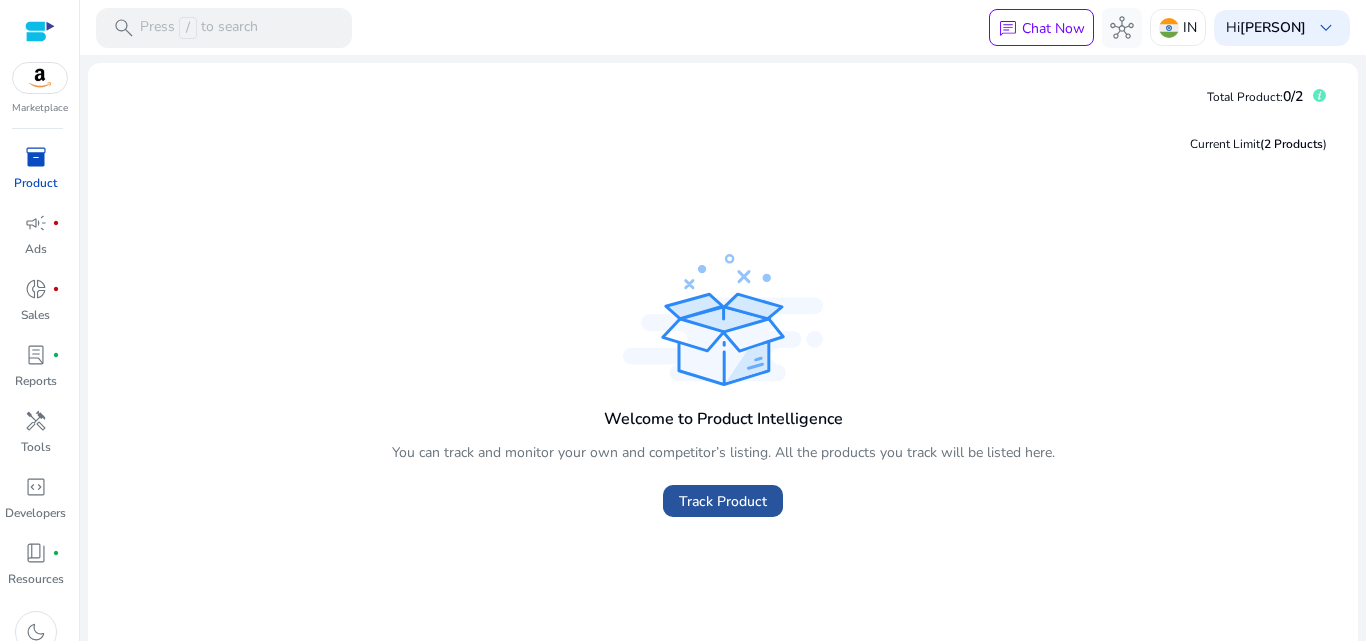 click on "Track Product" 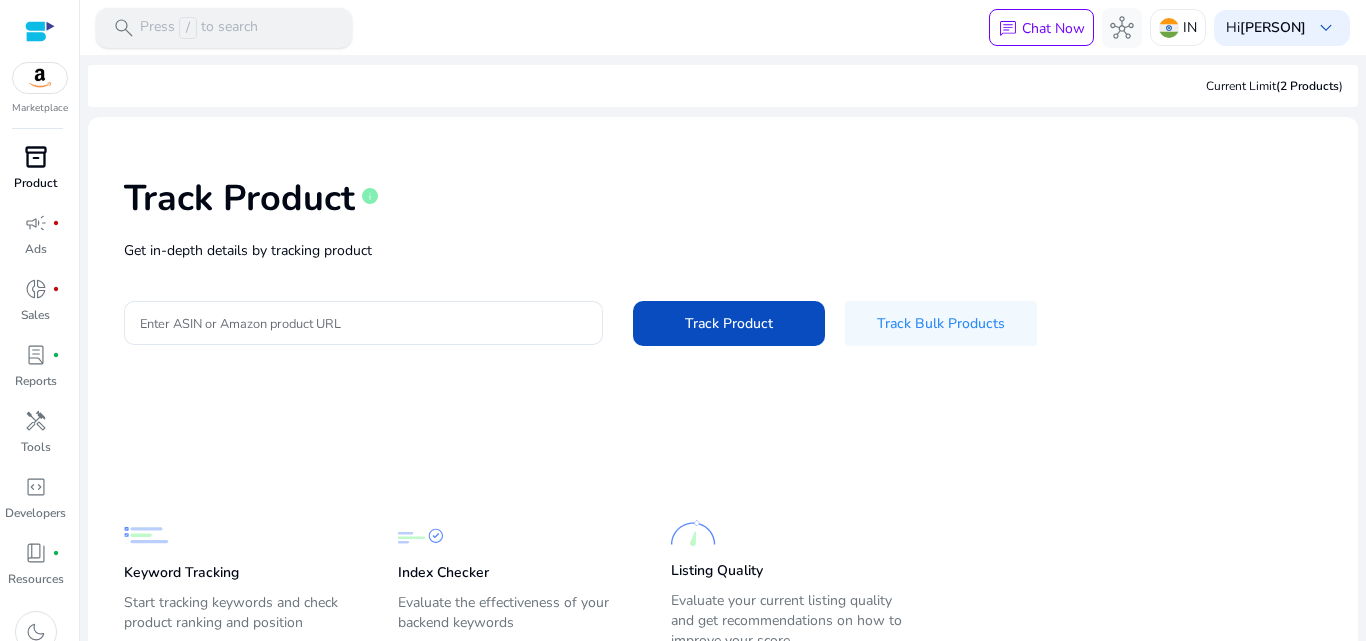 click on "Press  /  to search" at bounding box center [199, 28] 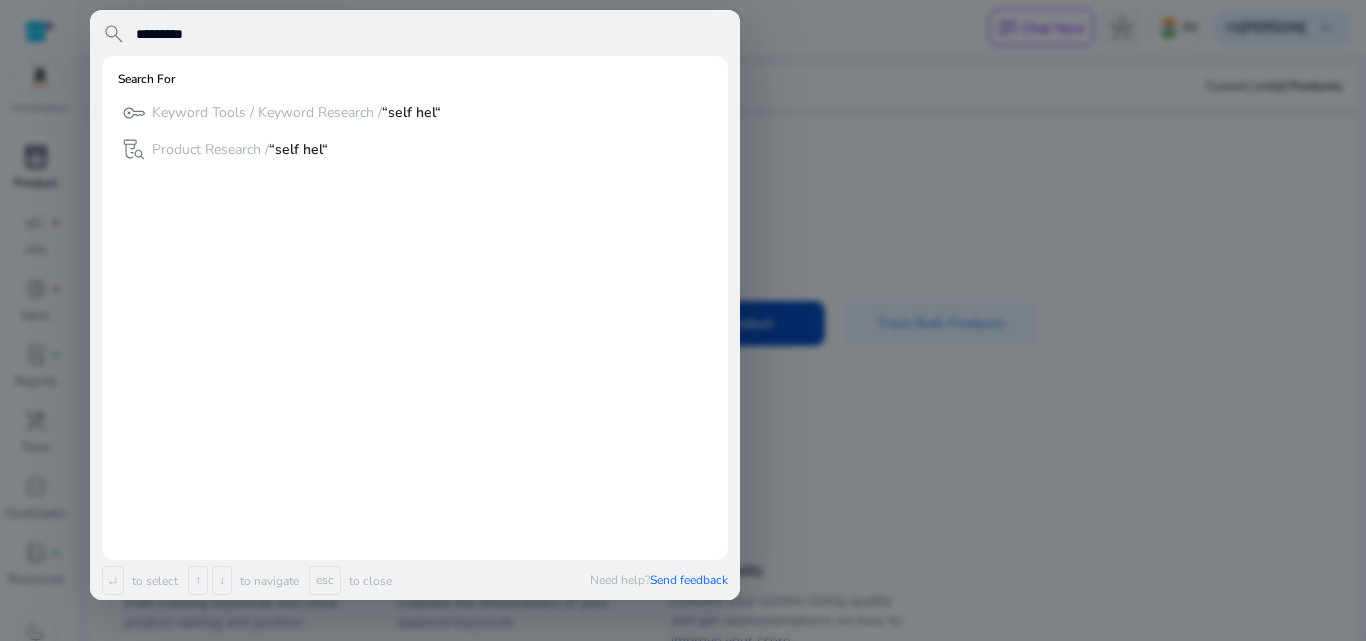 type on "*********" 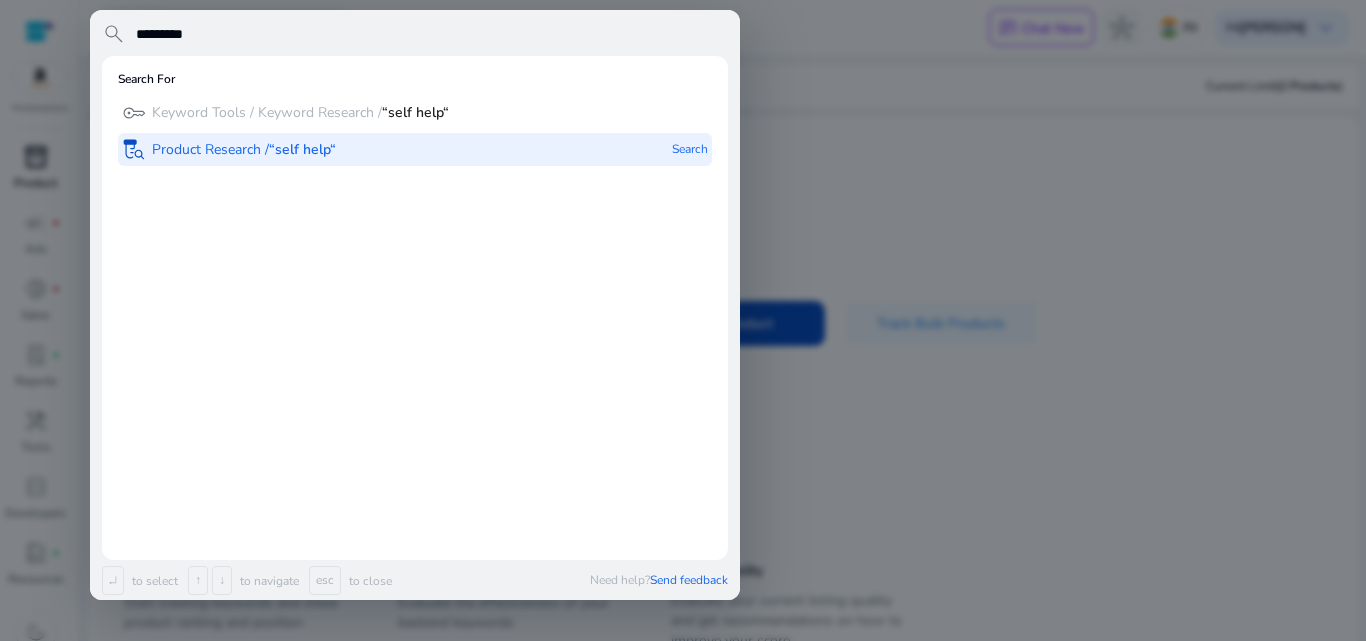 click on "“self help“" at bounding box center (302, 149) 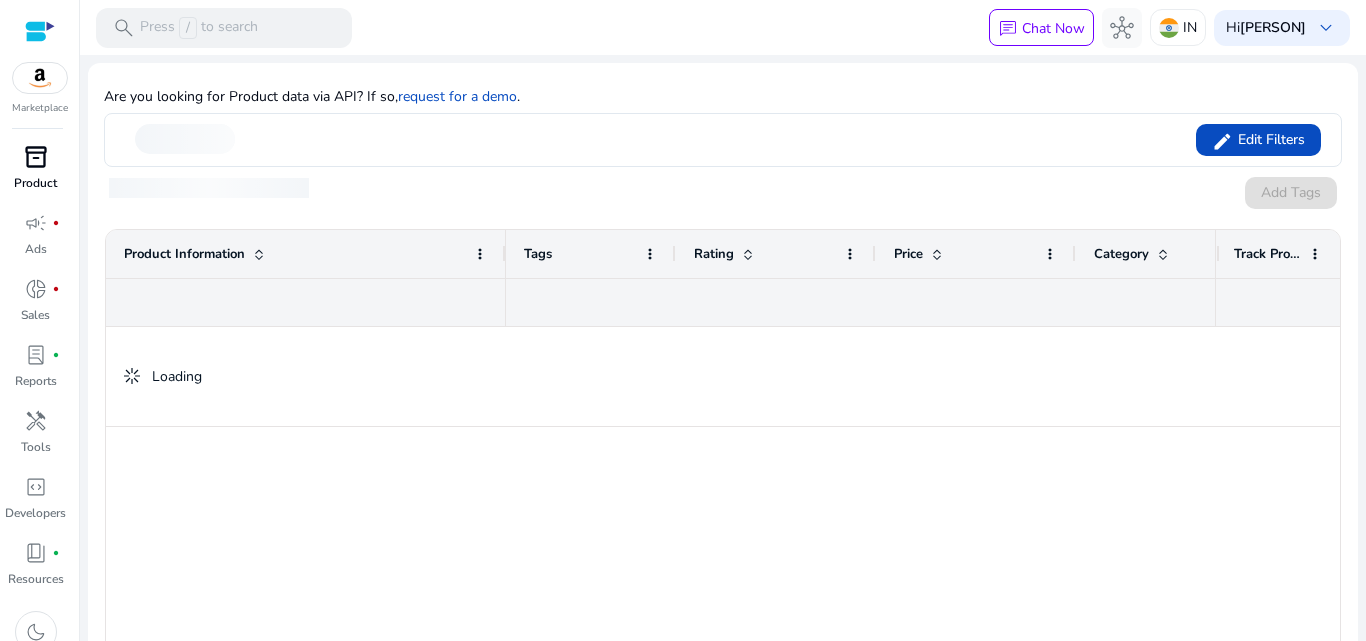 scroll, scrollTop: 350, scrollLeft: 0, axis: vertical 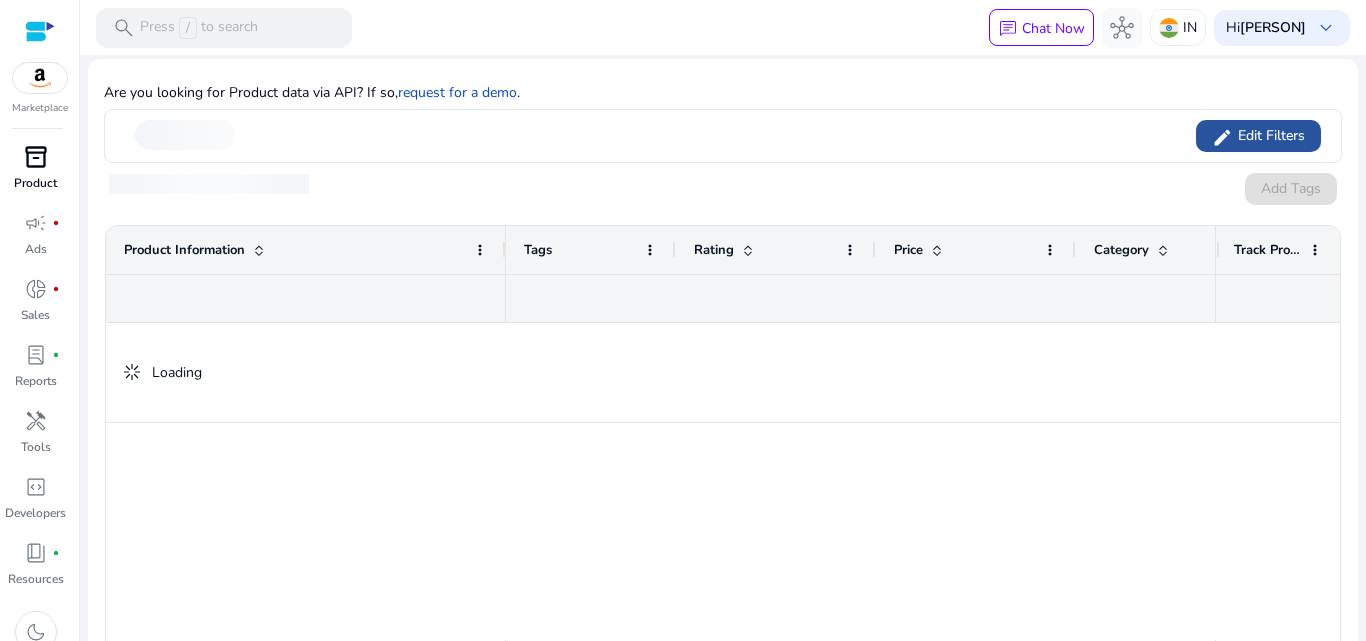 click on "Edit Filters" 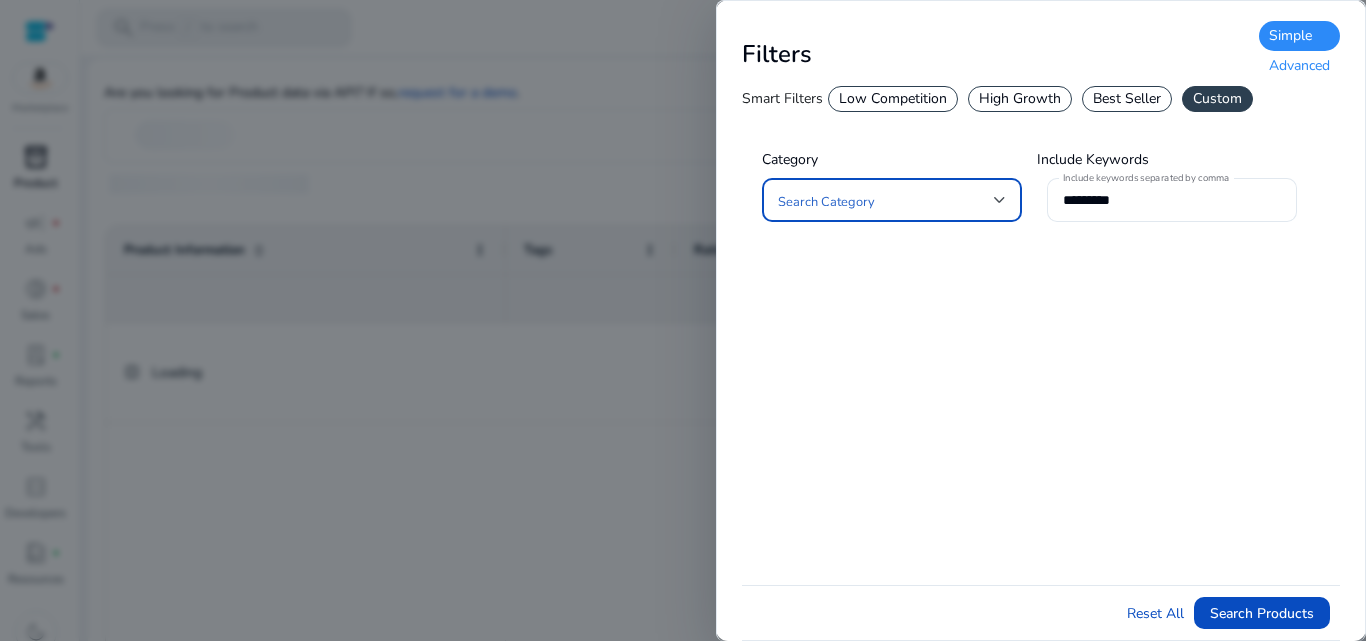click at bounding box center (1000, 200) 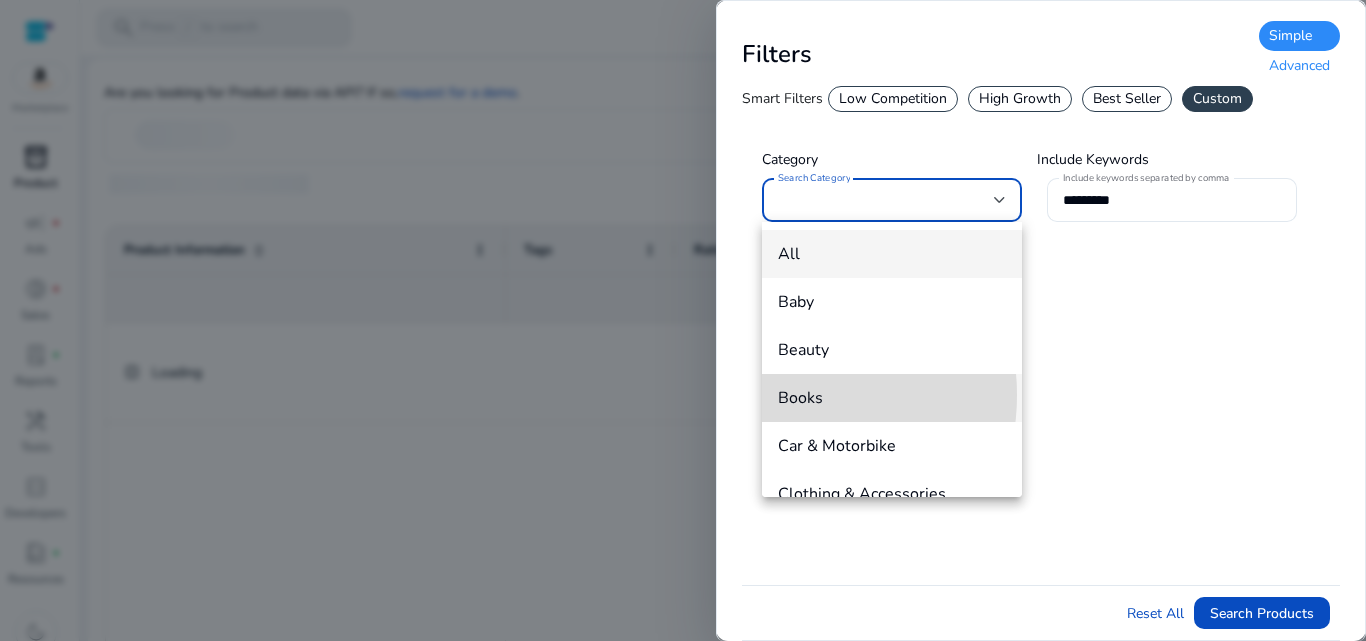 click on "Books" at bounding box center (892, 398) 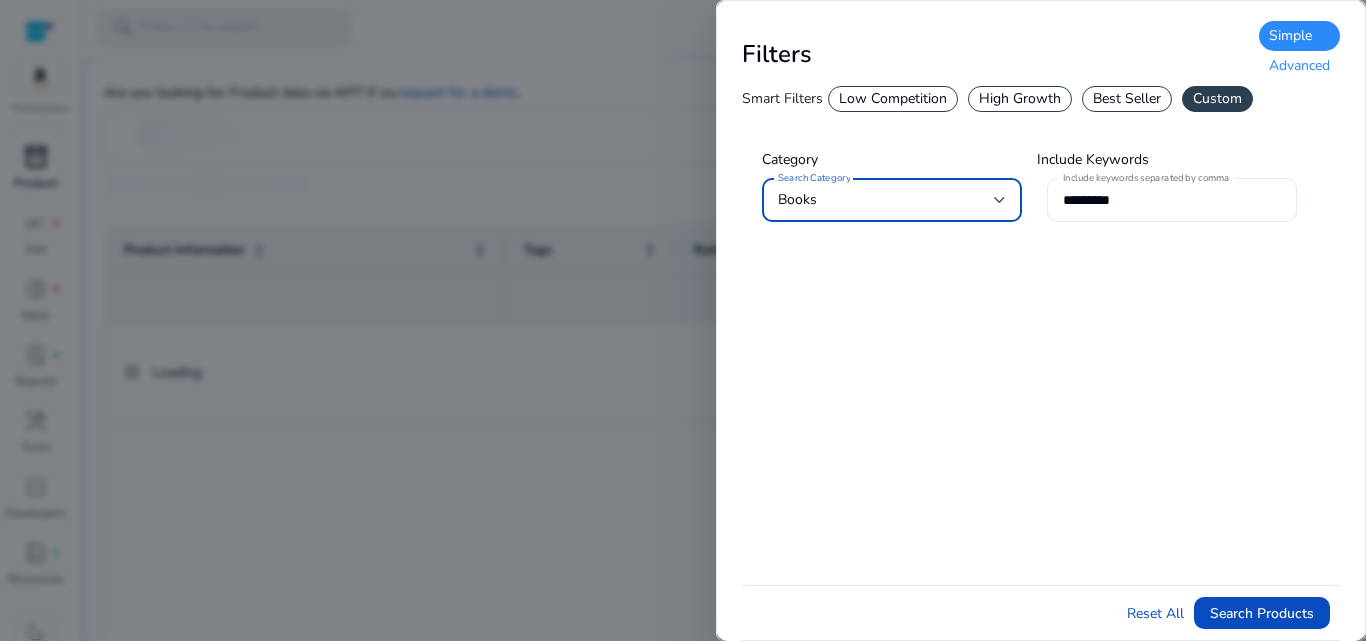 click on "*********" at bounding box center (1172, 200) 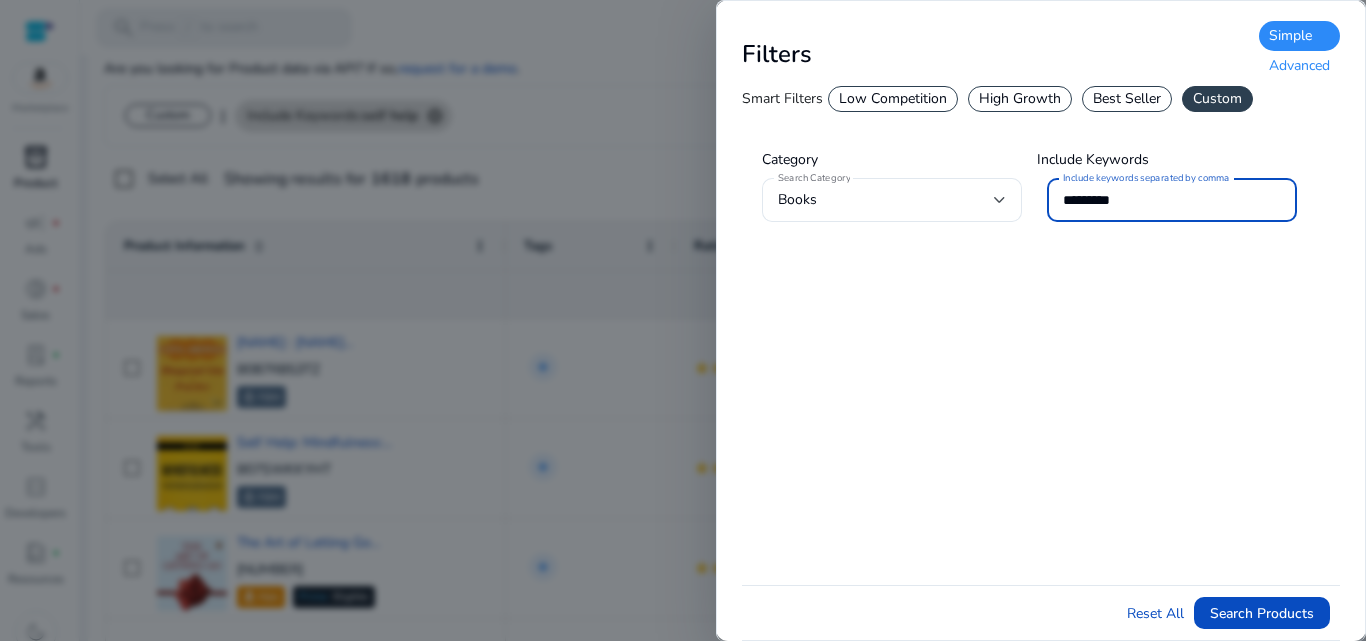 scroll, scrollTop: 308, scrollLeft: 0, axis: vertical 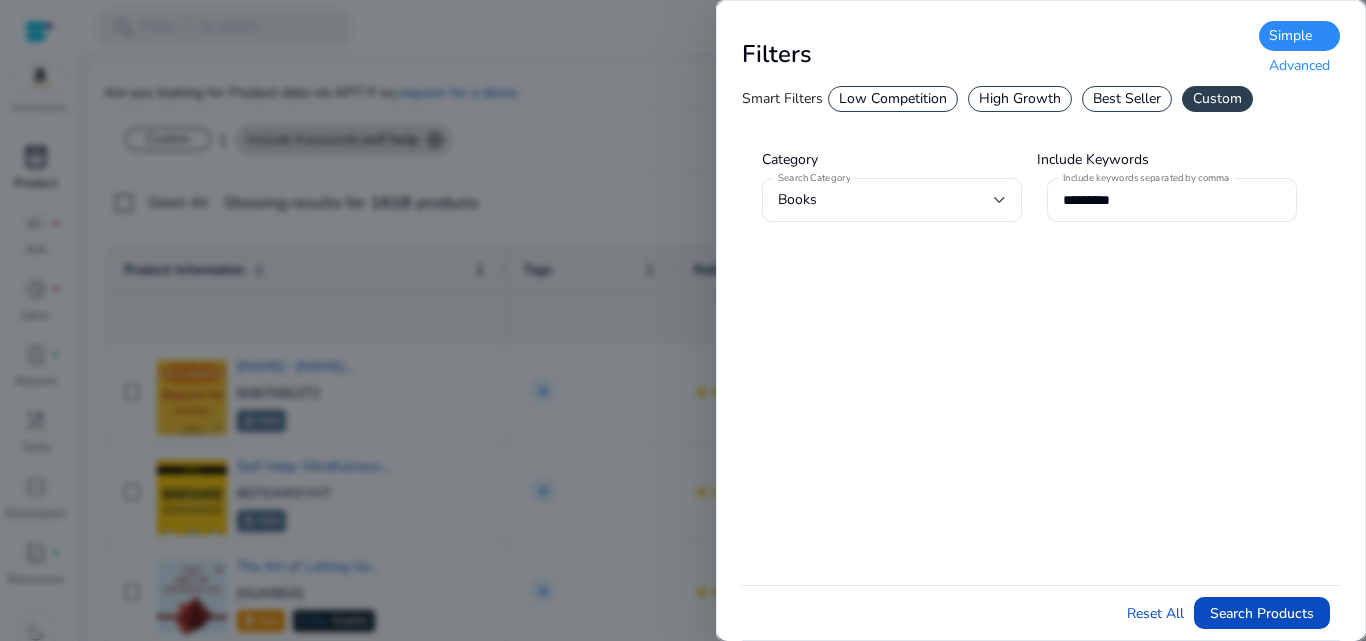 drag, startPoint x: 1128, startPoint y: 91, endPoint x: 1112, endPoint y: 80, distance: 19.416489 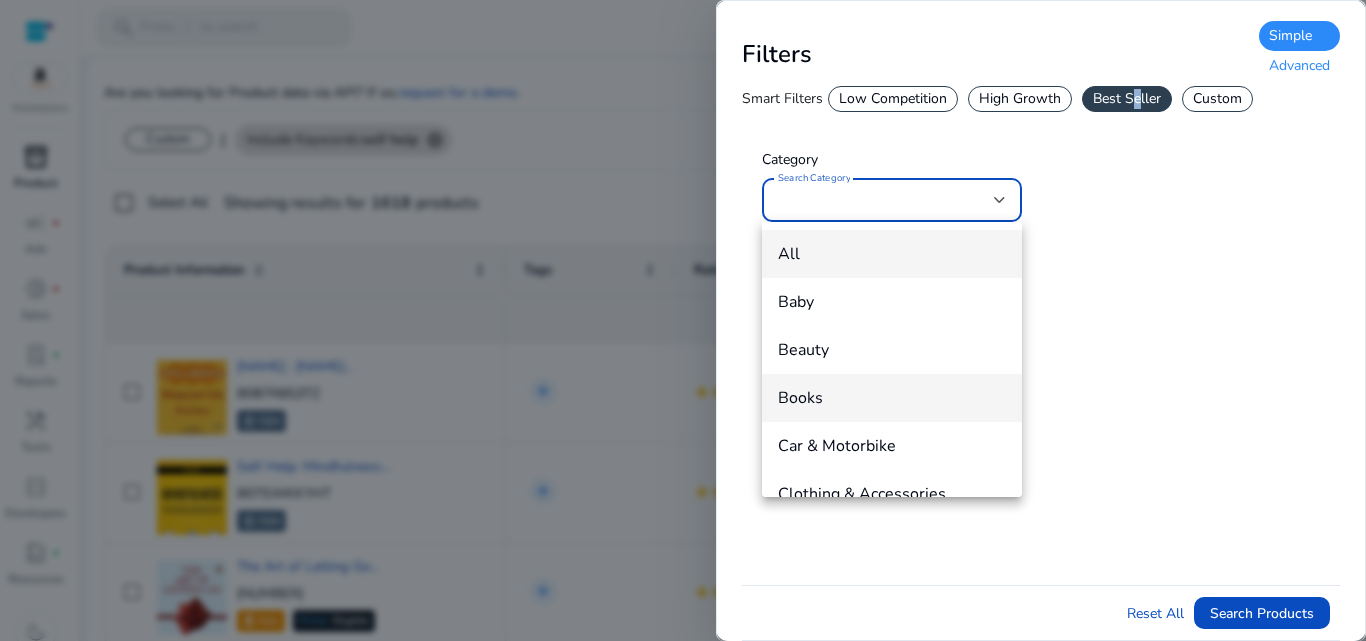 click on "Books" at bounding box center [892, 398] 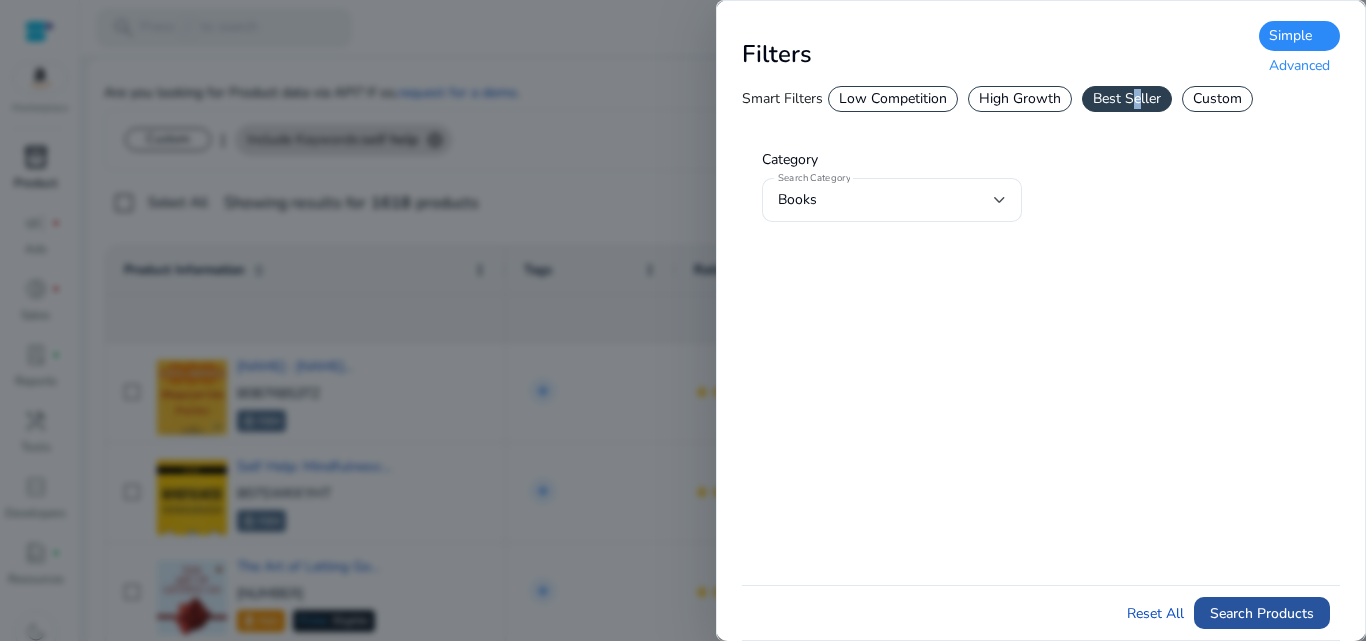 click on "Search Products" at bounding box center (1262, 613) 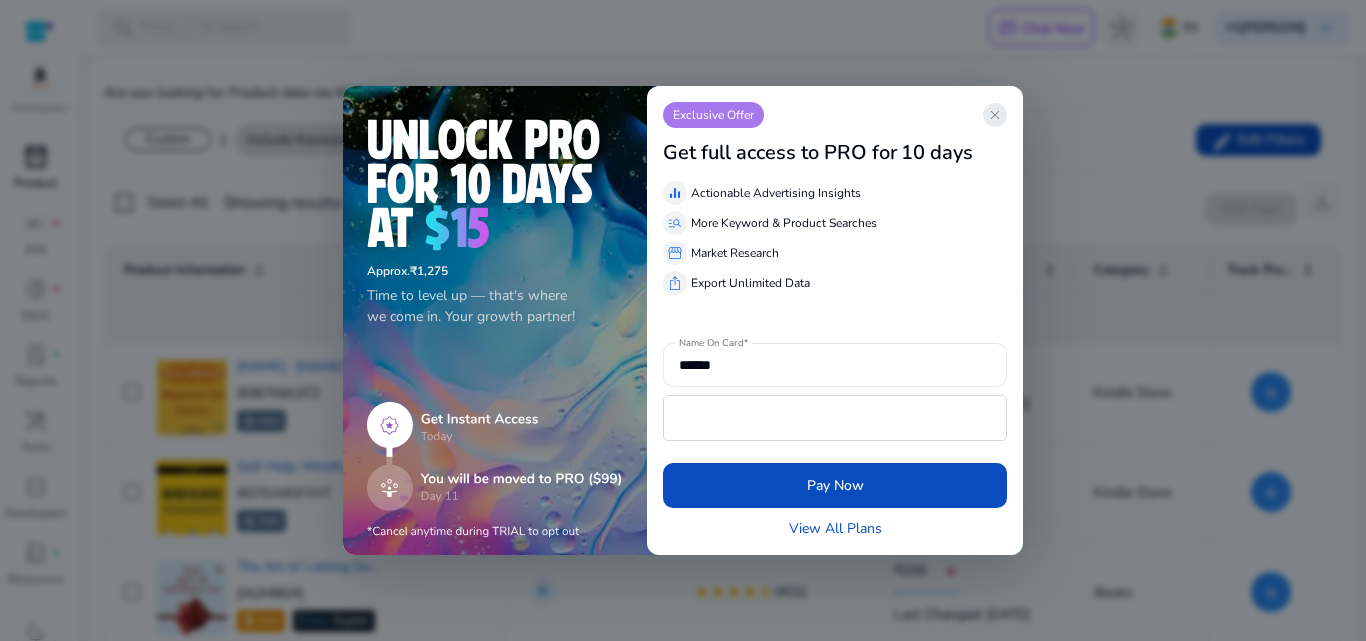 click on "close" at bounding box center [995, 115] 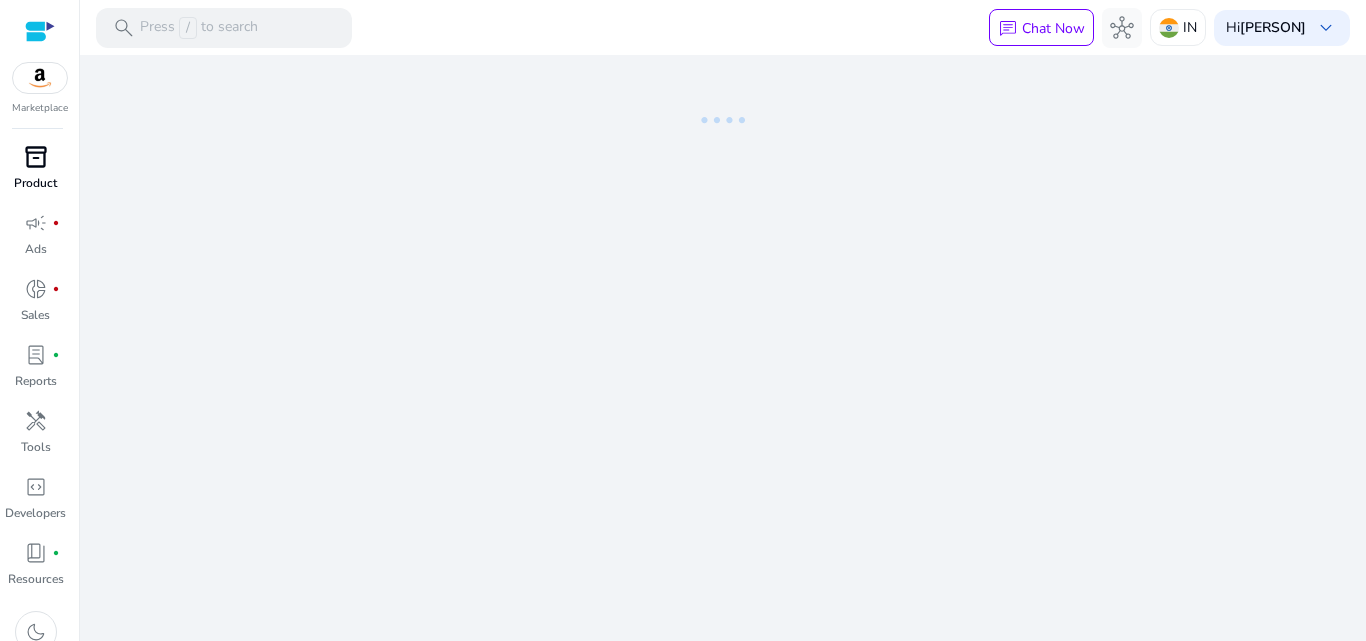 scroll, scrollTop: 0, scrollLeft: 0, axis: both 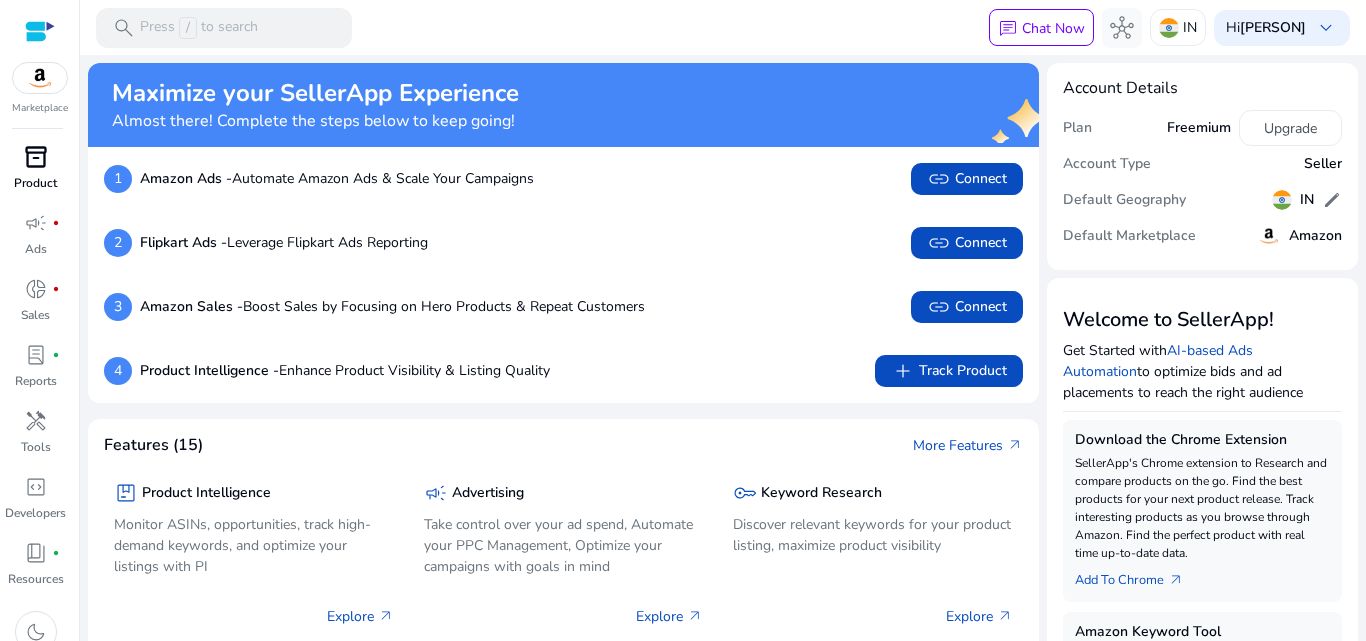 click at bounding box center [40, 31] 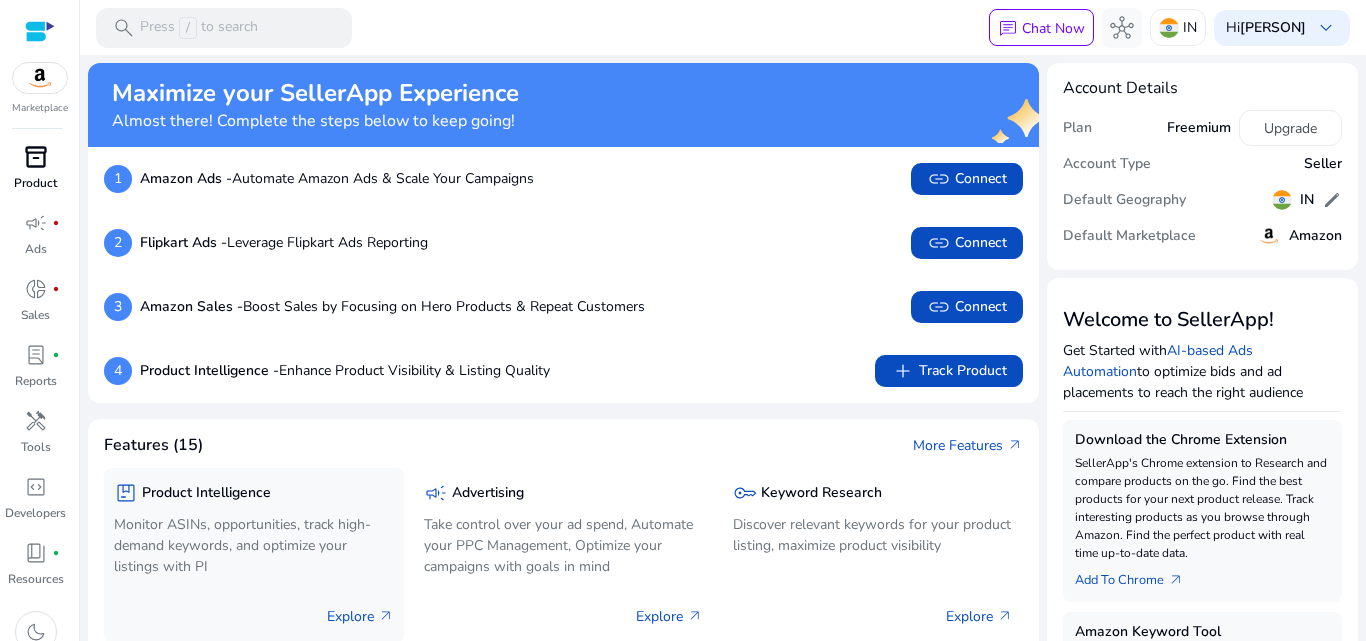 click on "Explore   arrow_outward" 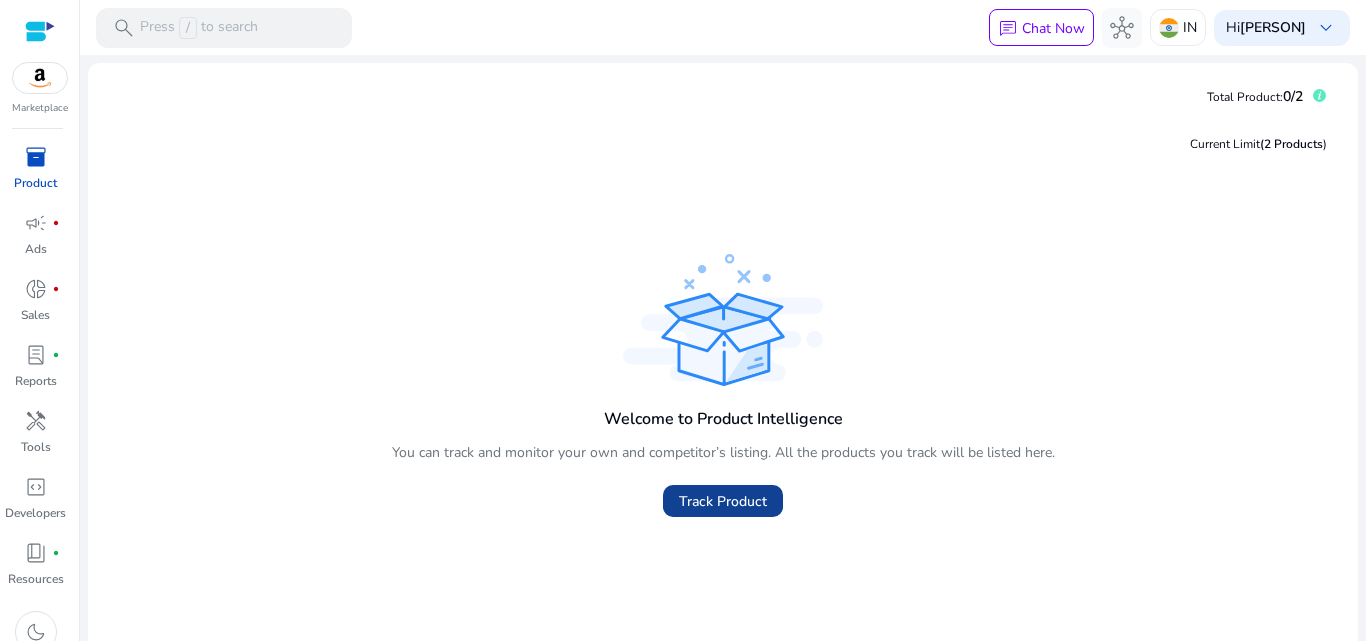click on "Track Product" 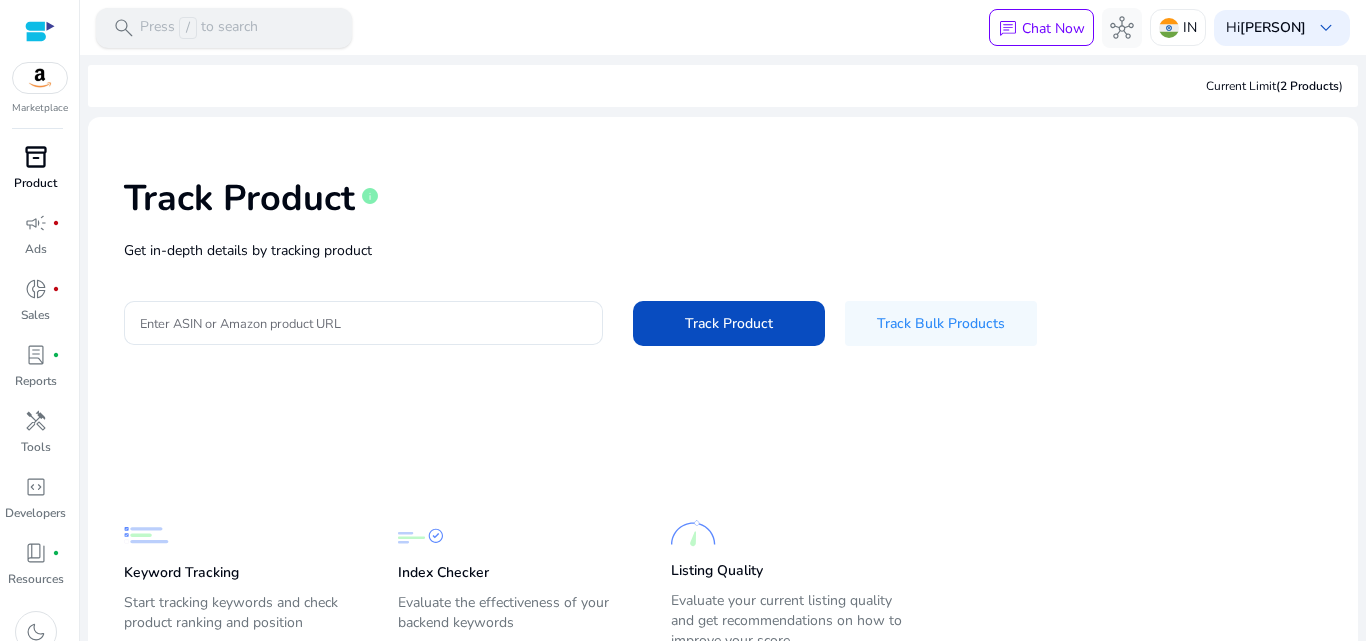 click on "Press  /  to search" at bounding box center (199, 28) 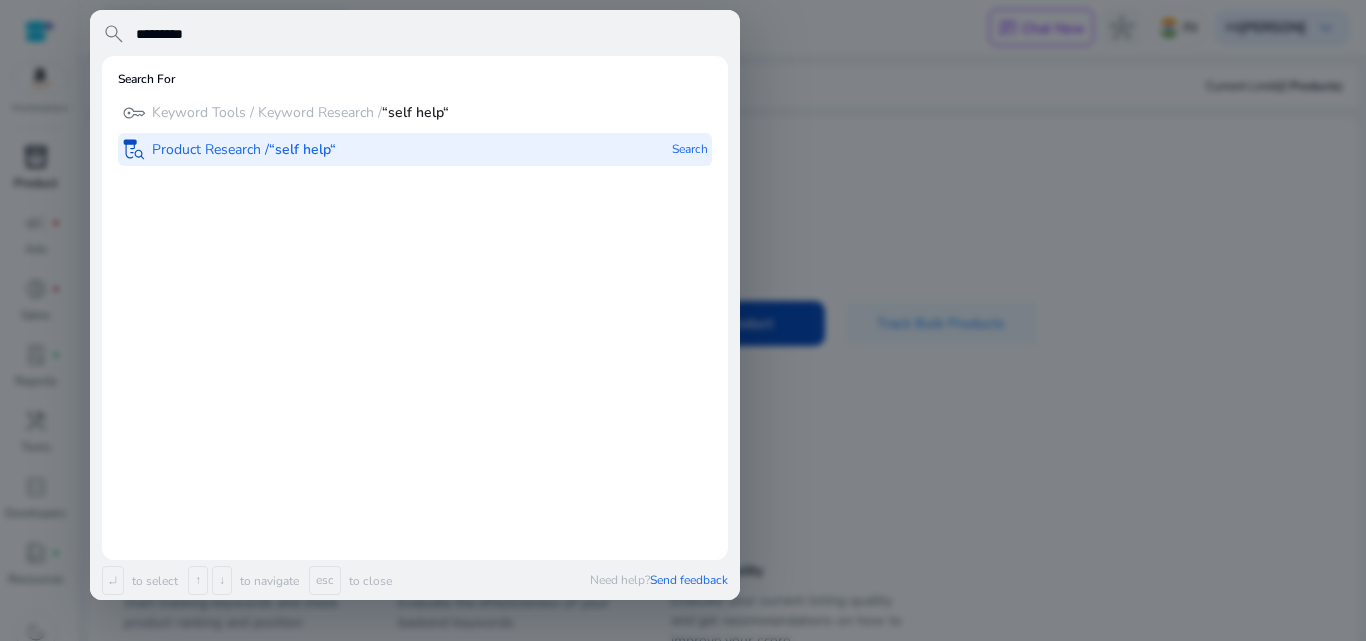 type on "*********" 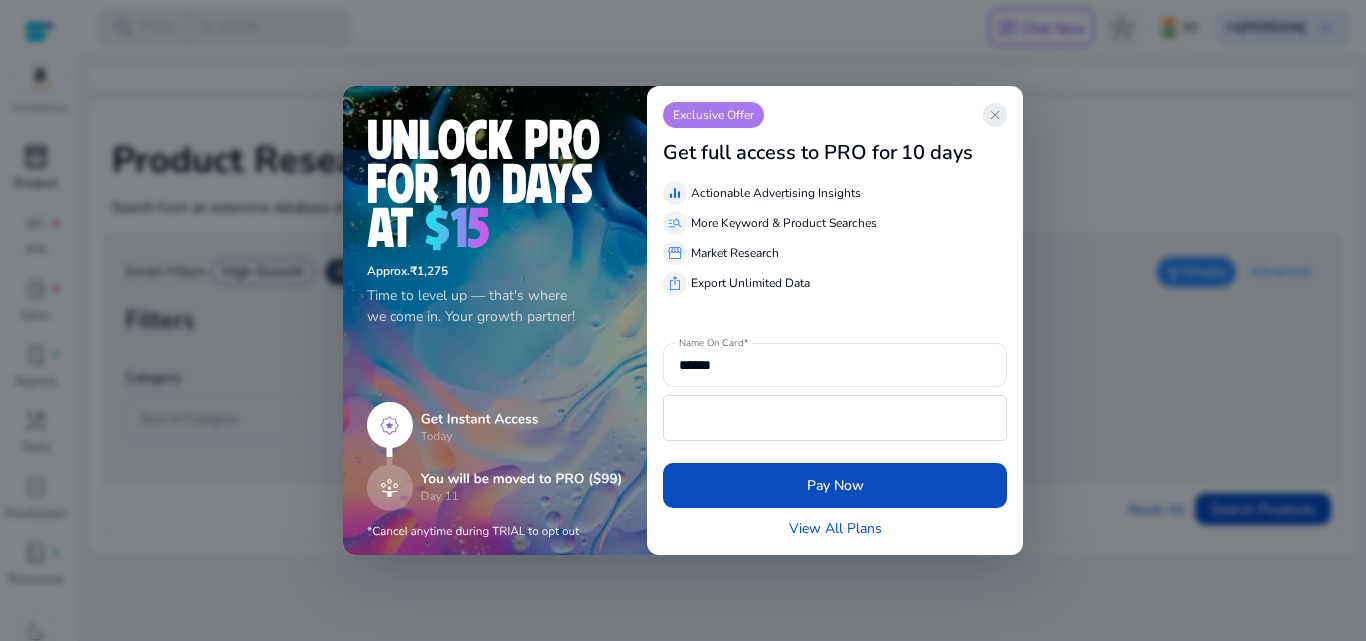 click on "close" at bounding box center [995, 115] 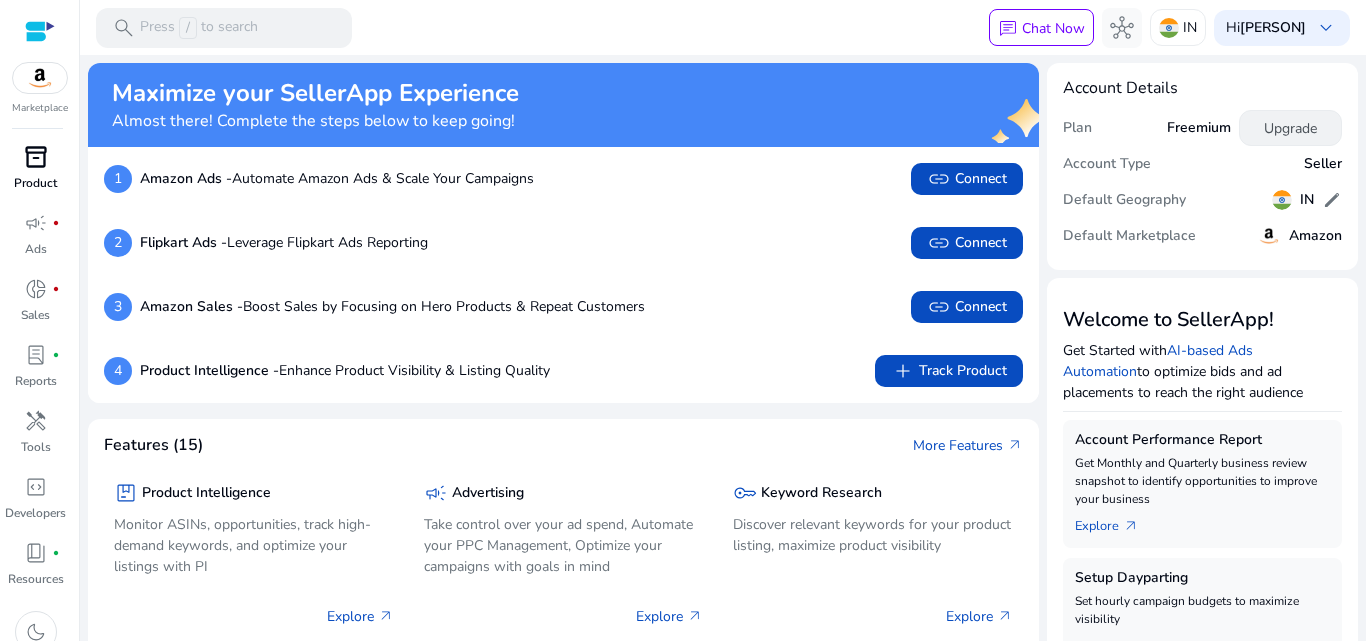 click on "Upgrade" 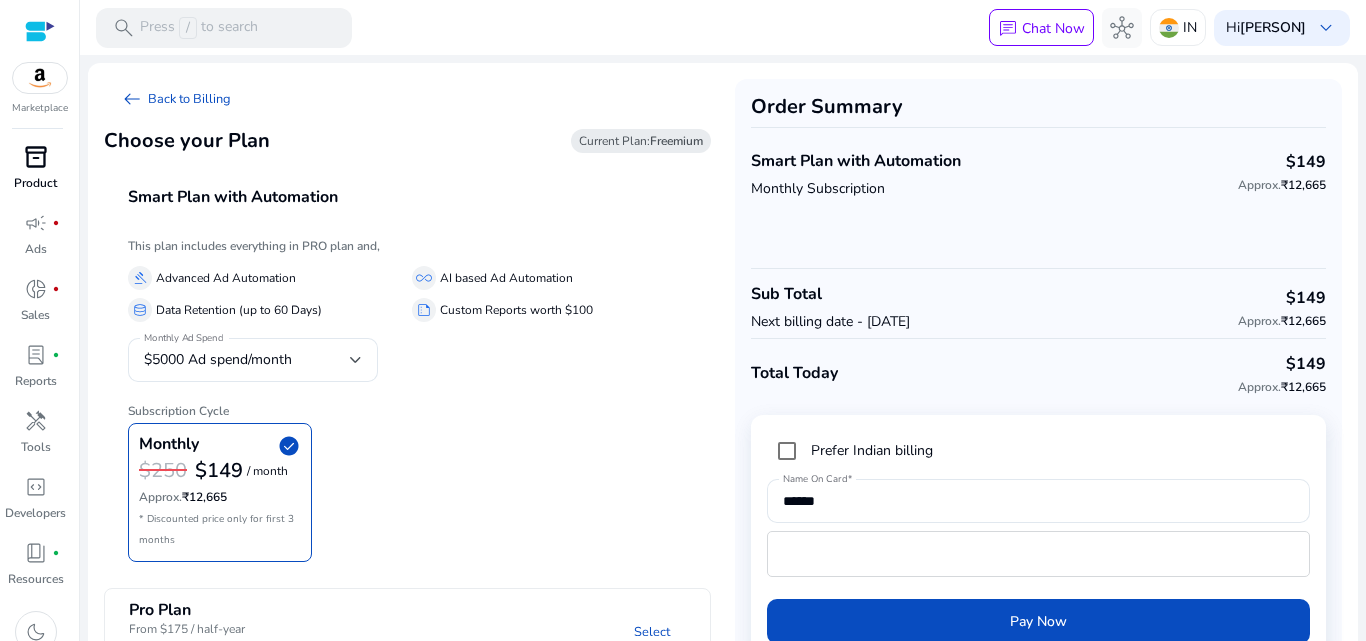 scroll, scrollTop: 51, scrollLeft: 0, axis: vertical 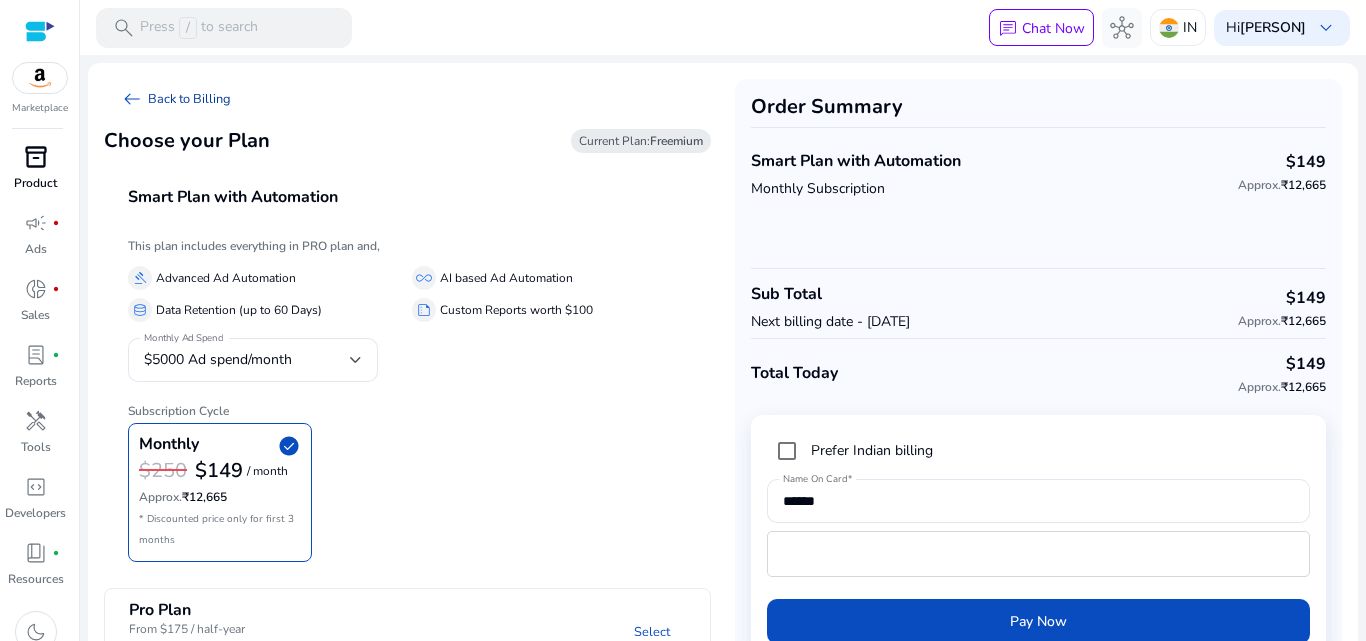 click on "arrow_left_alt" 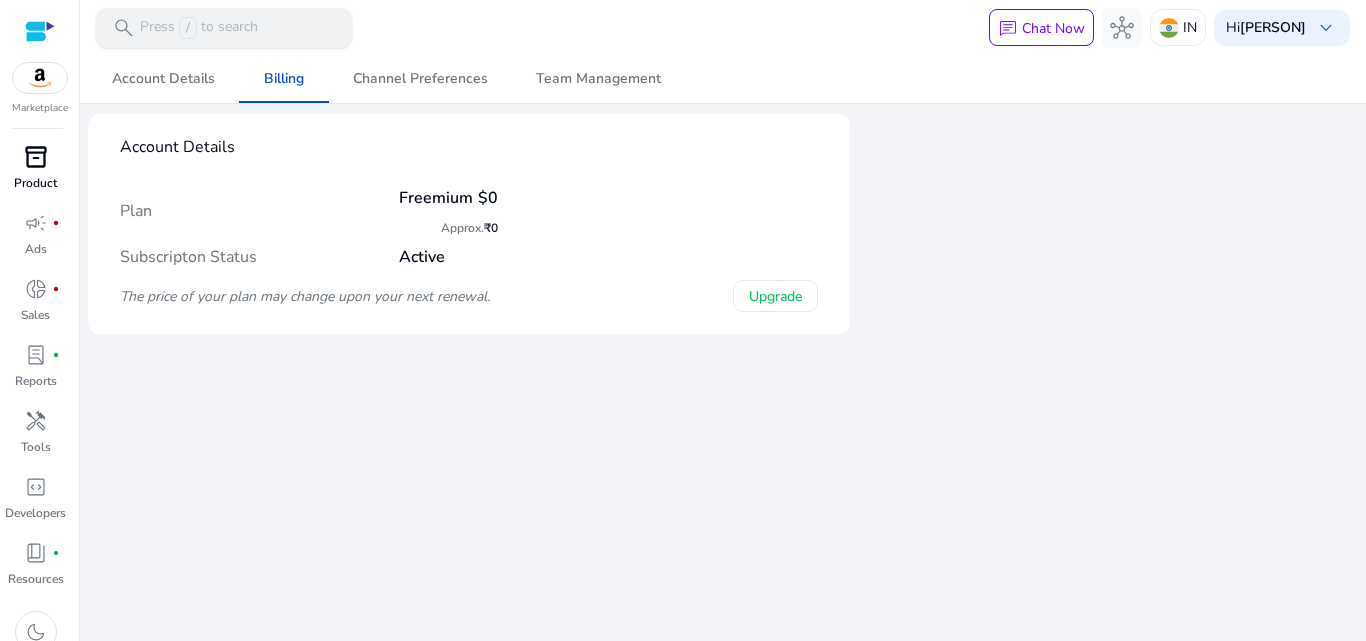 click on "/" at bounding box center (188, 28) 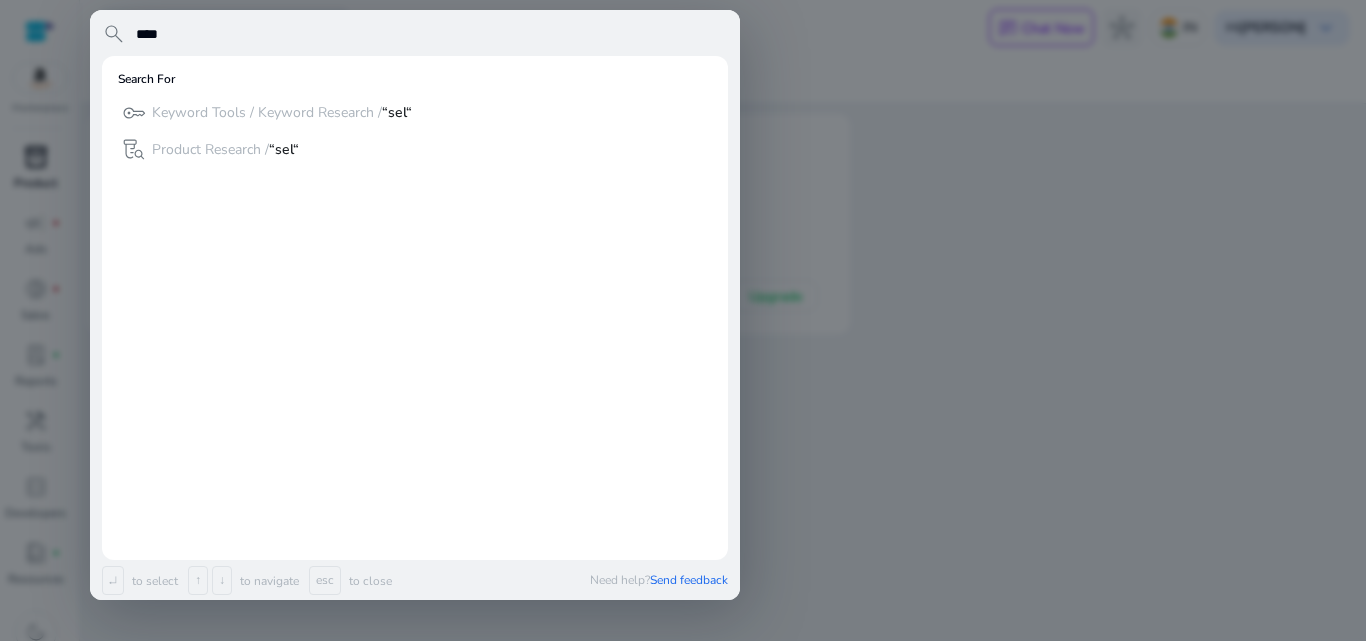 type on "****" 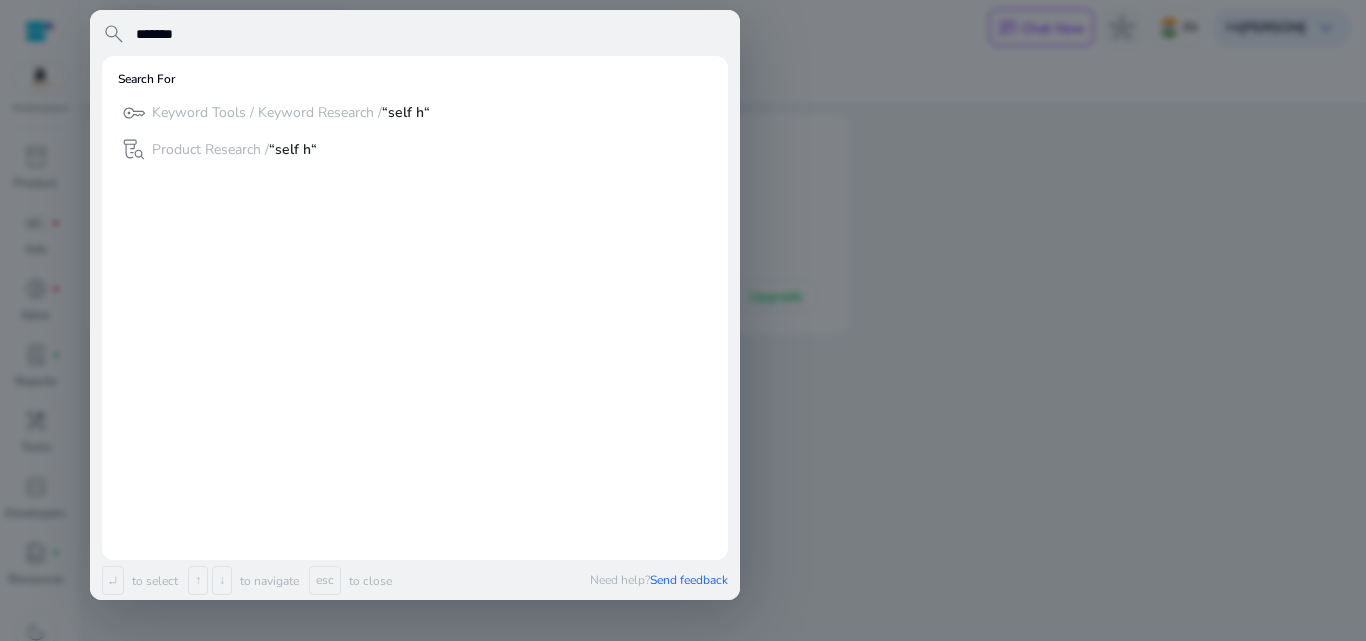 scroll, scrollTop: 0, scrollLeft: 0, axis: both 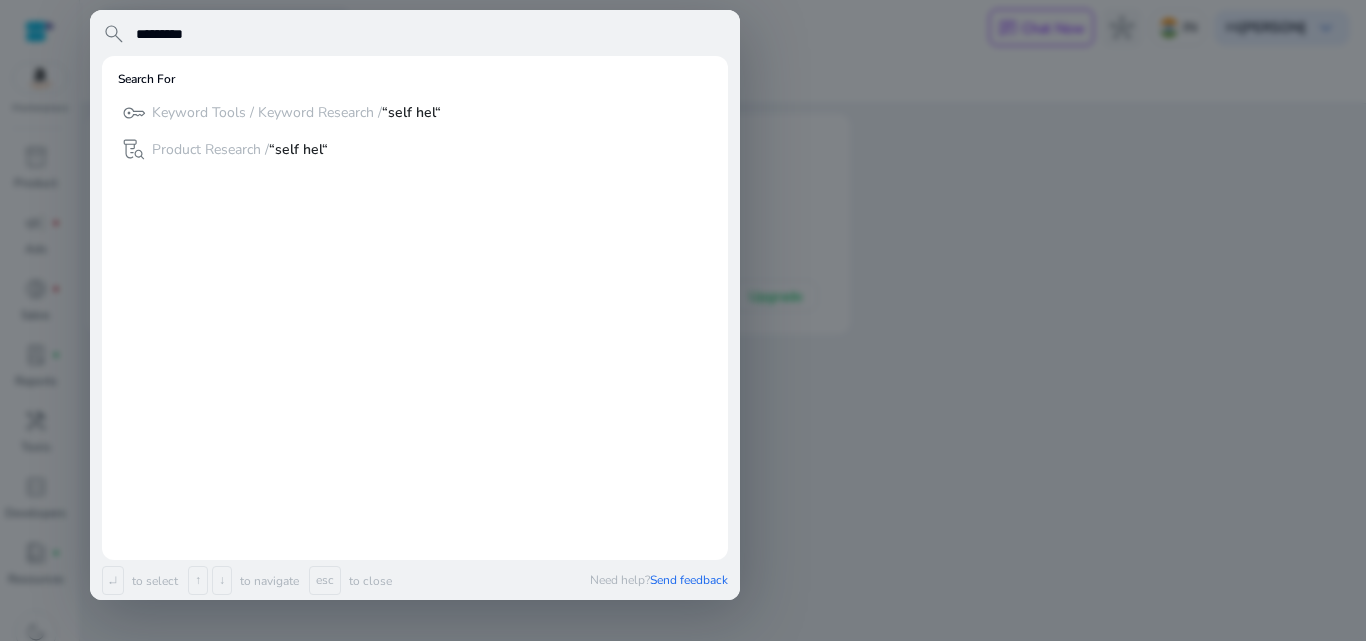 type on "*********" 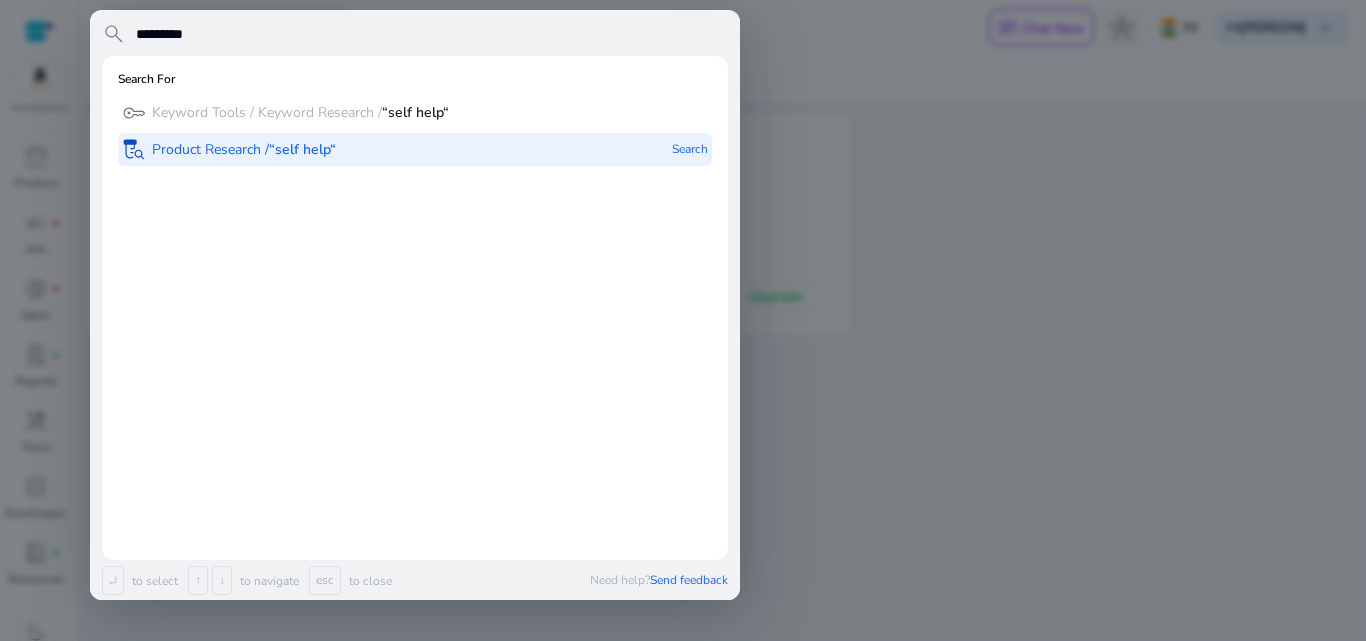 click on "“self help“" at bounding box center [302, 149] 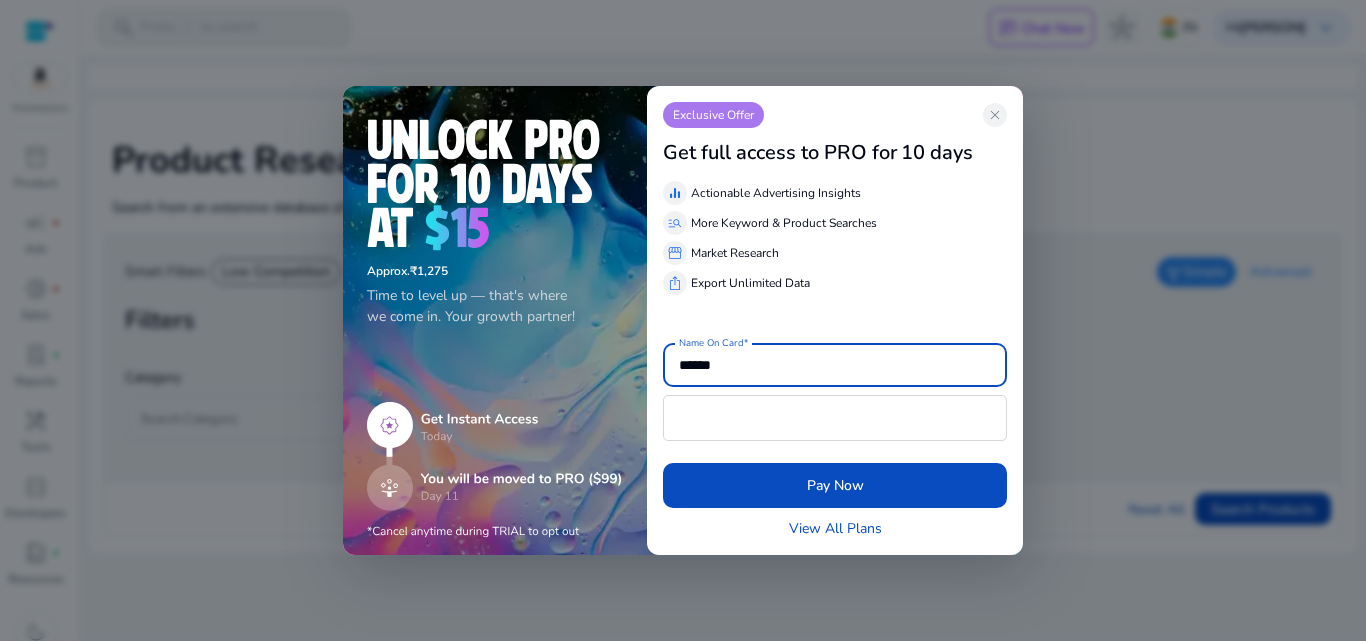 click at bounding box center (683, 320) 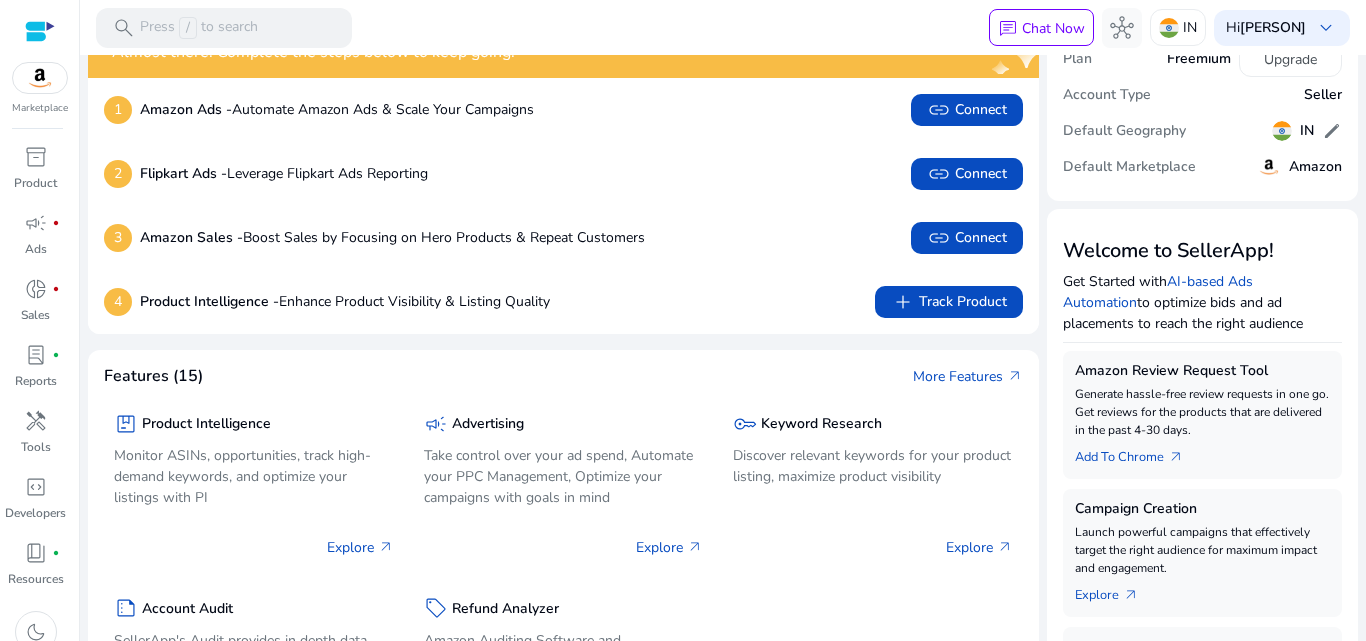 scroll, scrollTop: 0, scrollLeft: 0, axis: both 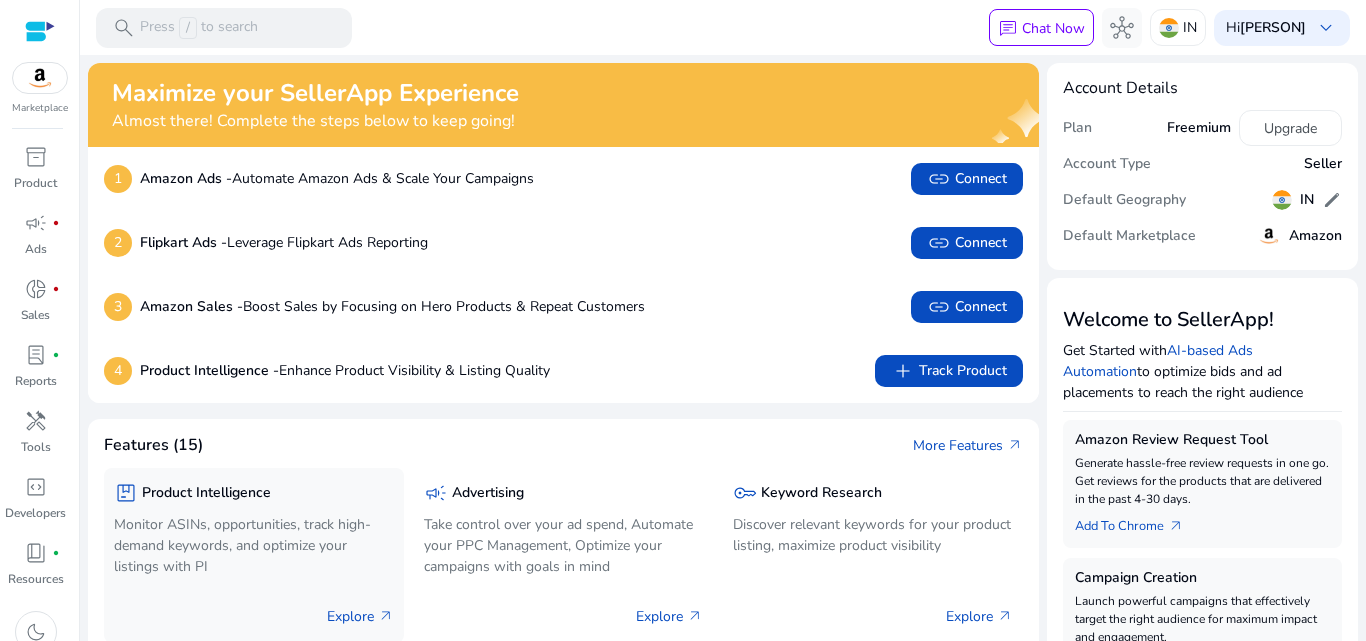 click on "Product Intelligence" 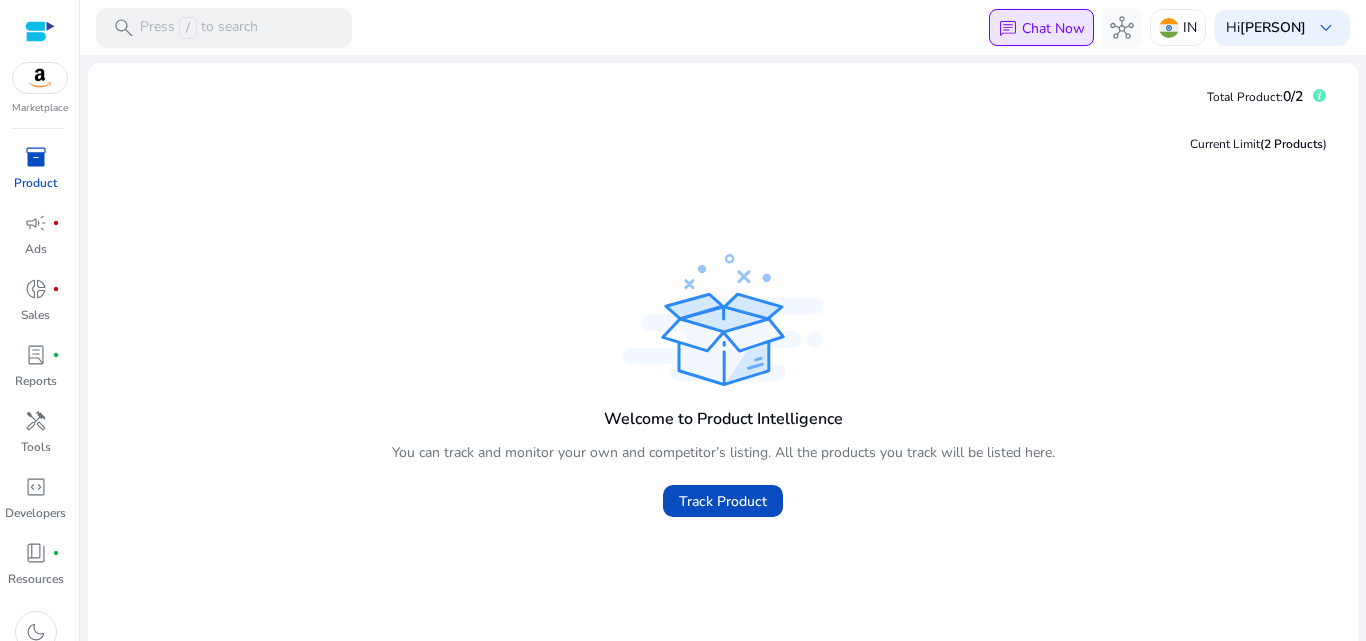 click on "Chat Now" at bounding box center (1053, 28) 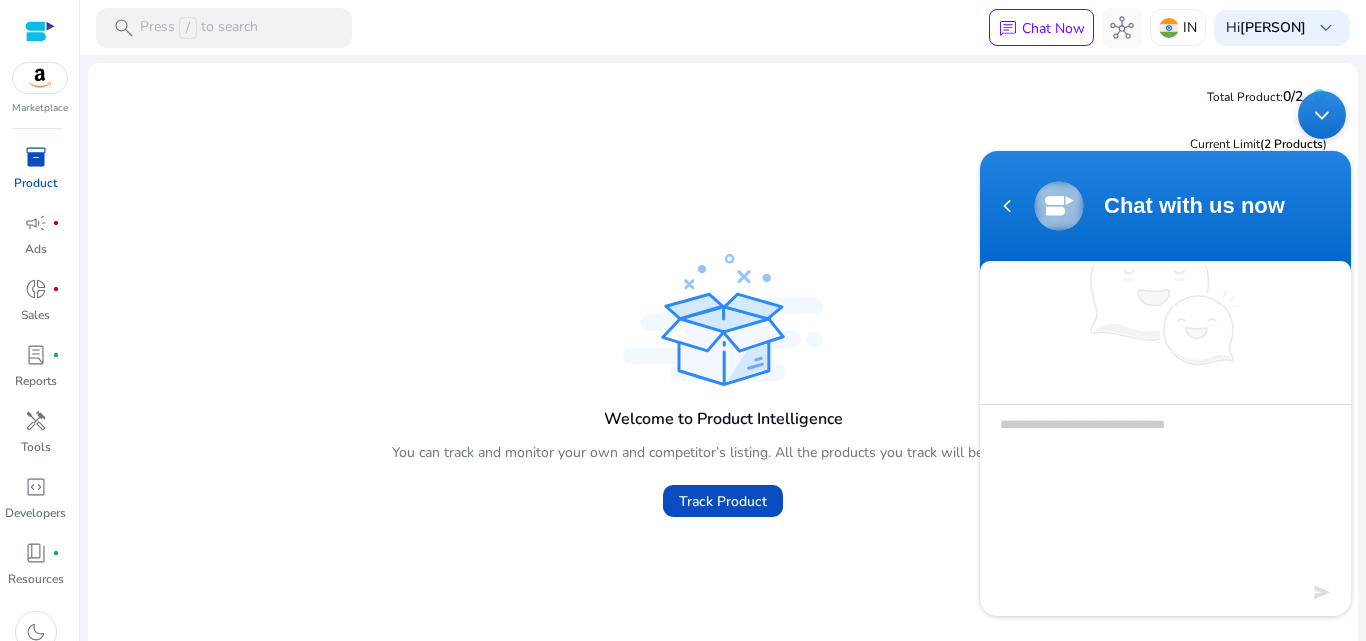 scroll, scrollTop: 0, scrollLeft: 0, axis: both 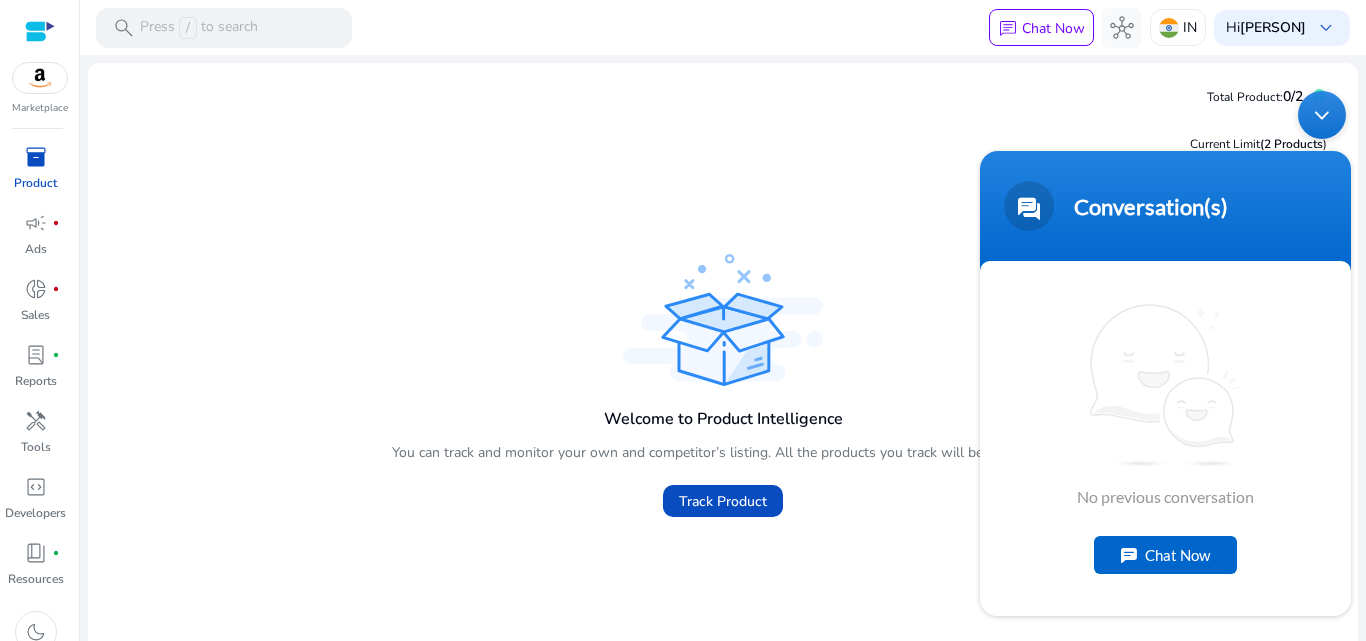 click on "Chat Now" at bounding box center (1165, 555) 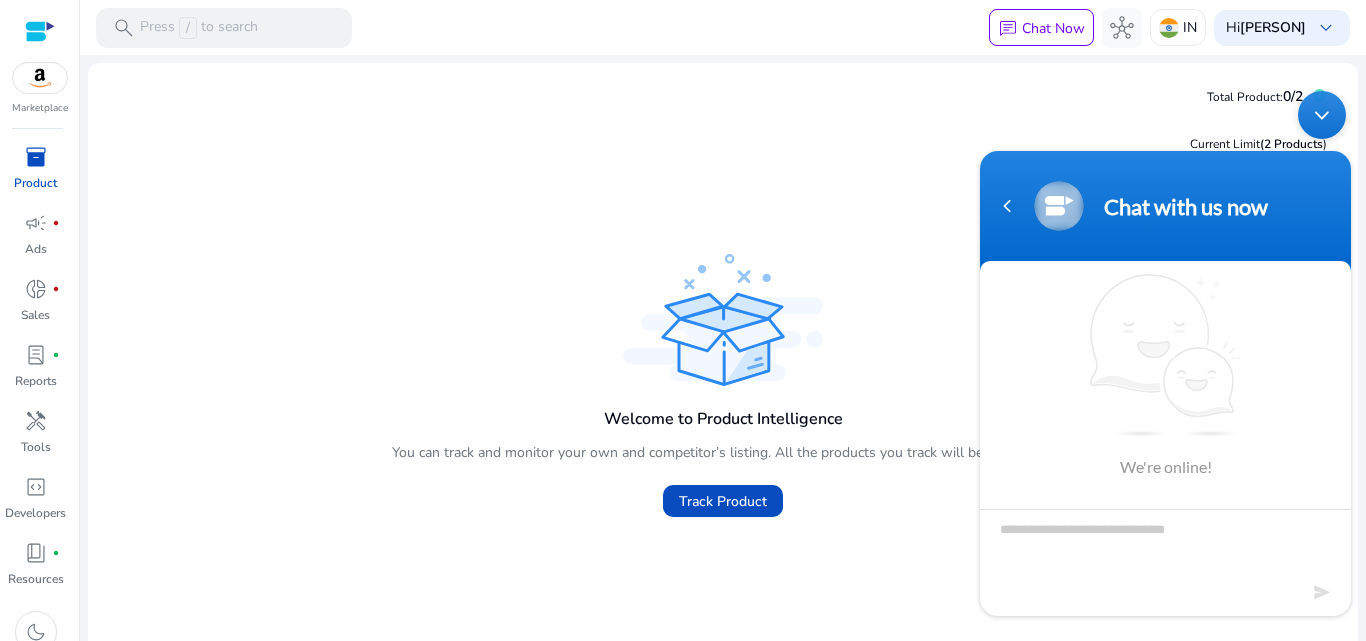 click at bounding box center [1165, 544] 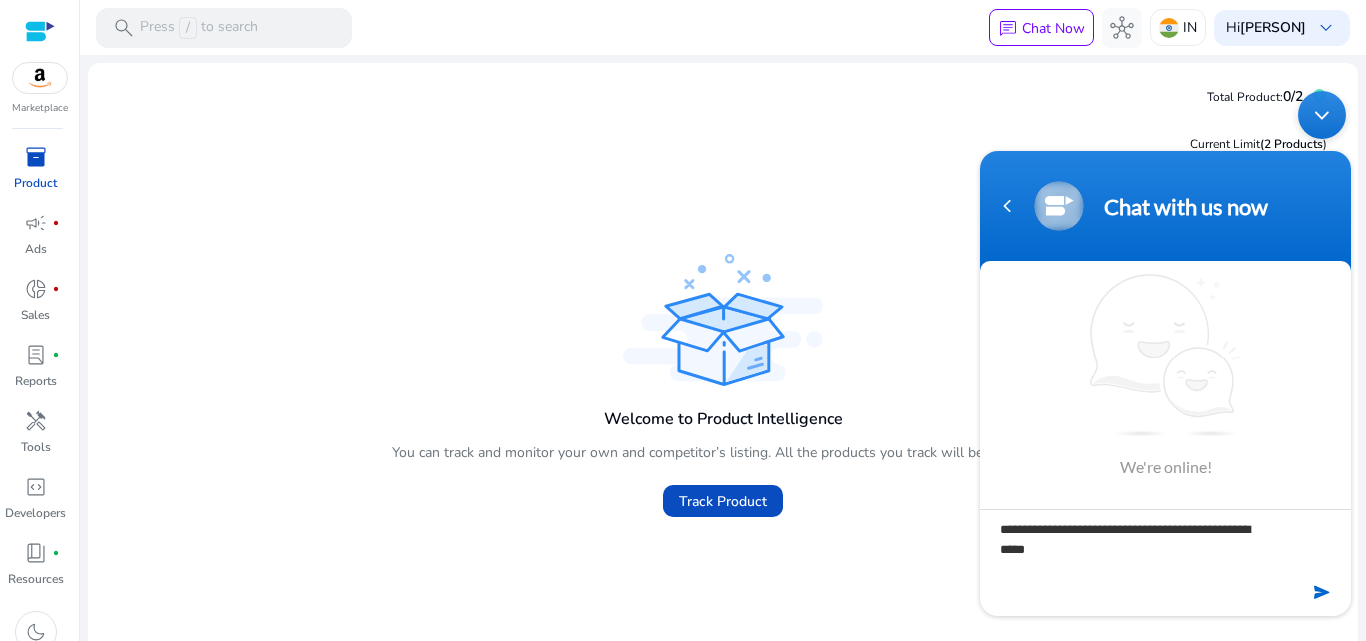type on "**********" 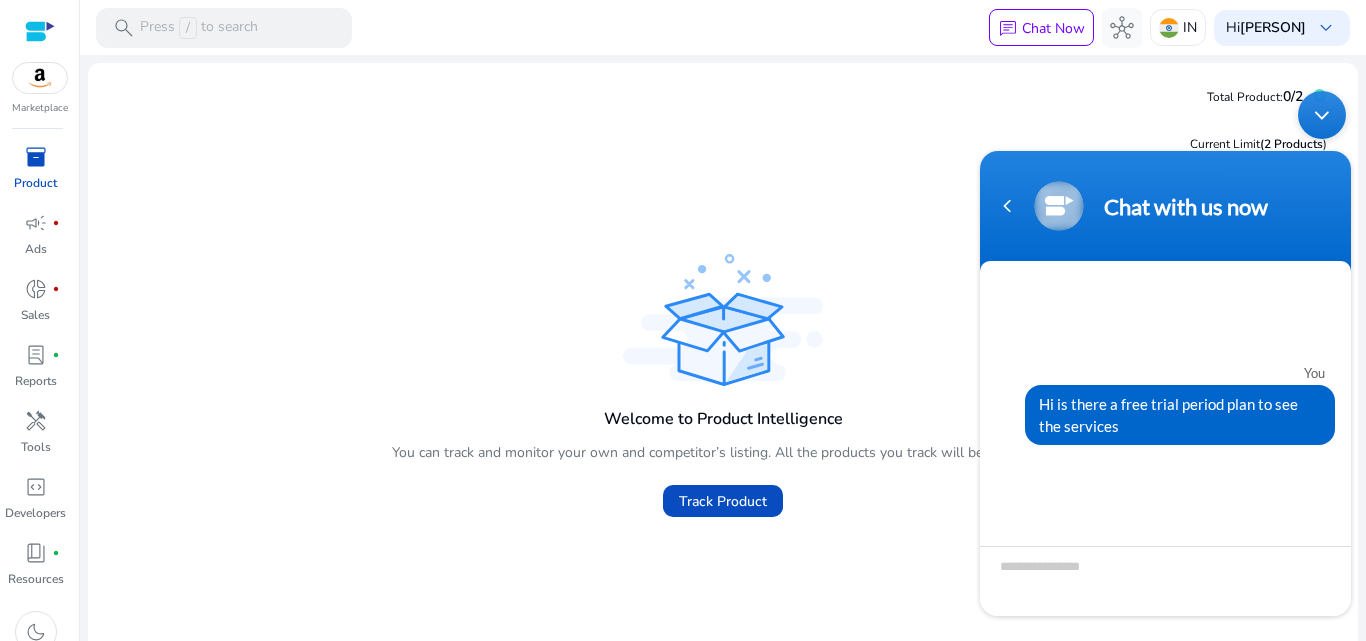 scroll, scrollTop: 231, scrollLeft: 0, axis: vertical 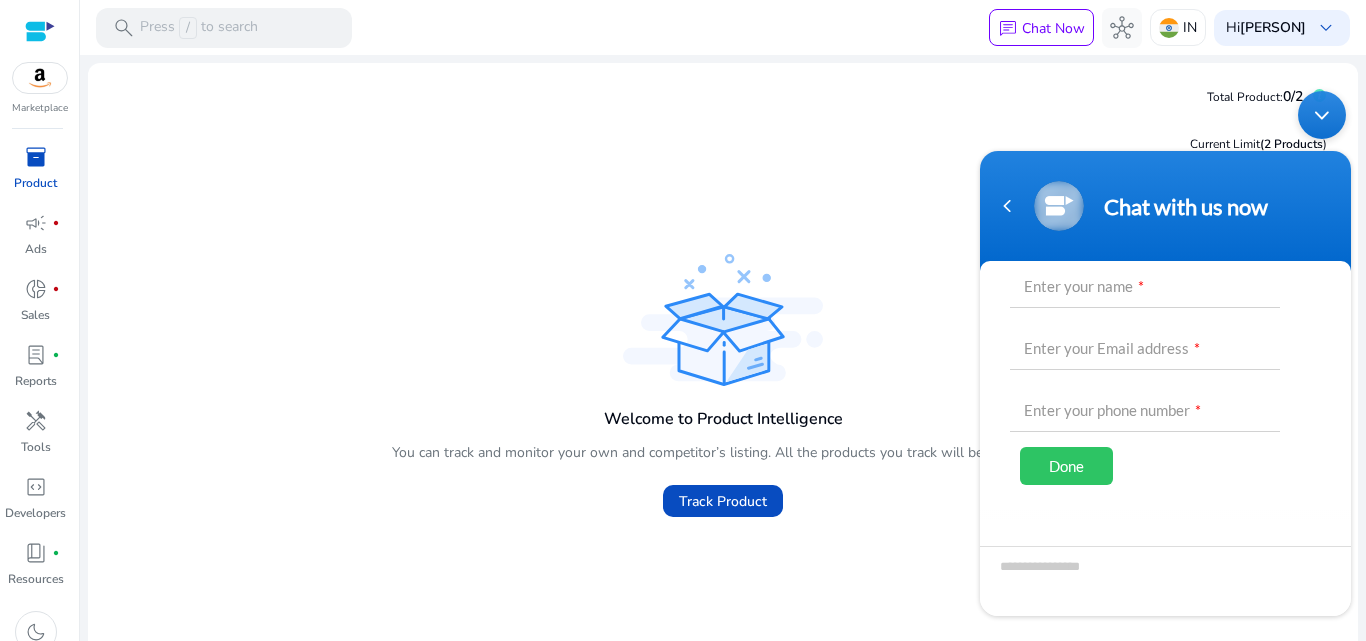 click at bounding box center (1007, 206) 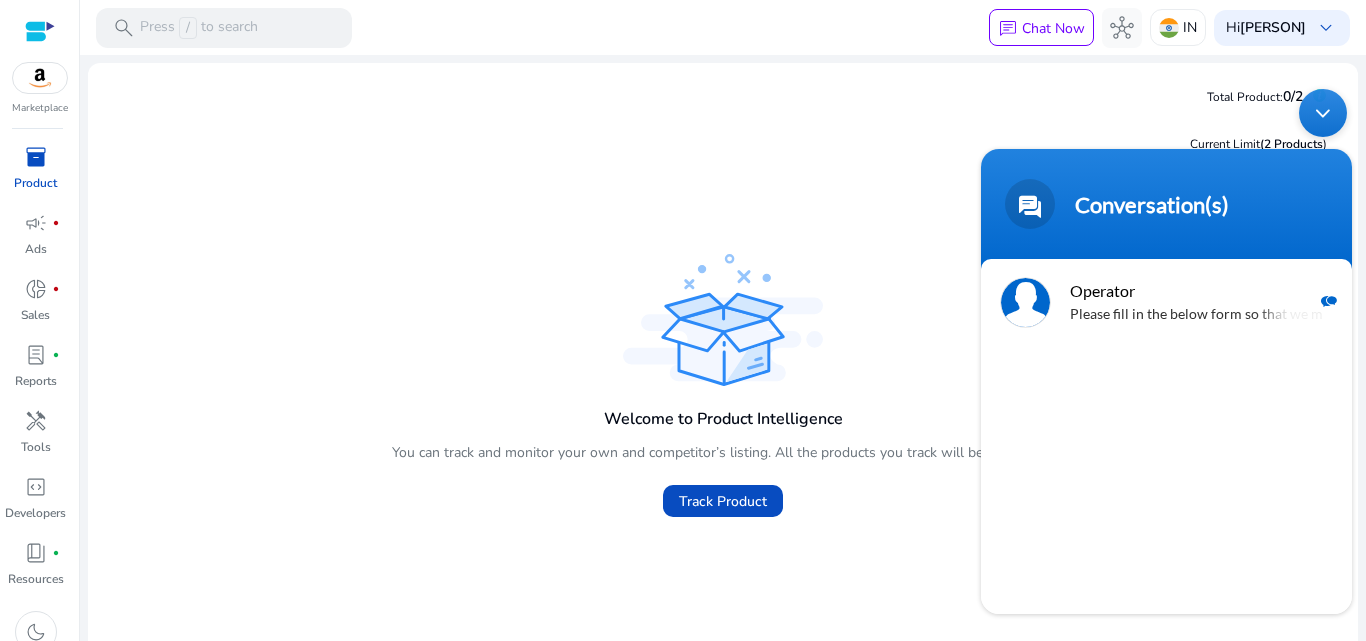 drag, startPoint x: 894, startPoint y: 93, endPoint x: 874, endPoint y: 92, distance: 20.024984 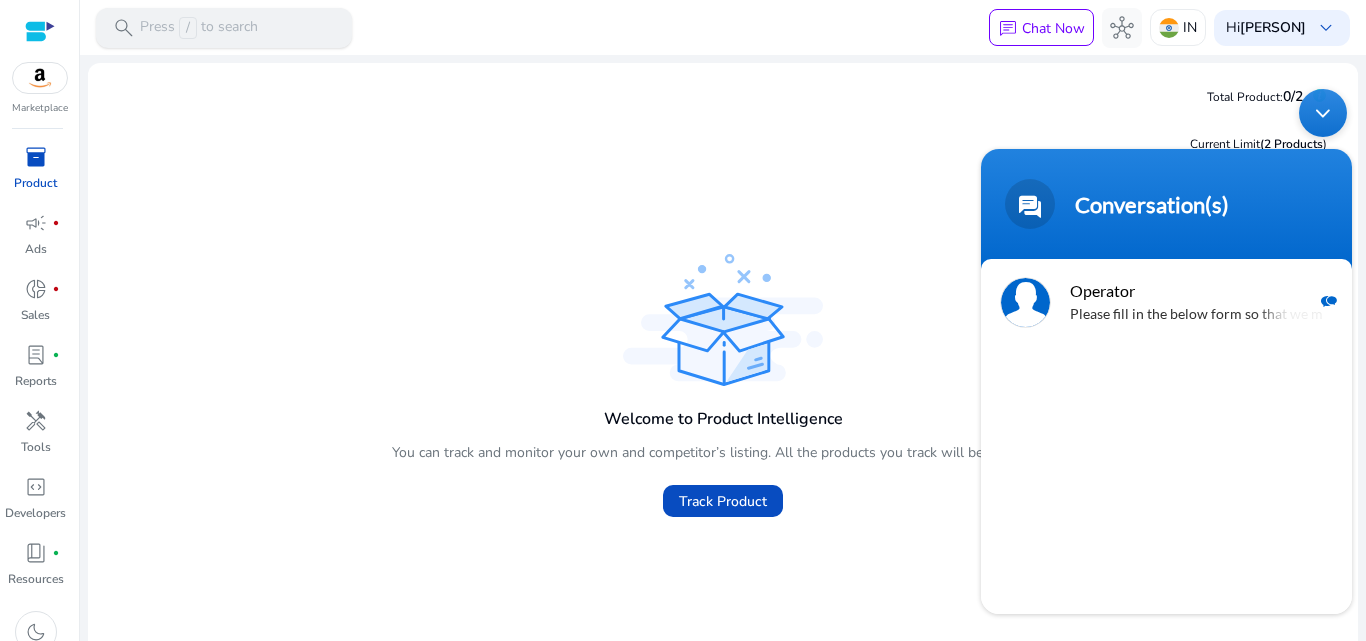 click on "search   Press  /  to search" at bounding box center [224, 28] 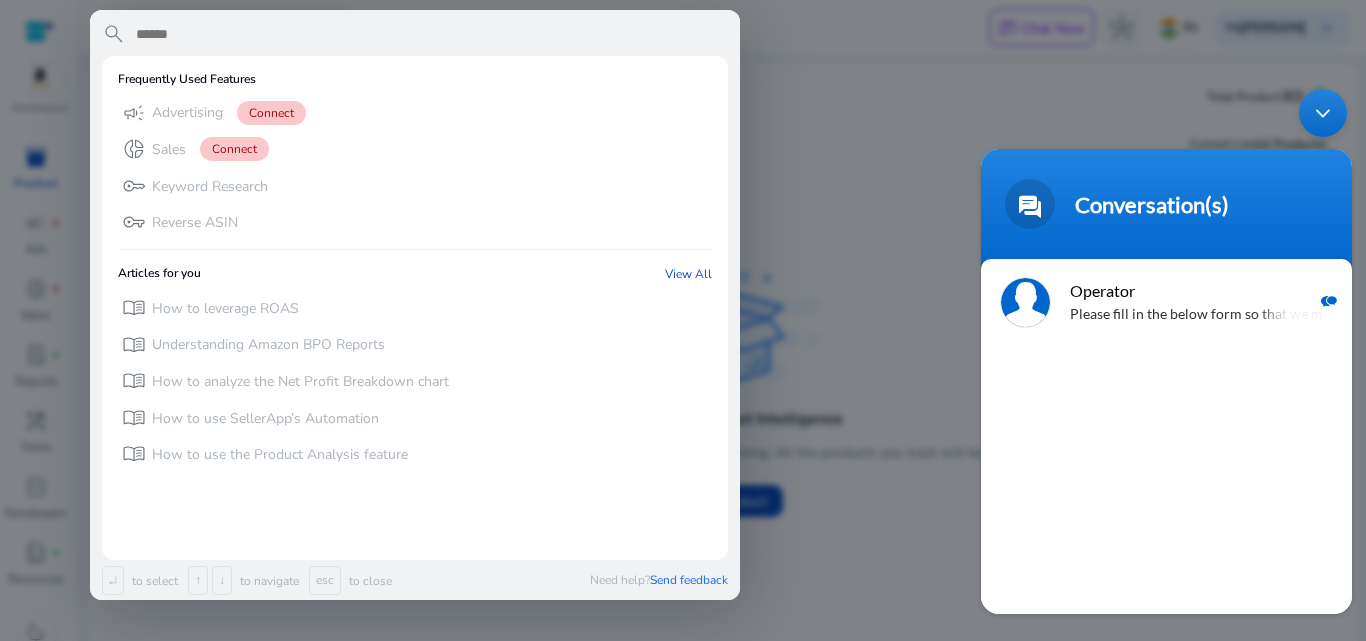click at bounding box center (431, 34) 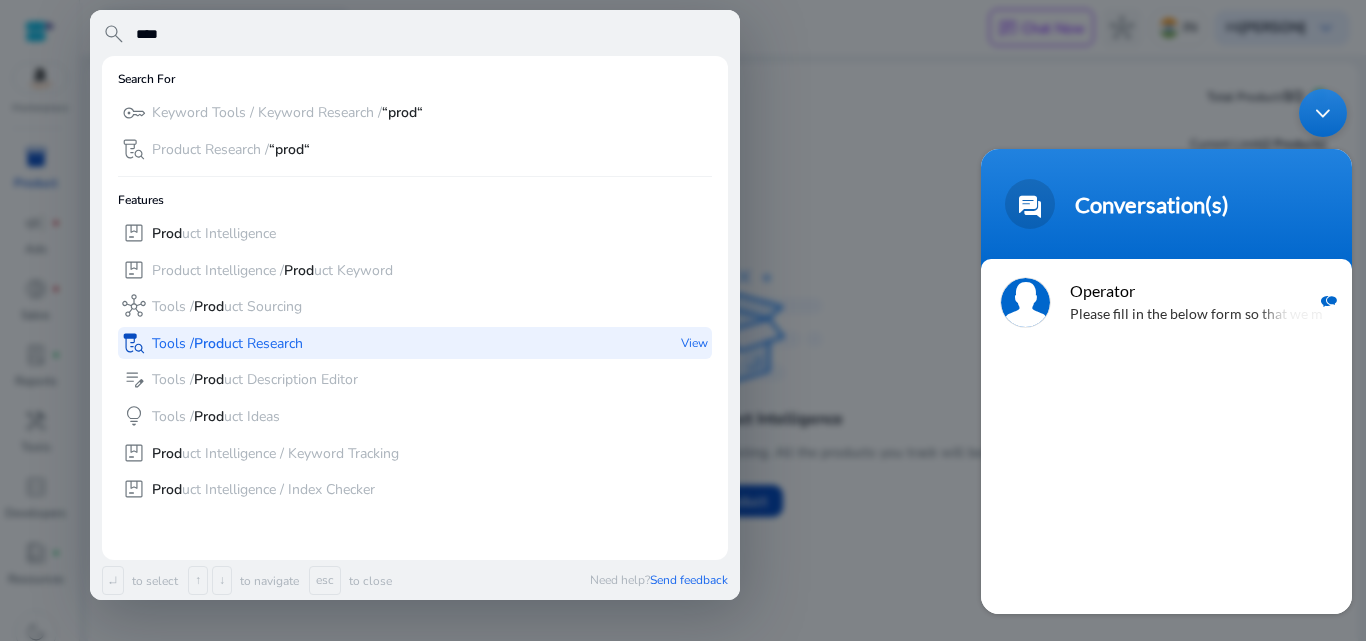 type on "****" 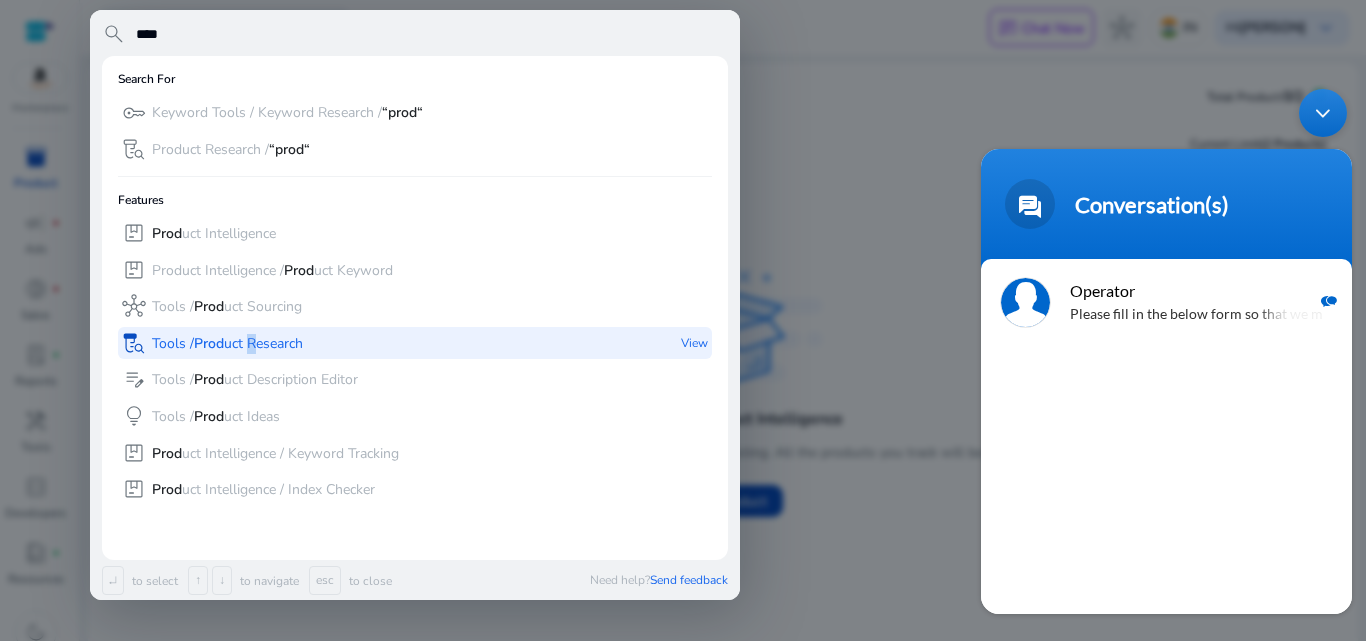 click on "Tools /  Prod uct Research" at bounding box center [227, 344] 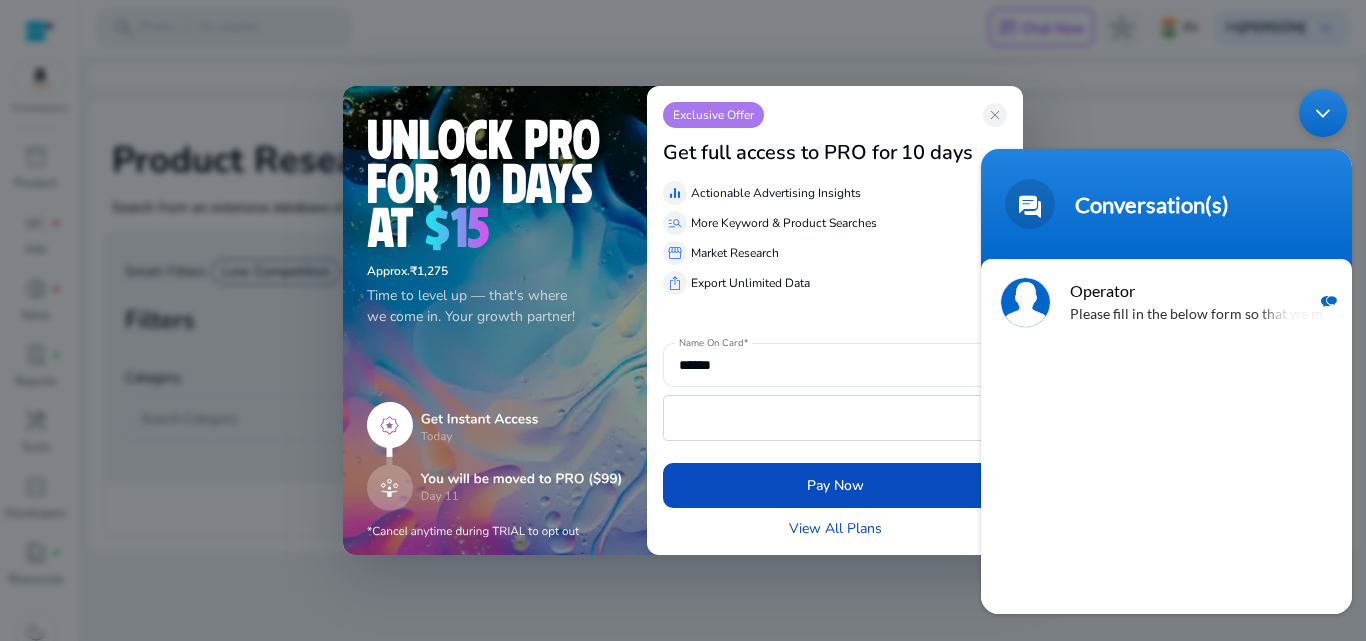 click at bounding box center (1323, 113) 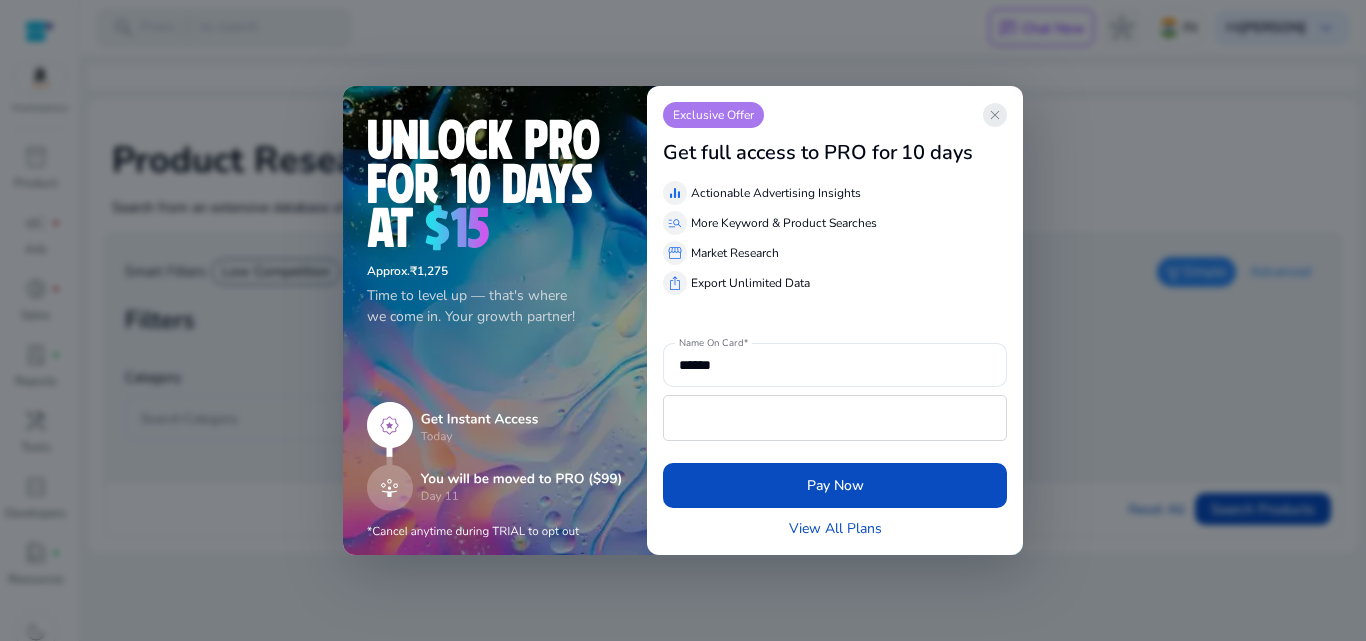 click on "close" at bounding box center [995, 115] 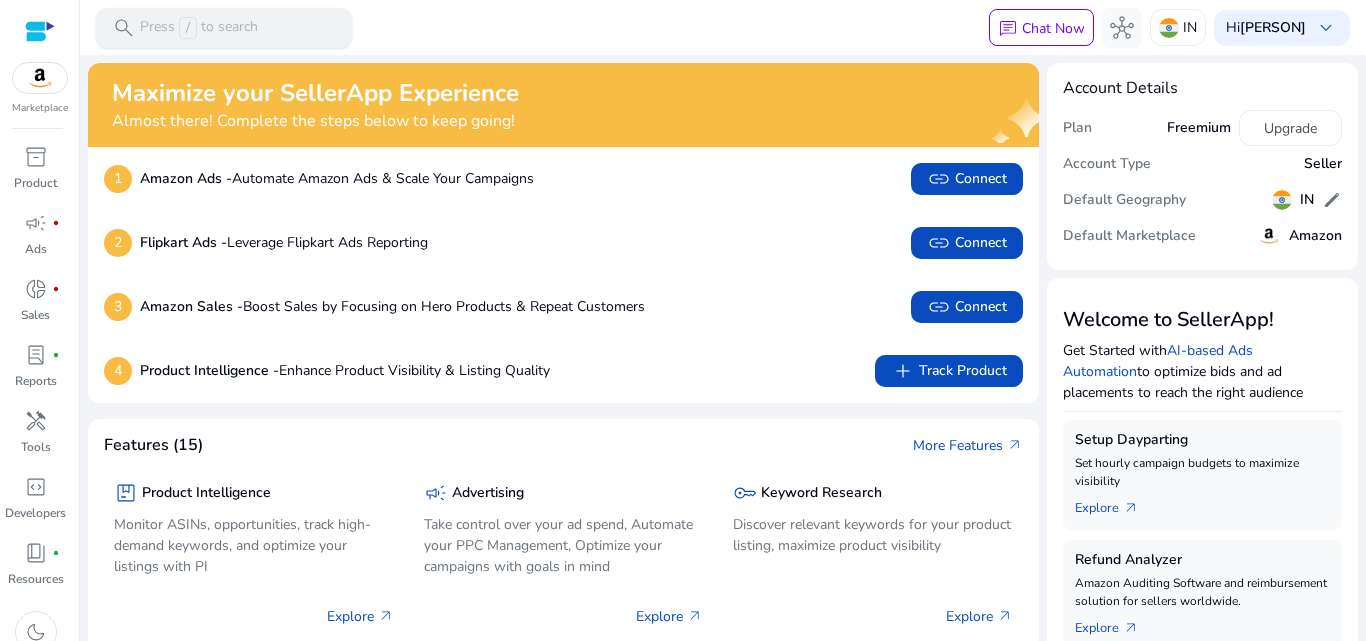 click on "Press  /  to search" at bounding box center (199, 28) 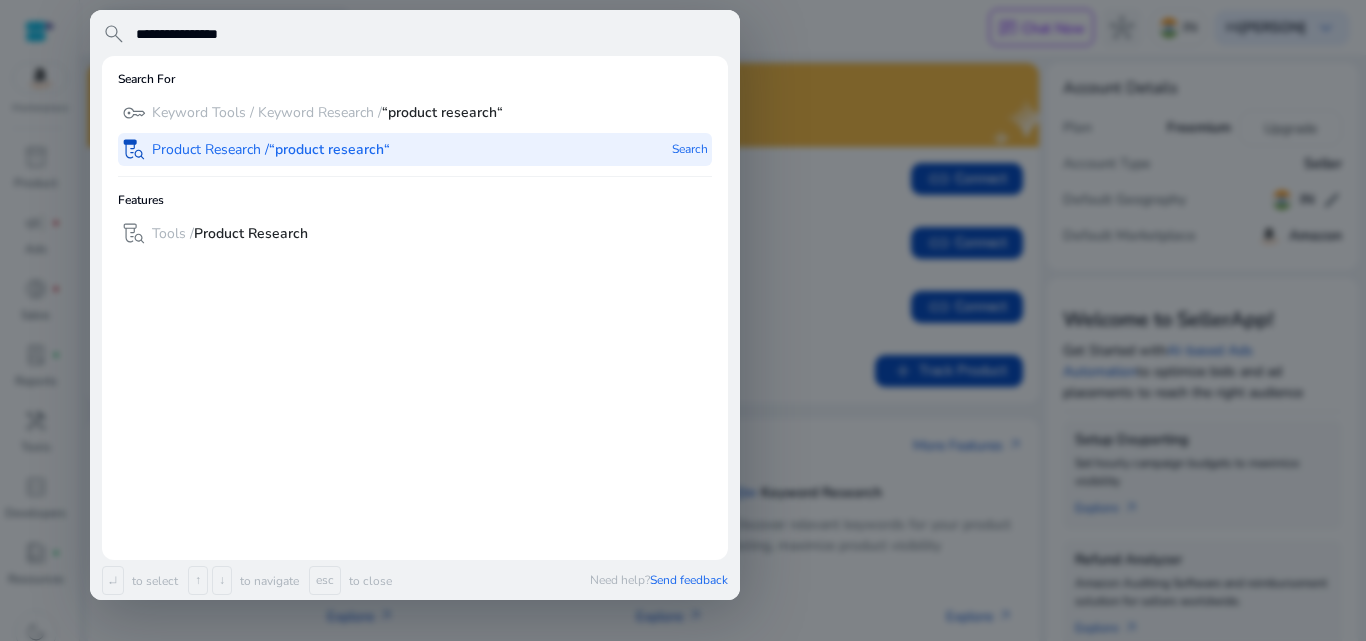 type on "**********" 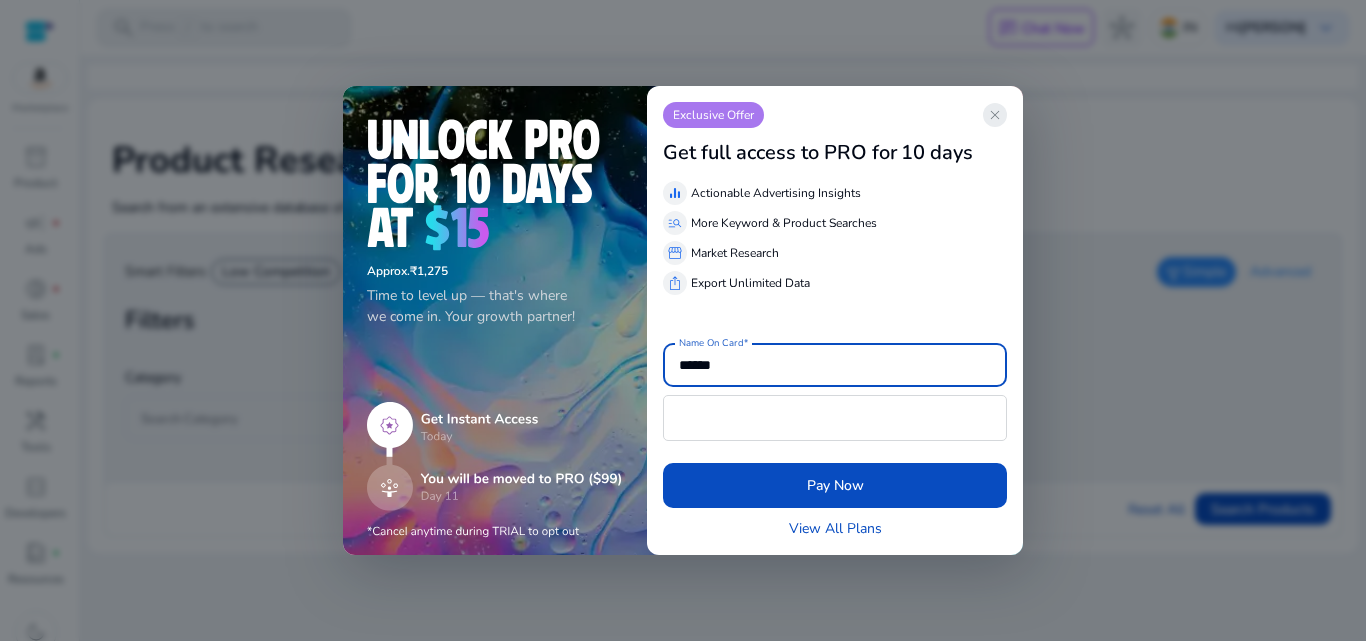 click on "close" at bounding box center [995, 115] 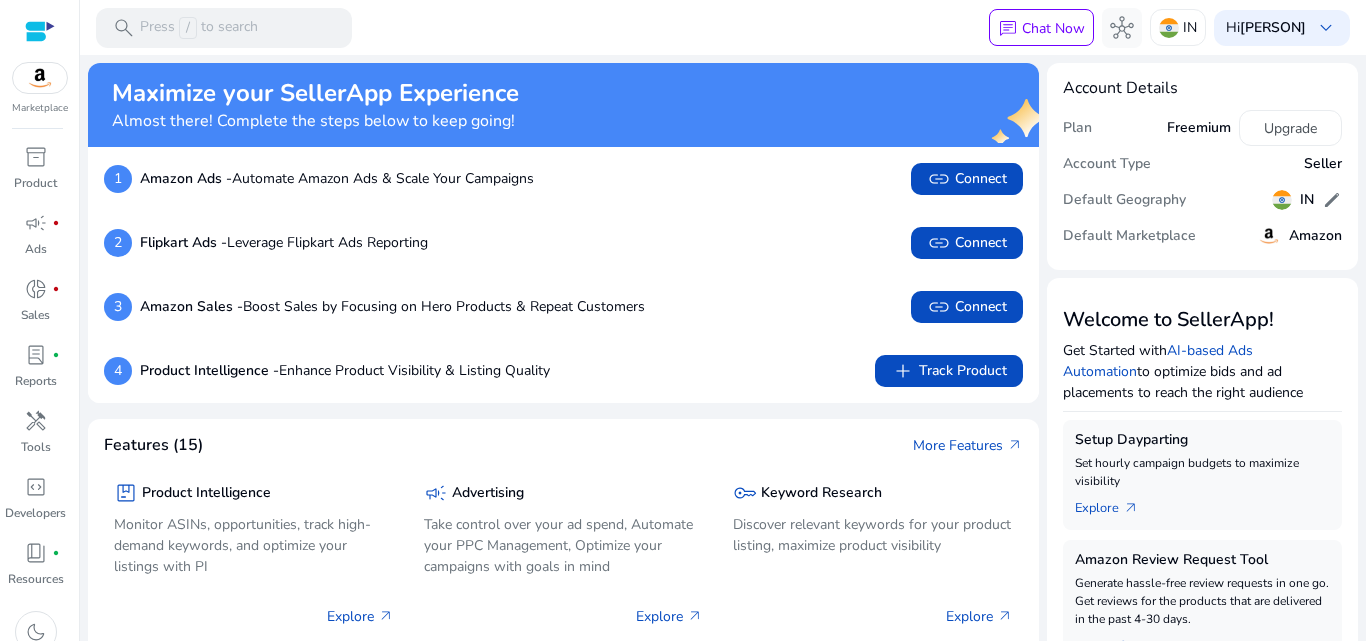 click on "Freemium" 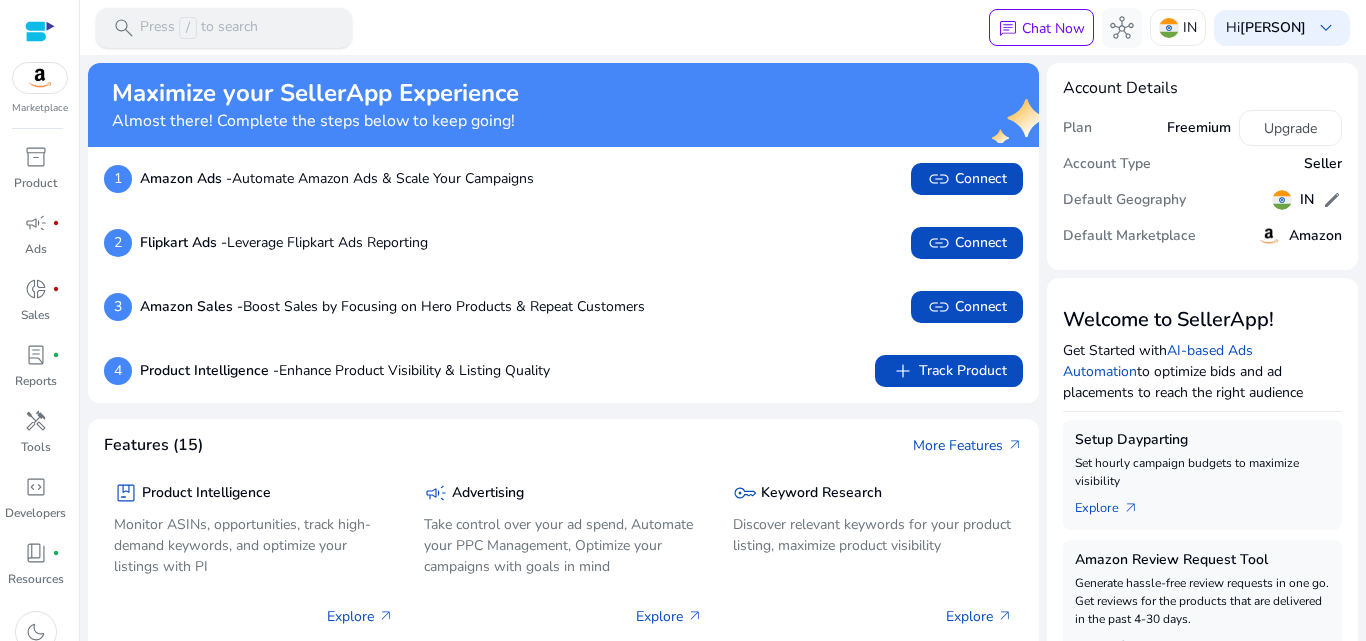 click on "search   Press  /  to search" at bounding box center [224, 28] 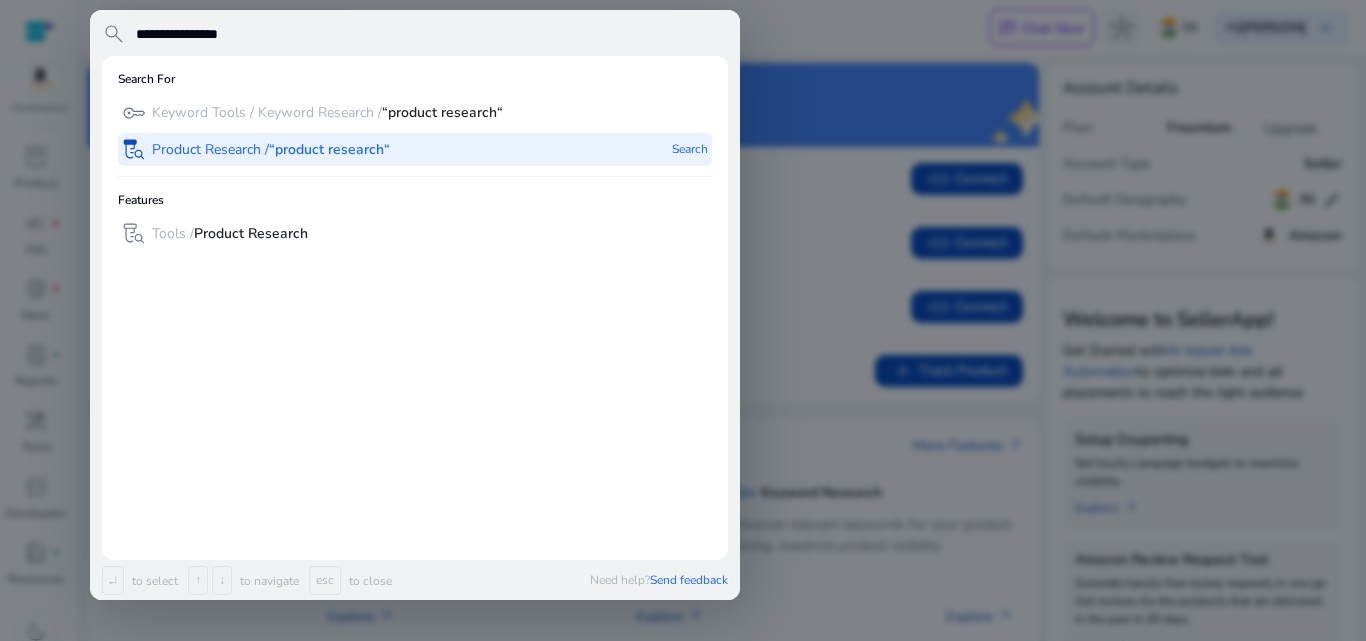 type on "**********" 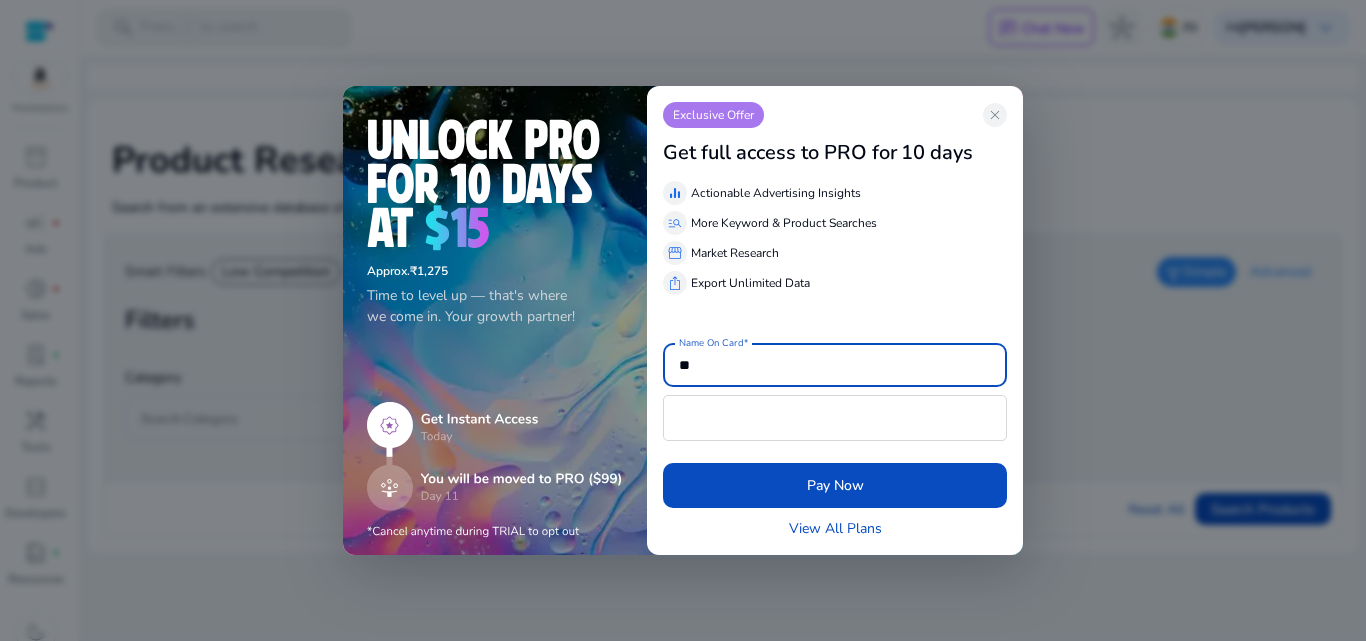 type on "*" 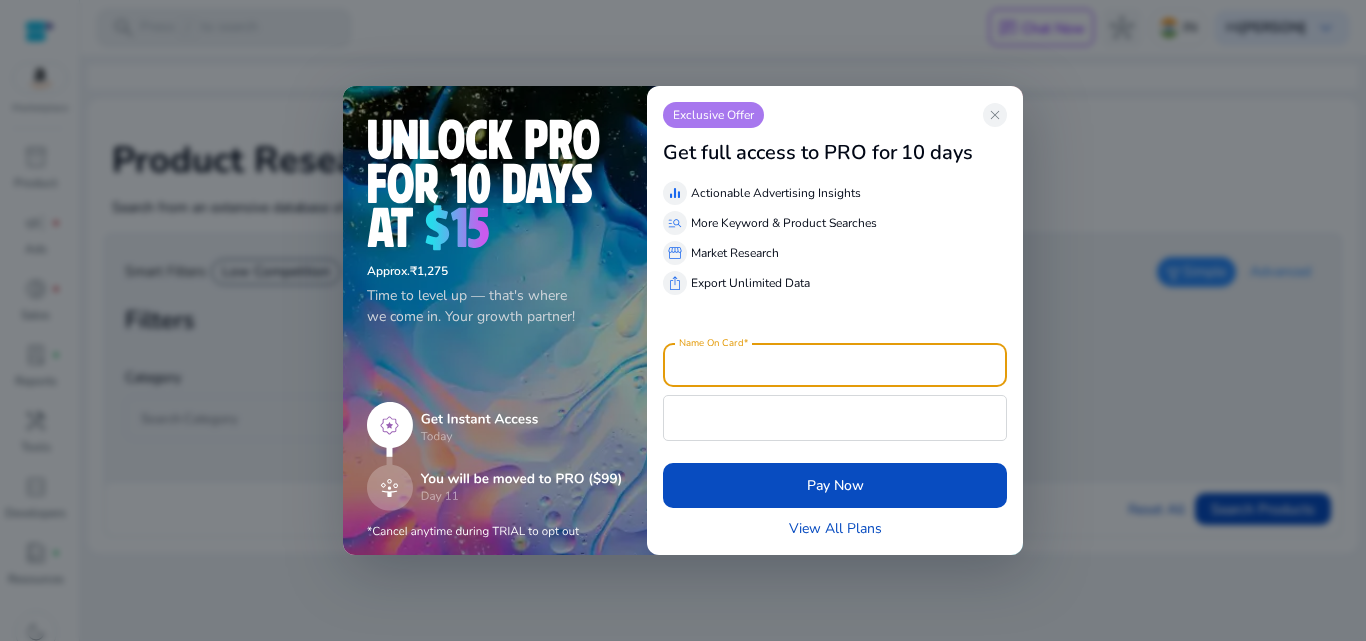 click on "Name On Card" at bounding box center (835, 365) 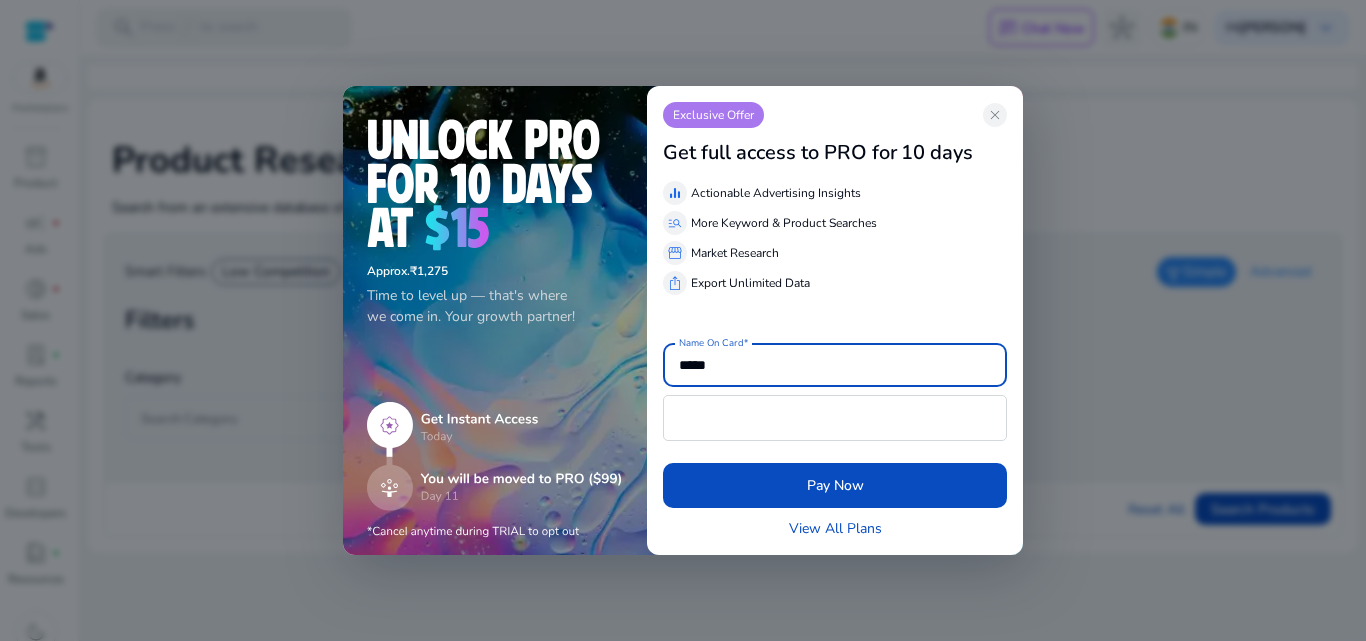 click on "*****" at bounding box center [835, 365] 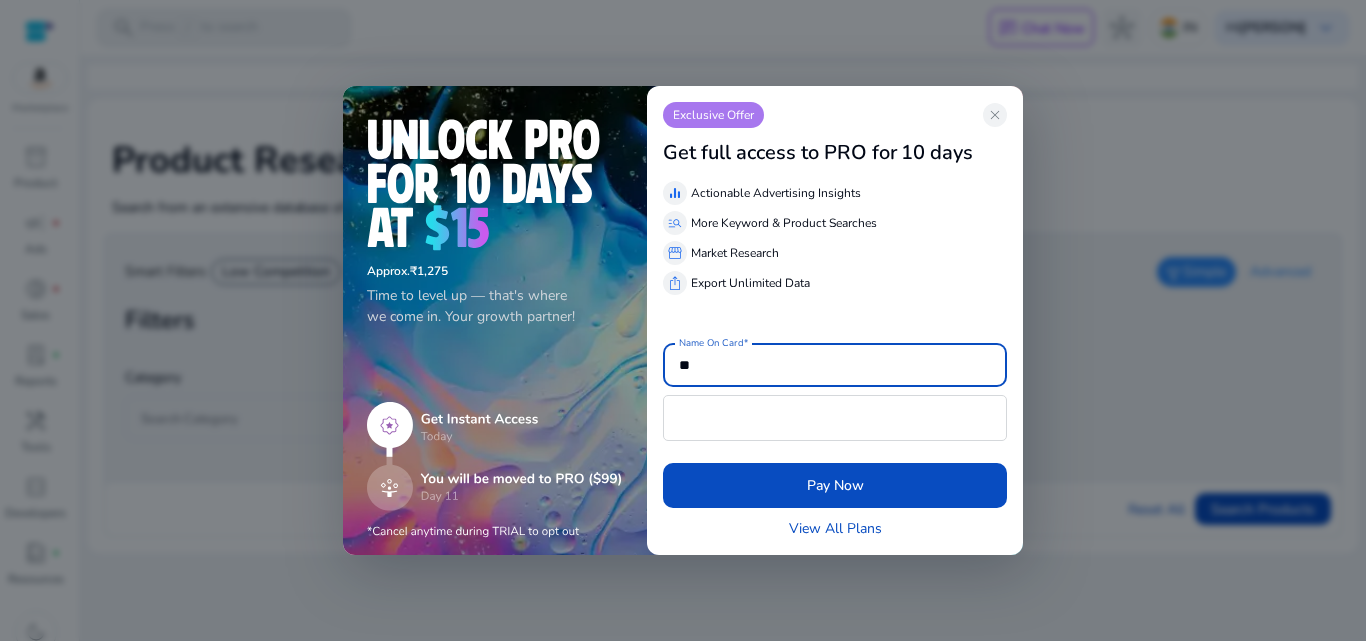 type on "*" 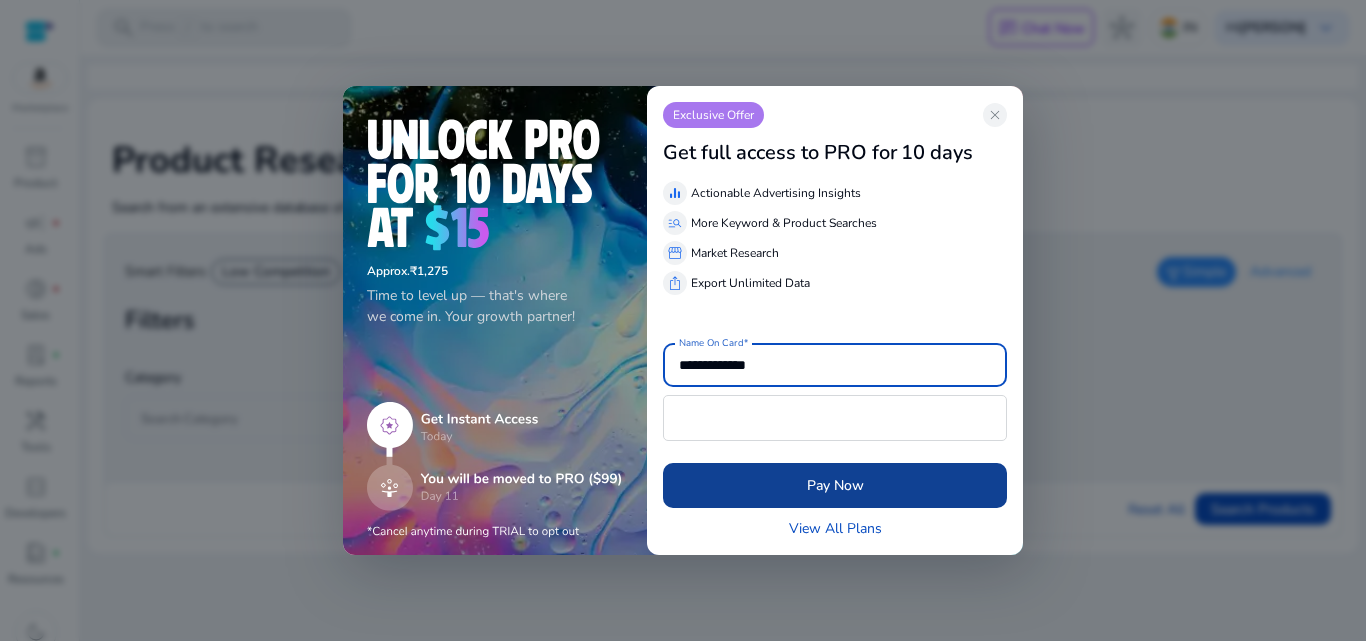 type on "**********" 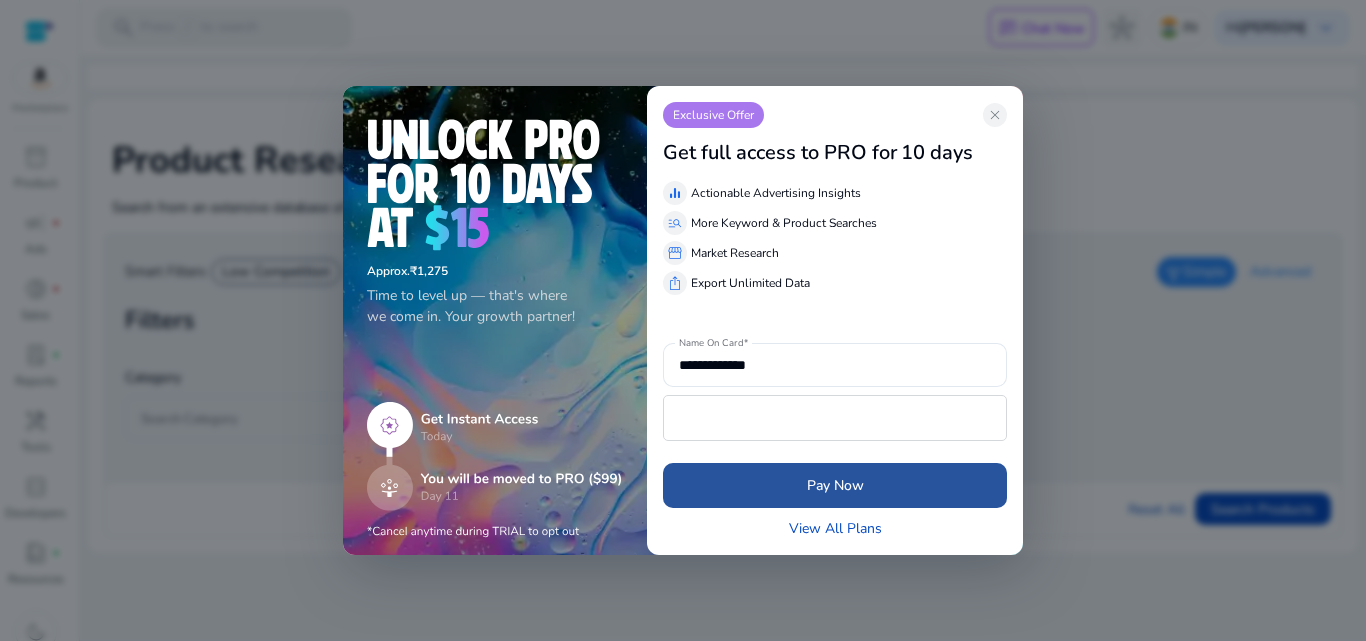 click on "Pay Now" at bounding box center [835, 485] 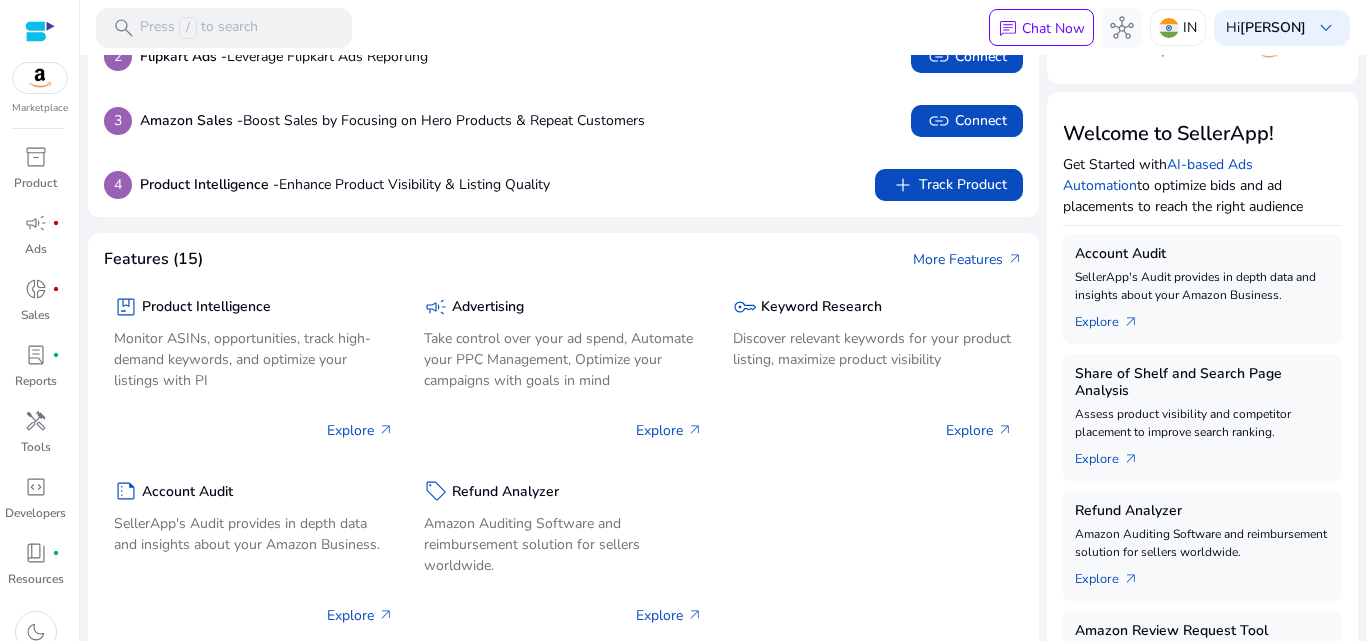 scroll, scrollTop: 183, scrollLeft: 0, axis: vertical 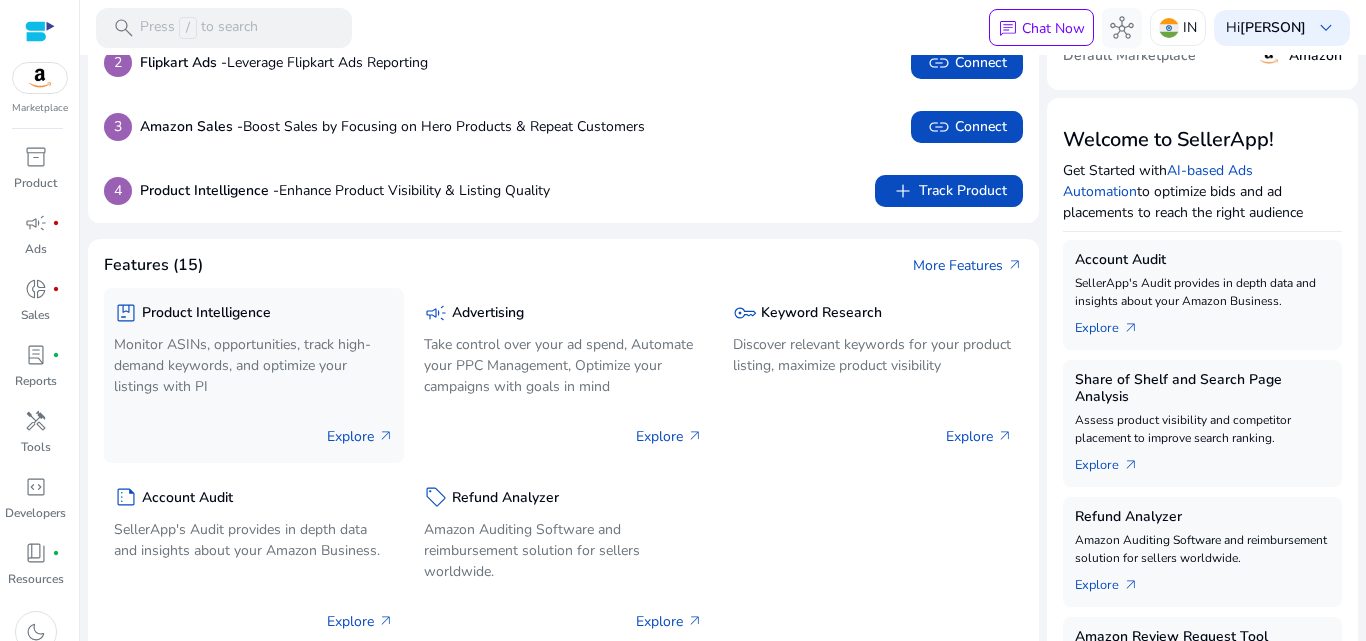 click on "Explore   arrow_outward" 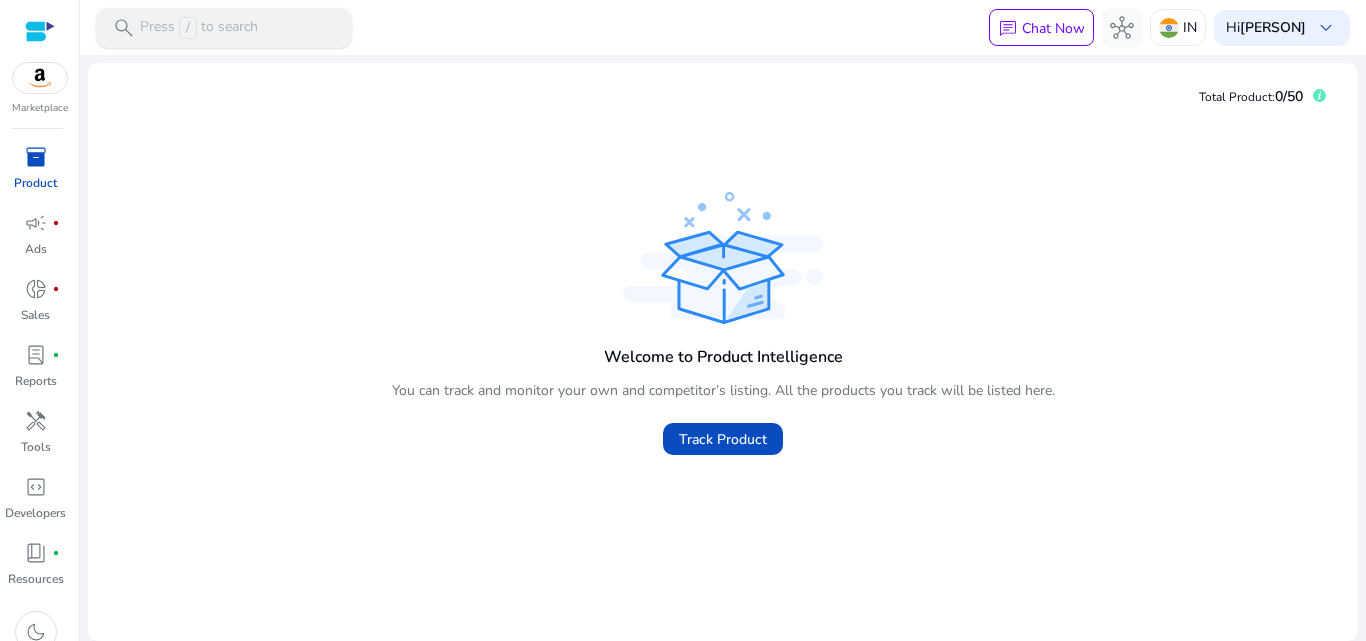 click on "search   Press  /  to search" at bounding box center [224, 28] 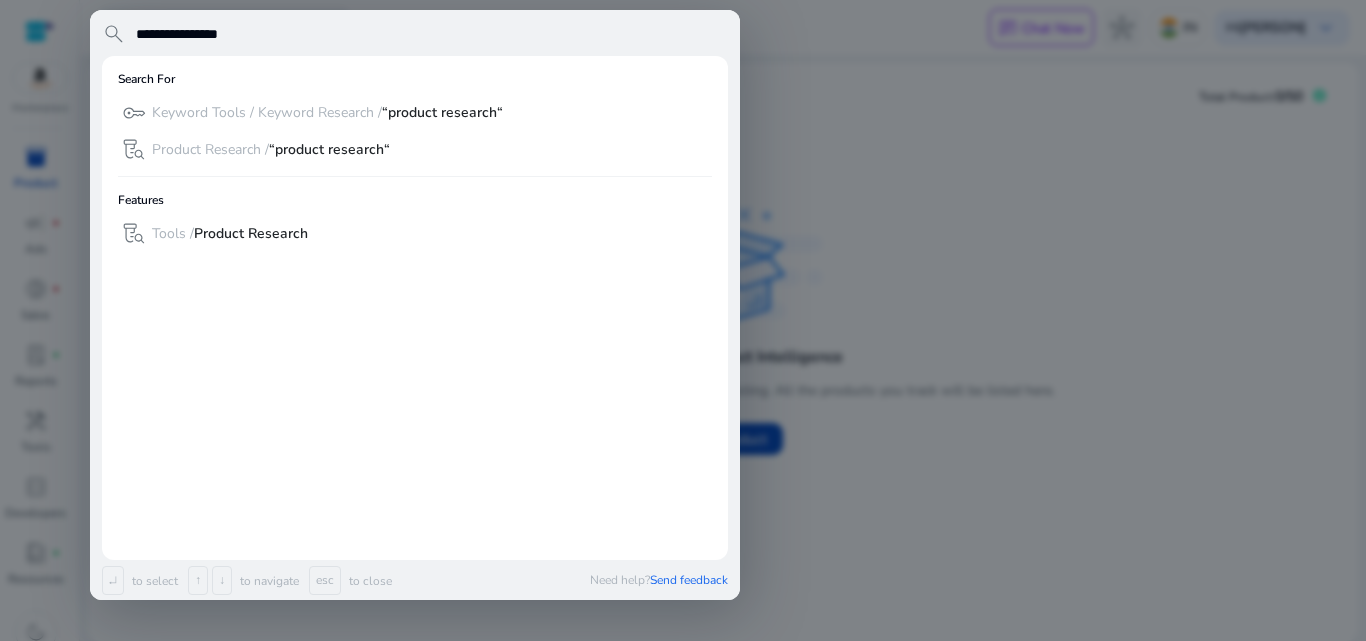 type on "**********" 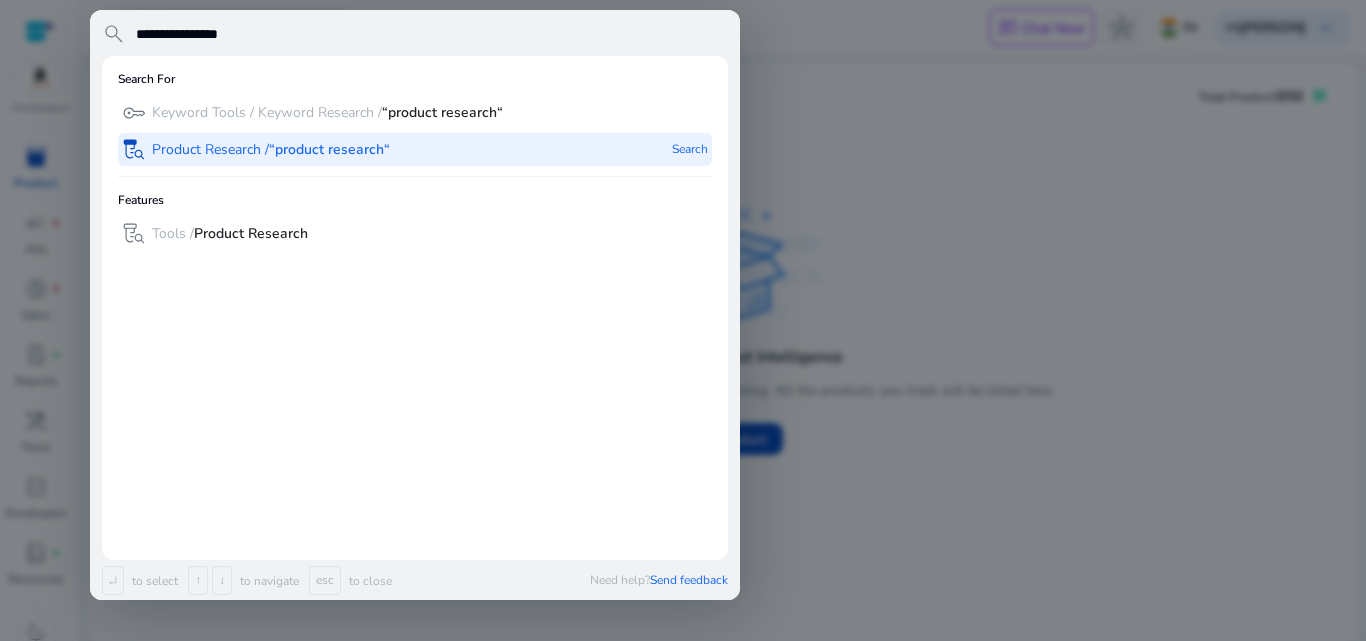 click on "lab_research  Product Research /  “product research“" at bounding box center [256, 149] 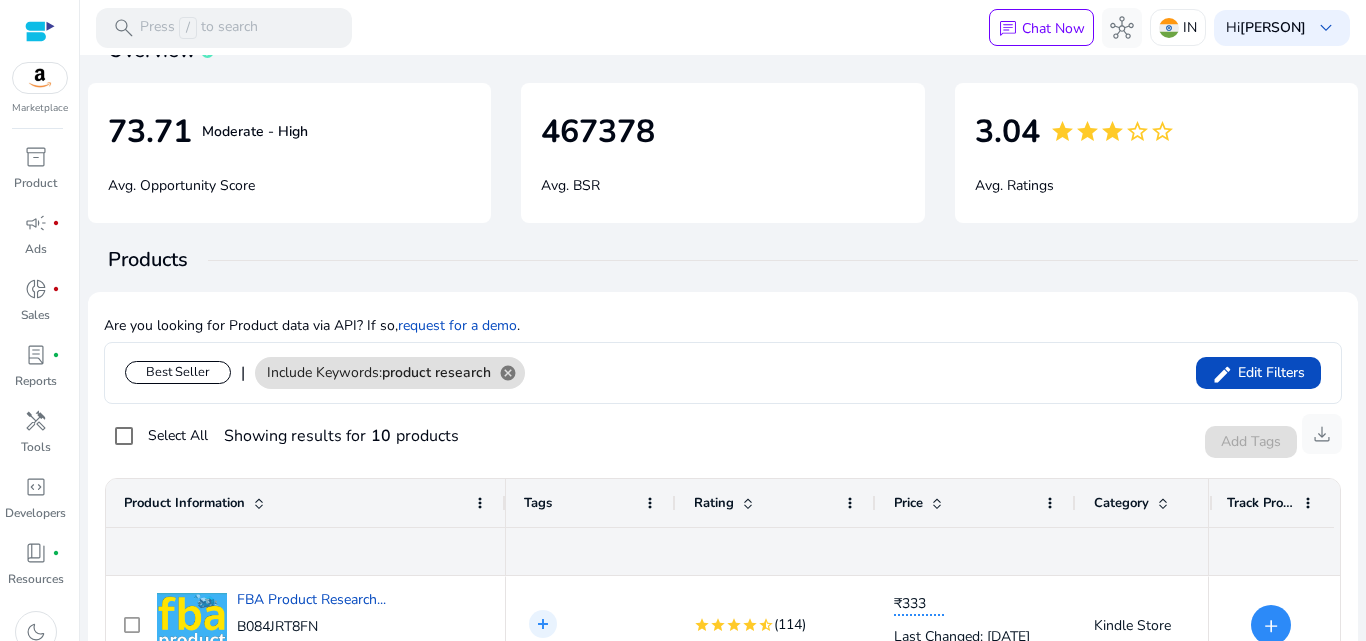 scroll, scrollTop: 0, scrollLeft: 0, axis: both 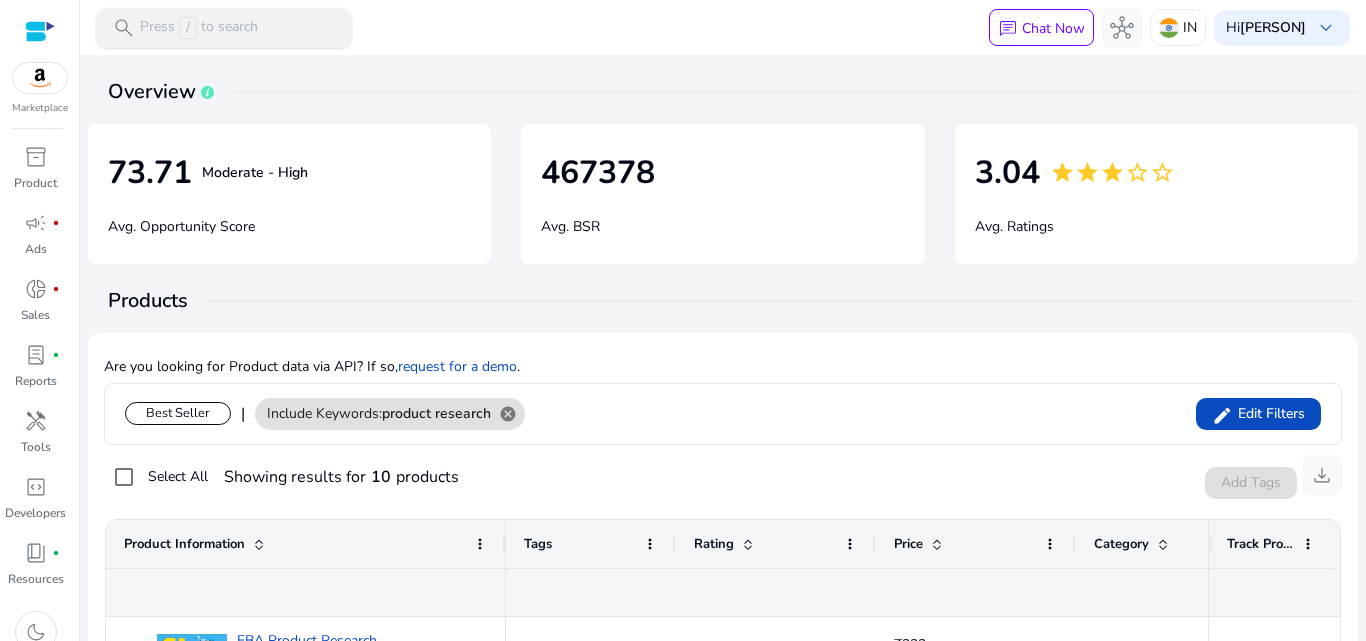 click on "Press  /  to search" at bounding box center [199, 28] 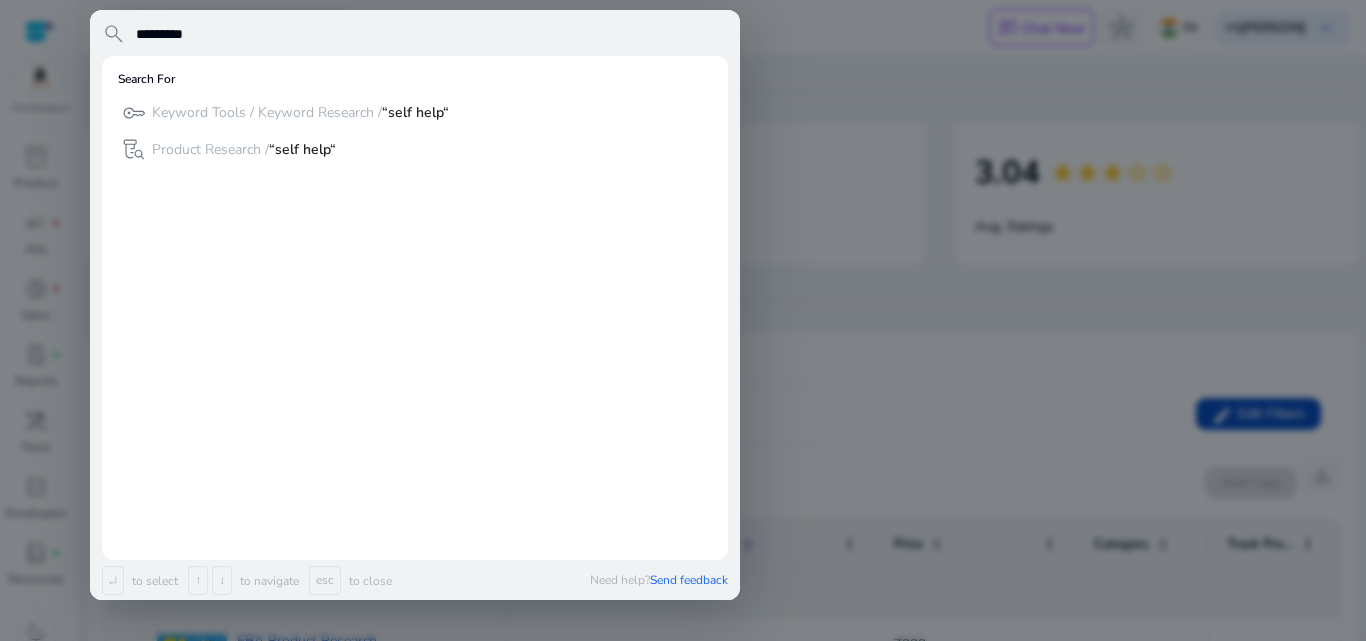 type on "*********" 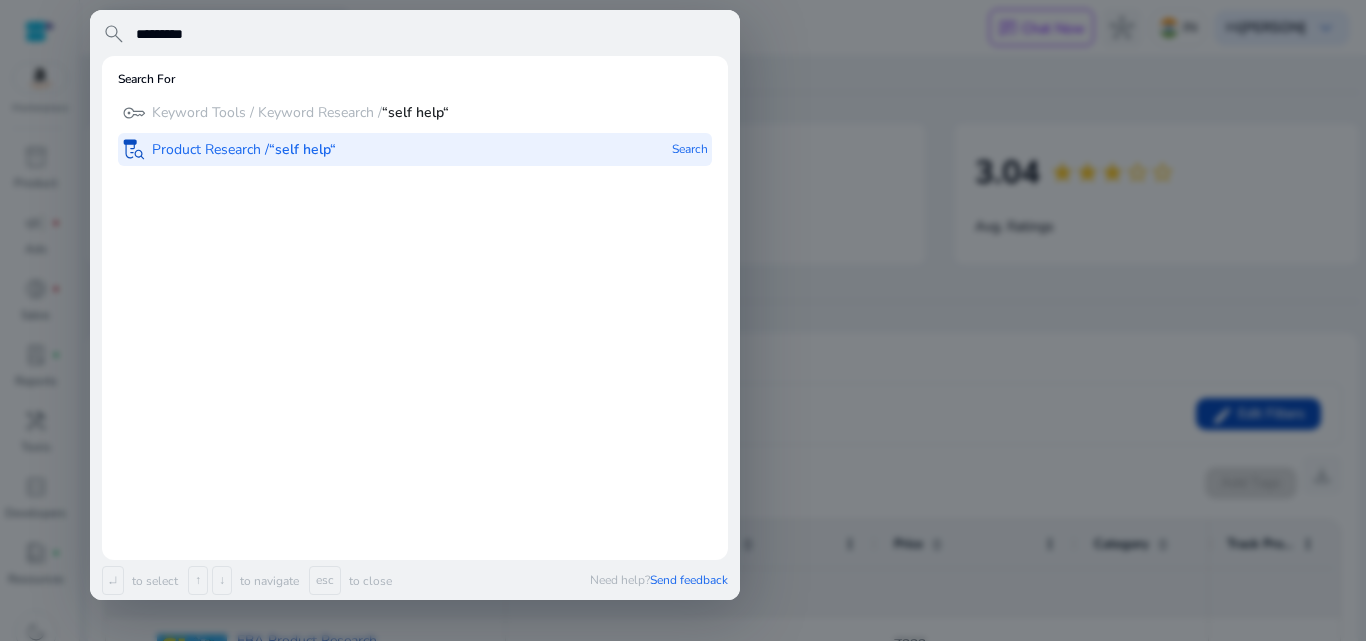 click on "“self help“" at bounding box center [302, 149] 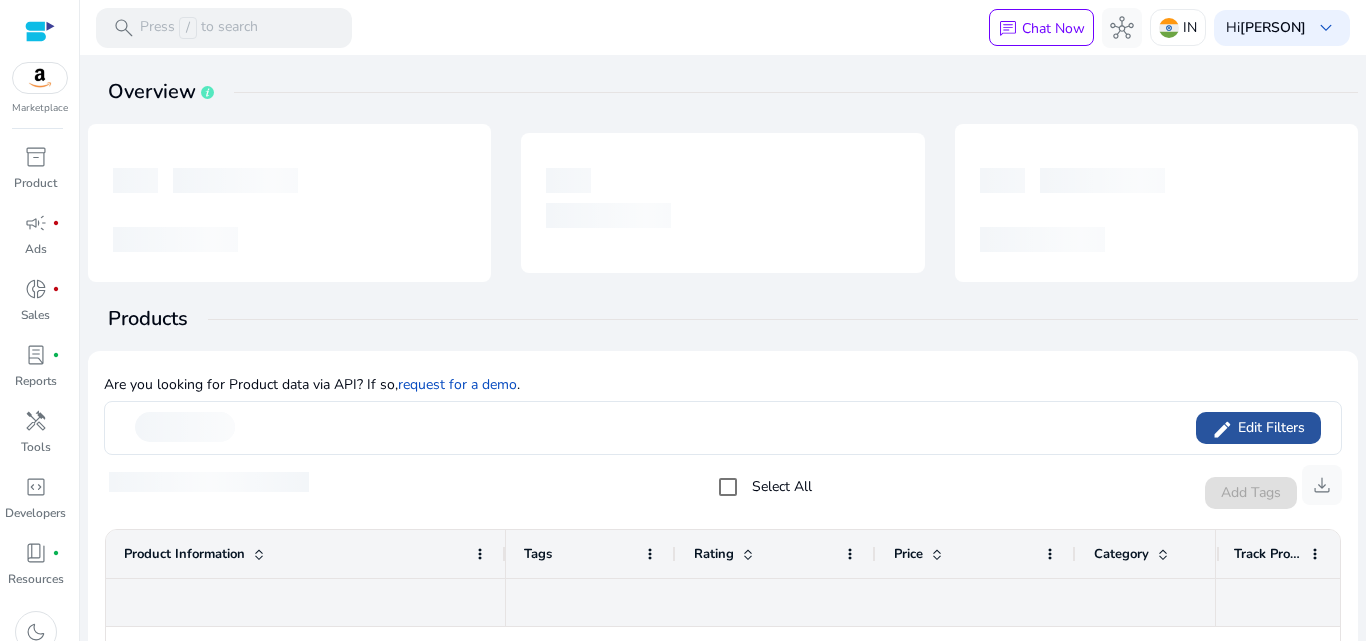 click 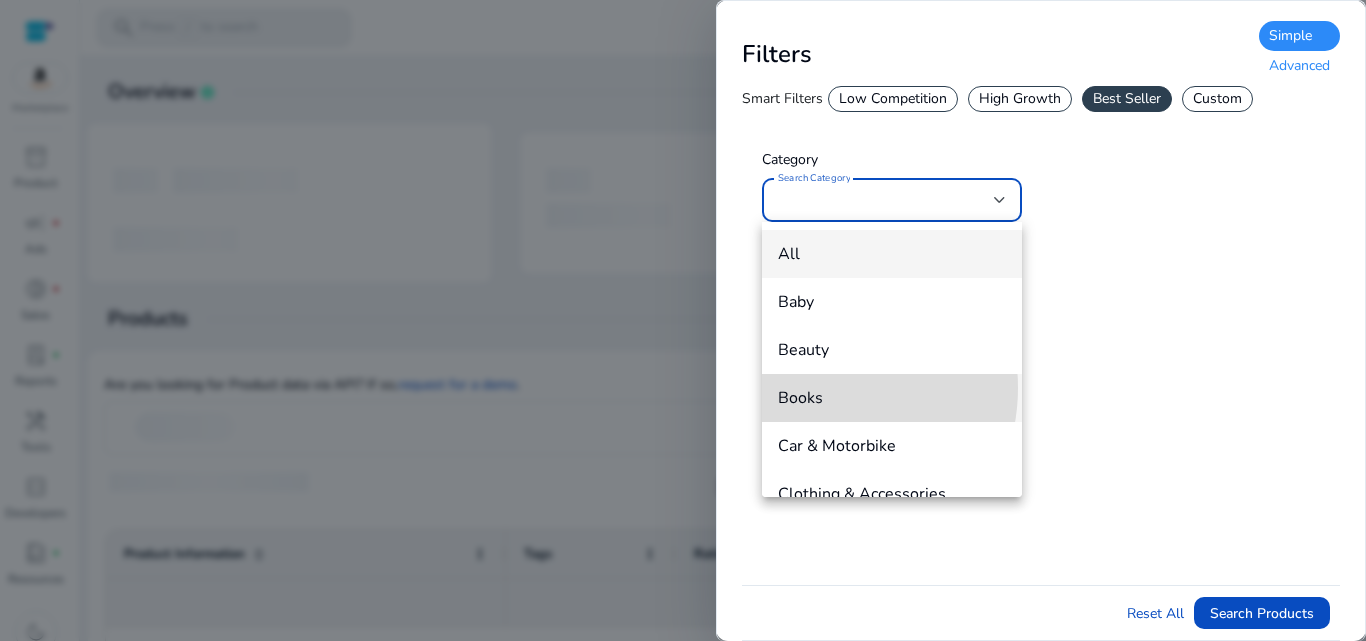 click on "Books" at bounding box center (892, 398) 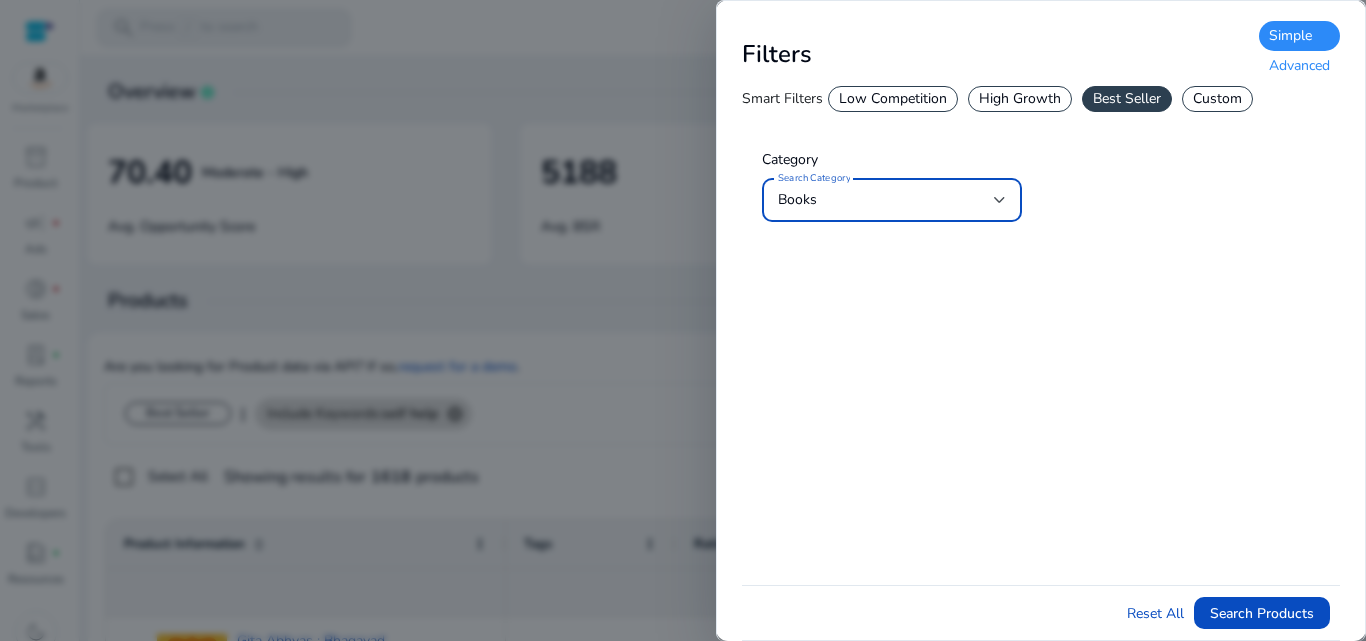 click on "Category Search Category Books  Include Keywords  Include keywords separated by comma *********" at bounding box center [1041, 190] 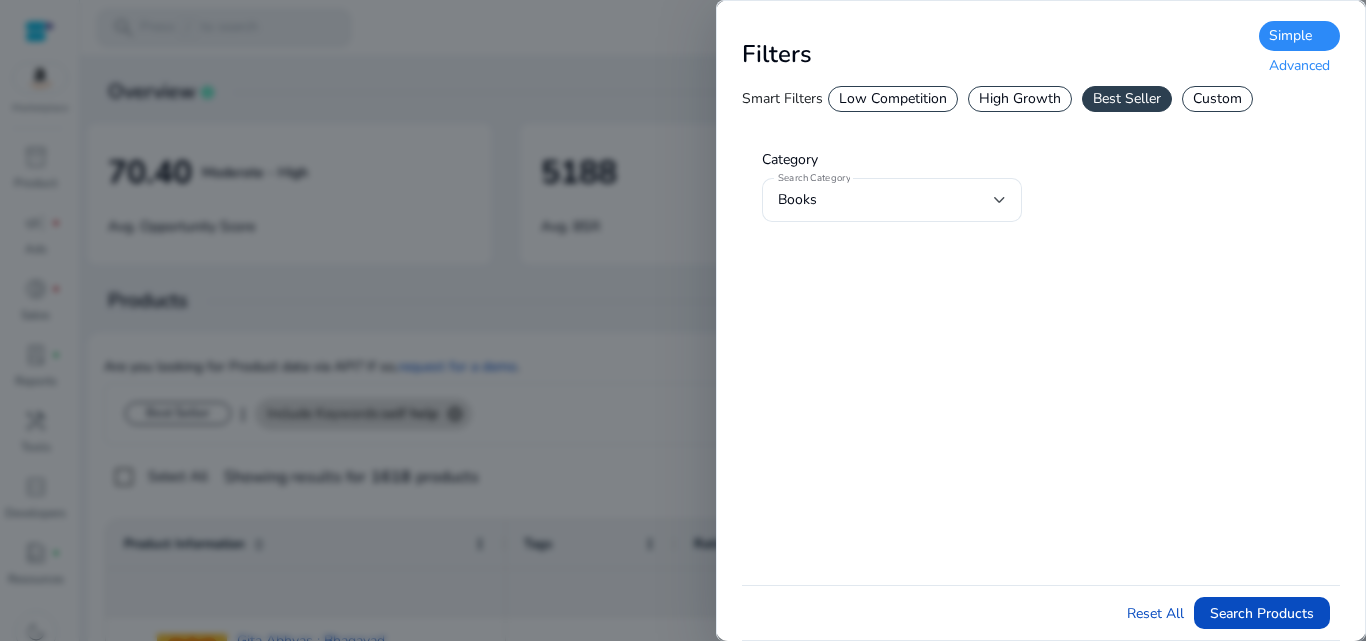 click on "Advanced" at bounding box center [1299, 66] 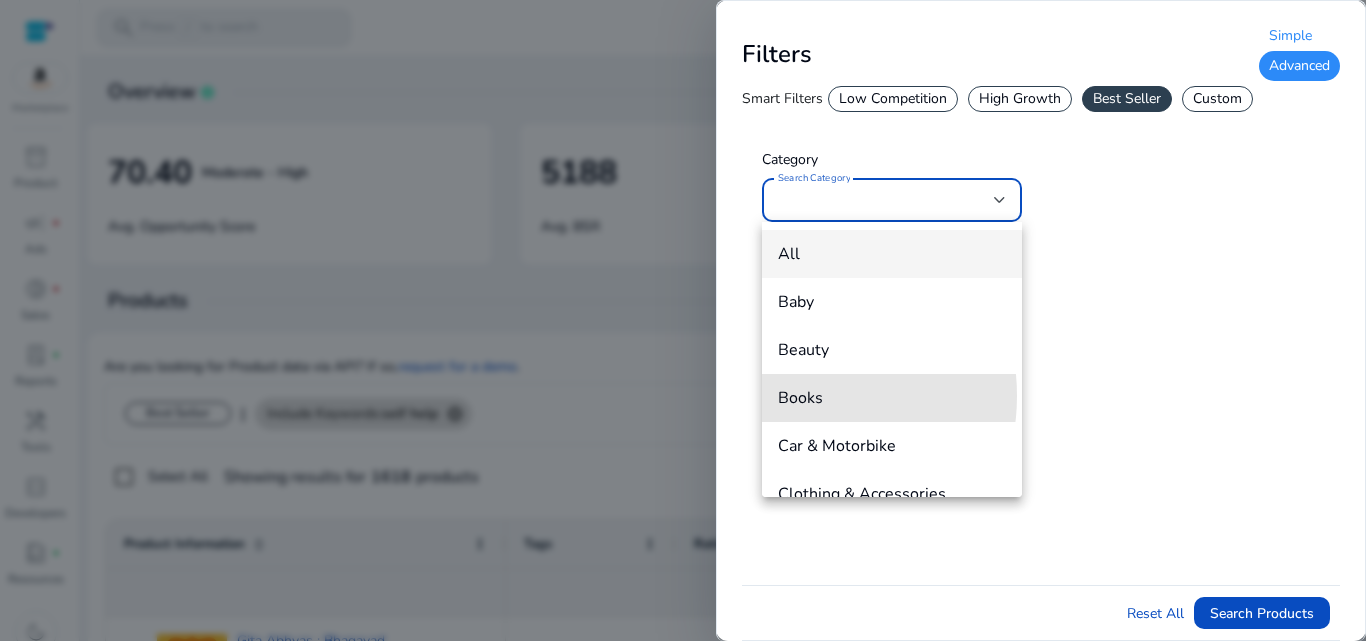 click on "Books" at bounding box center [892, 398] 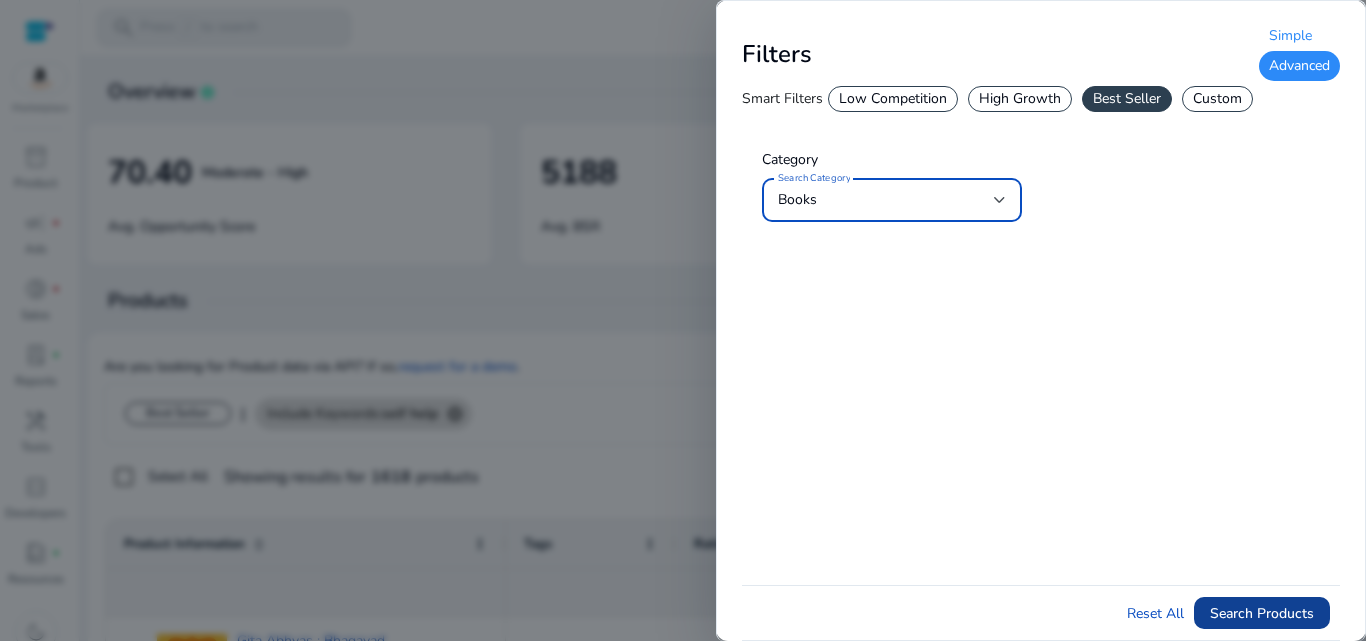 click on "Search Products" at bounding box center (1262, 613) 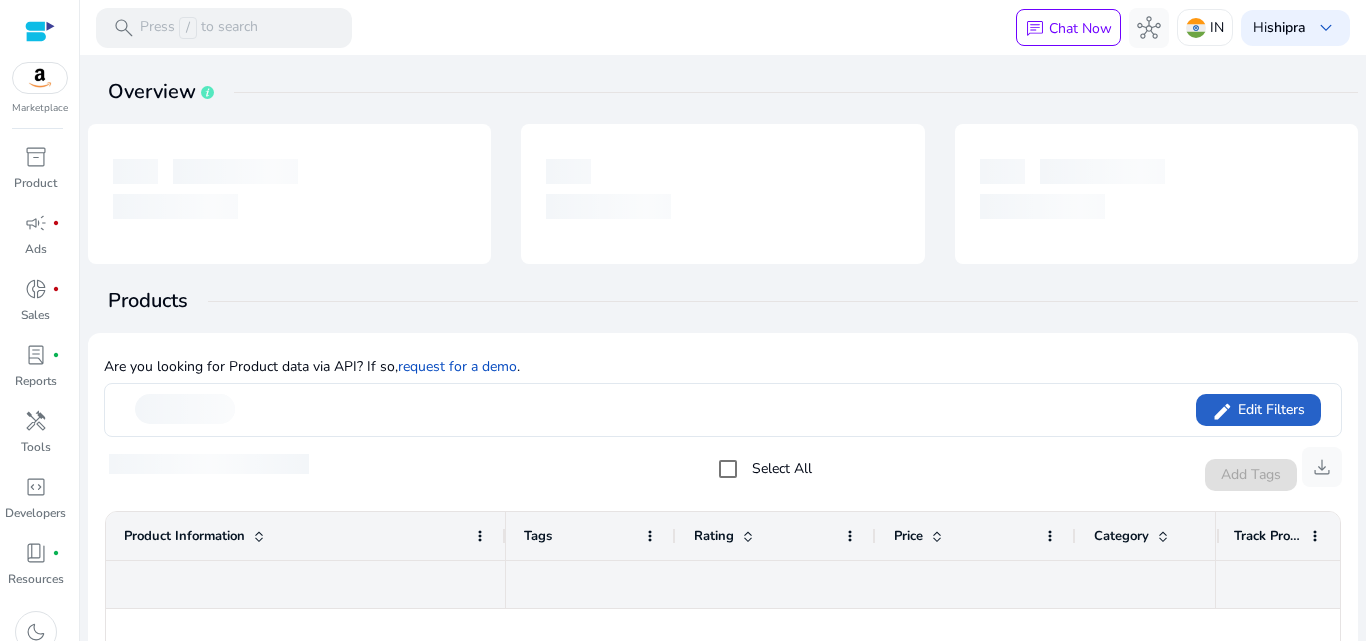 scroll, scrollTop: 0, scrollLeft: 0, axis: both 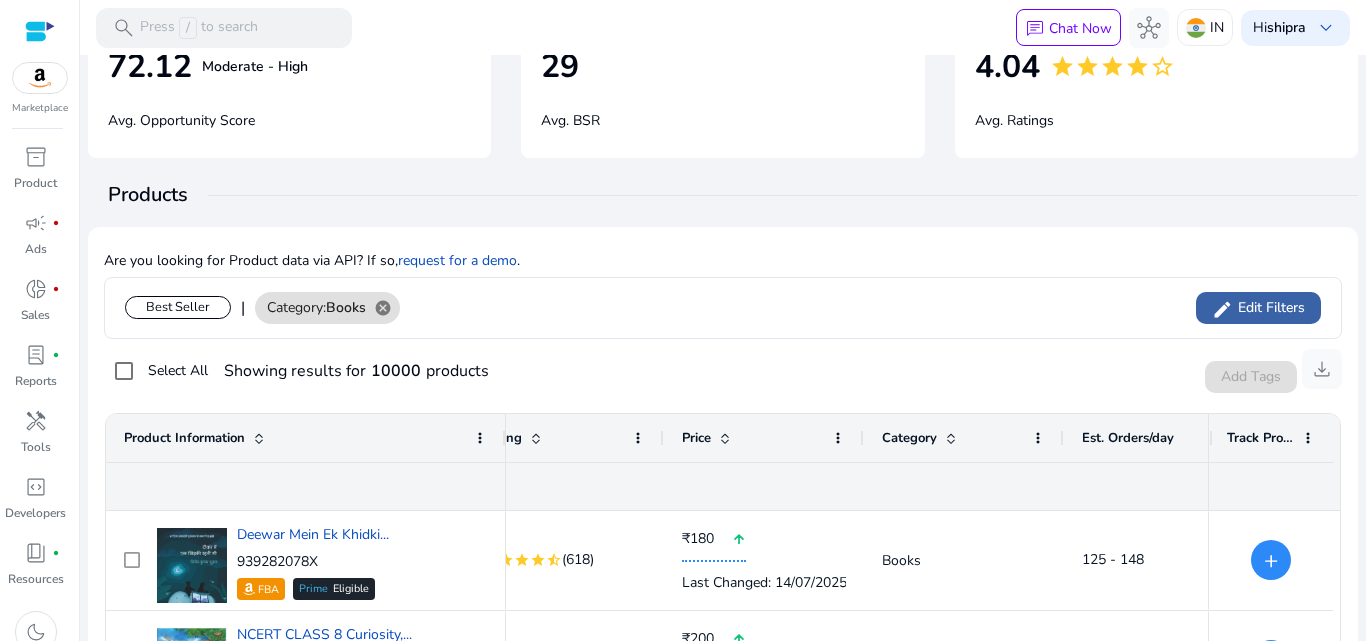 click on "Edit Filters" 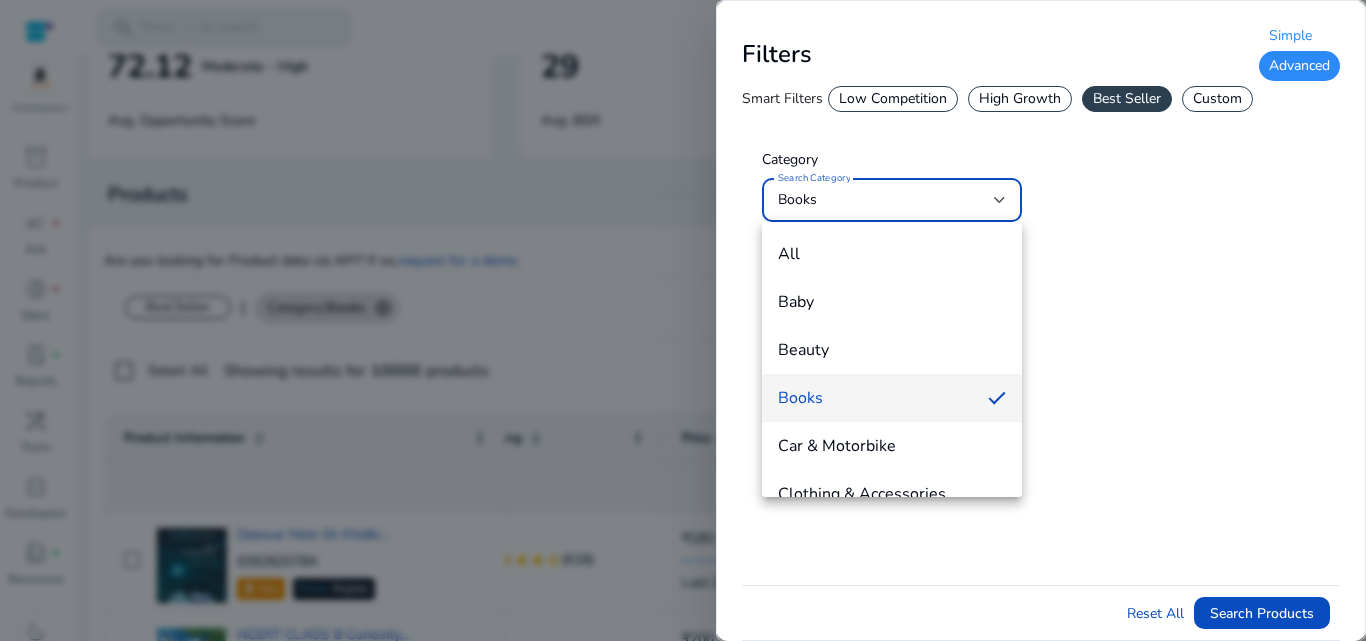 click at bounding box center [683, 320] 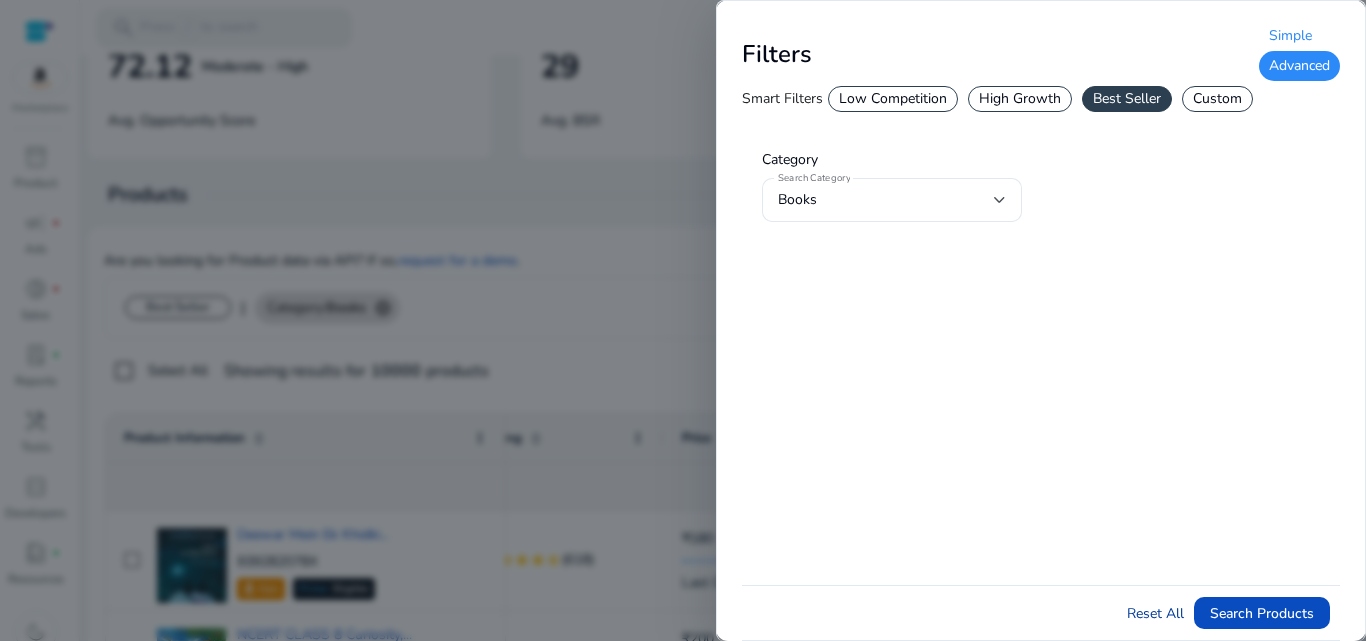 click on "Reset All" at bounding box center (1155, 613) 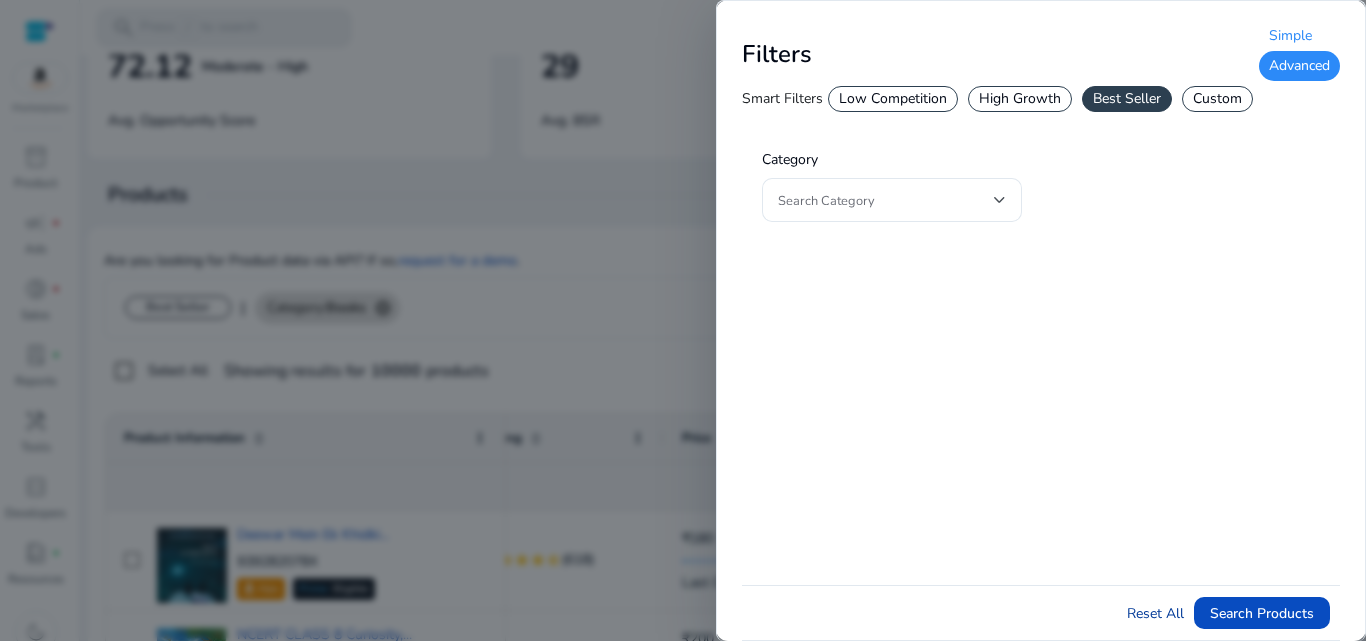 click on "Reset All" at bounding box center [1155, 613] 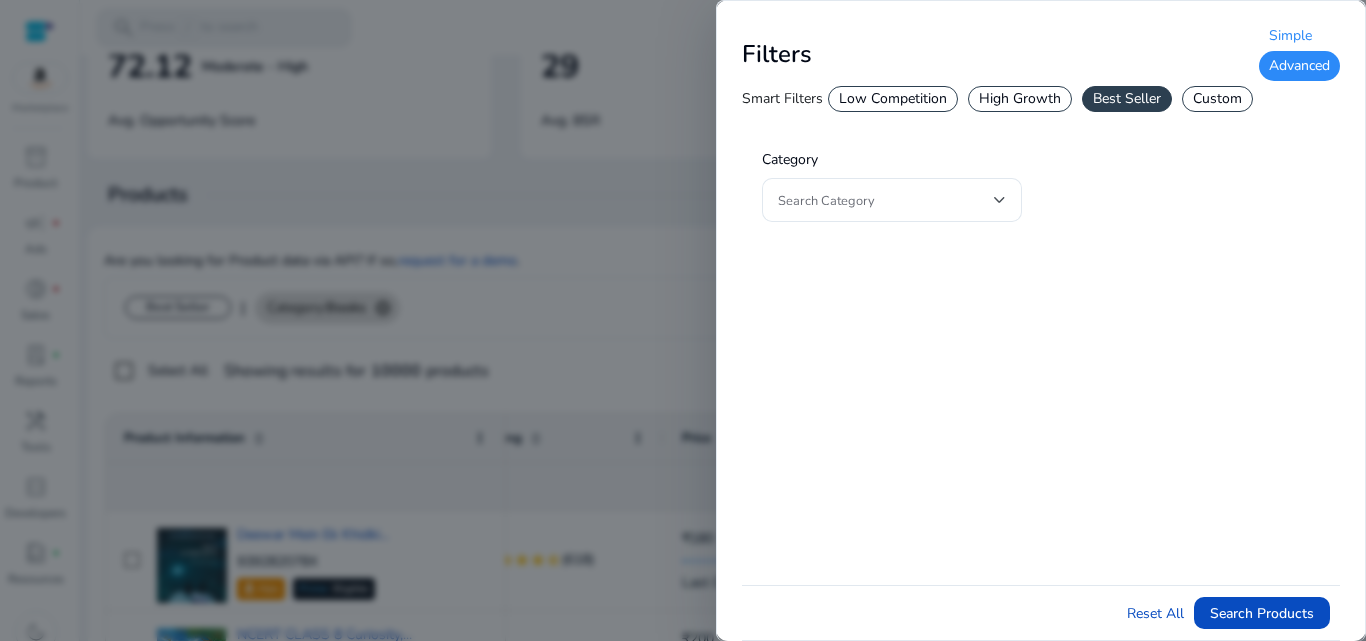 click on "Smart Filters" at bounding box center [782, 99] 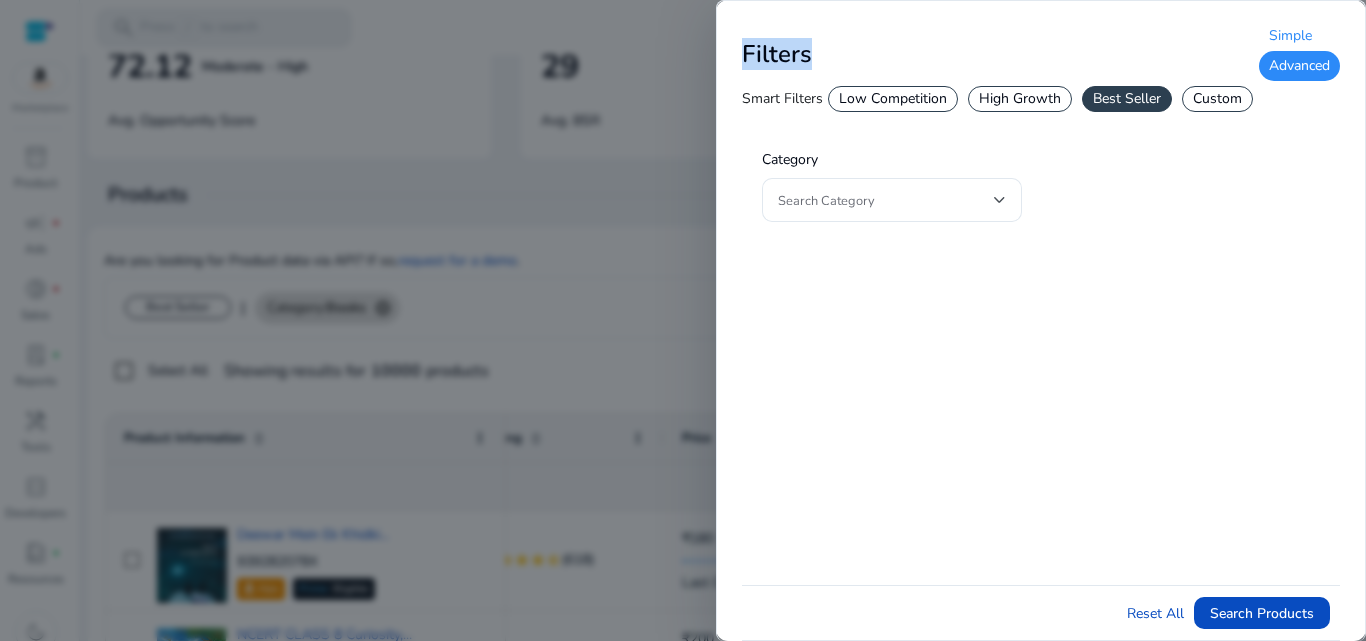click on "Filters" at bounding box center [777, 54] 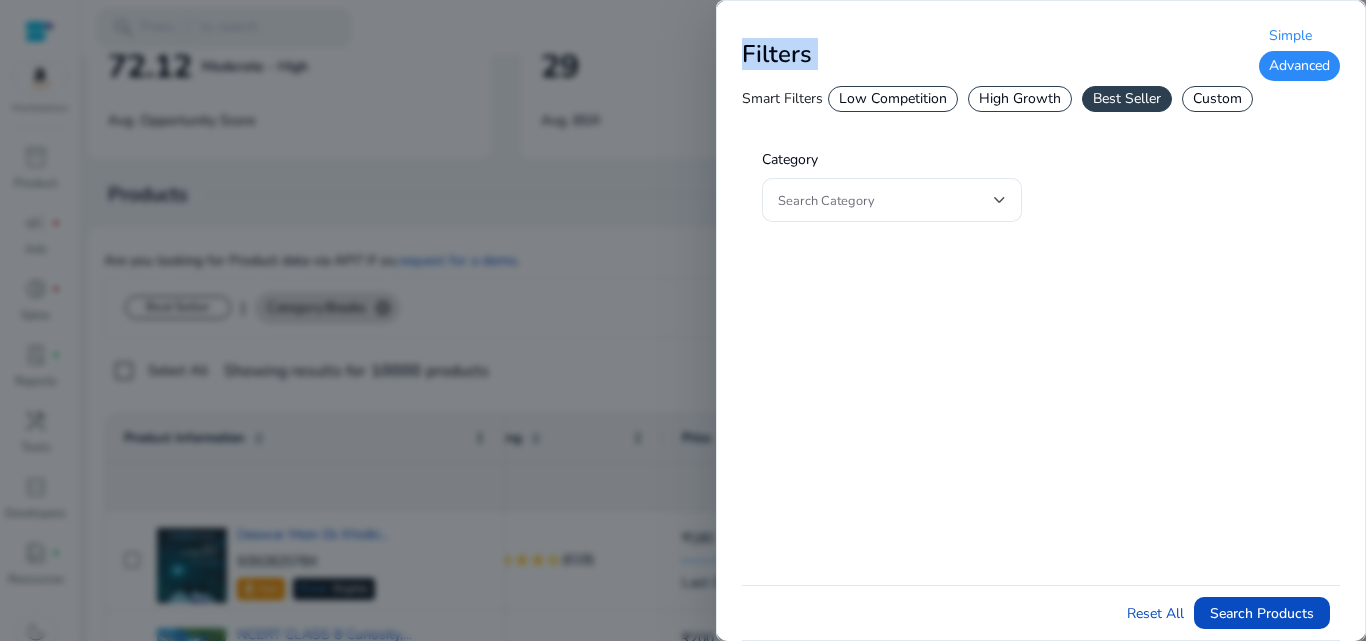 click on "Filters" at bounding box center (777, 54) 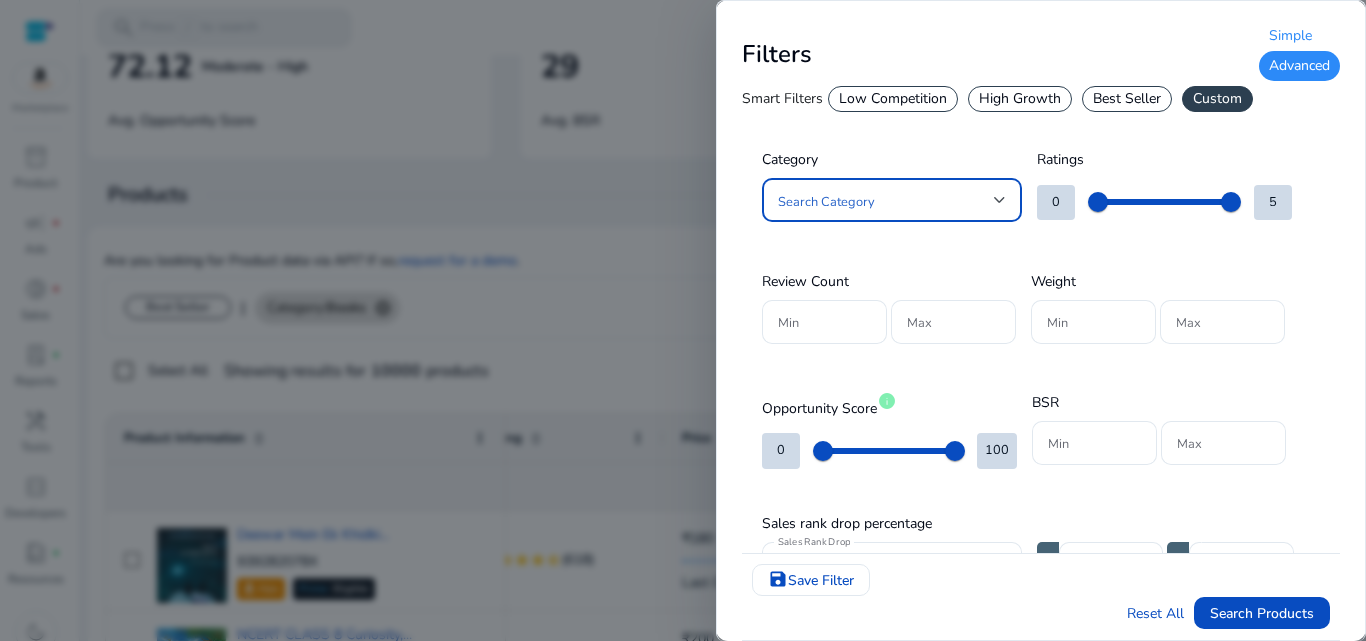click at bounding box center [1000, 200] 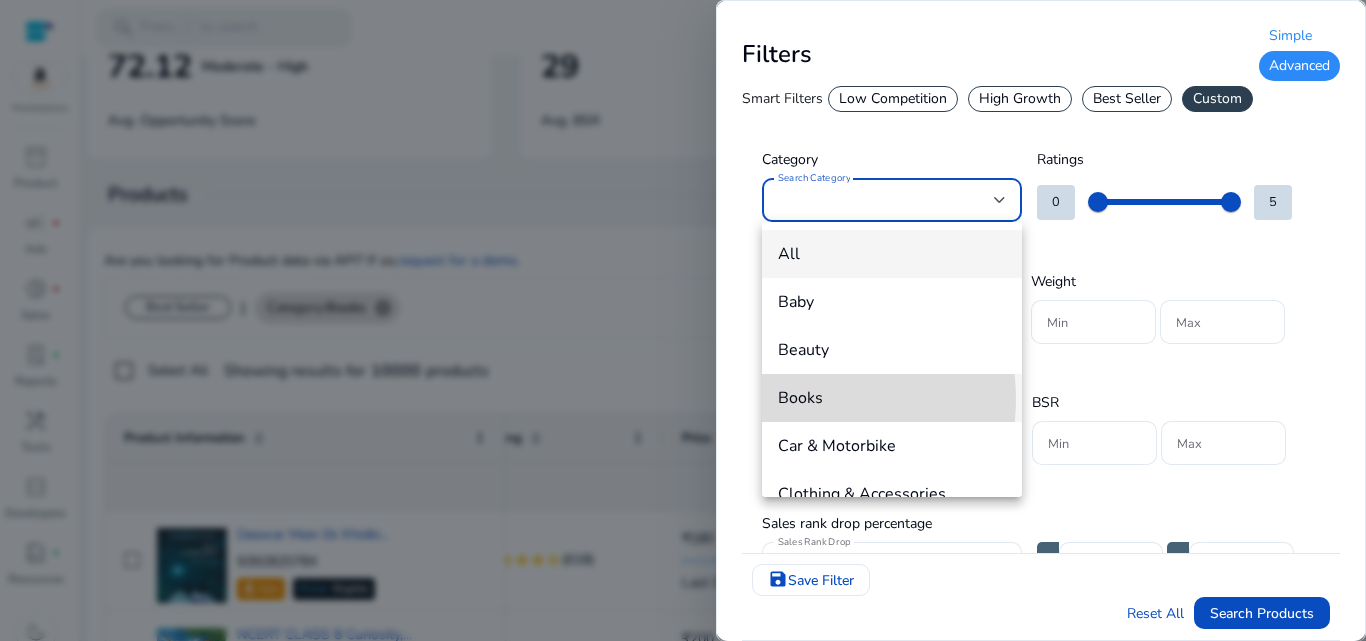 click on "Books" at bounding box center (892, 398) 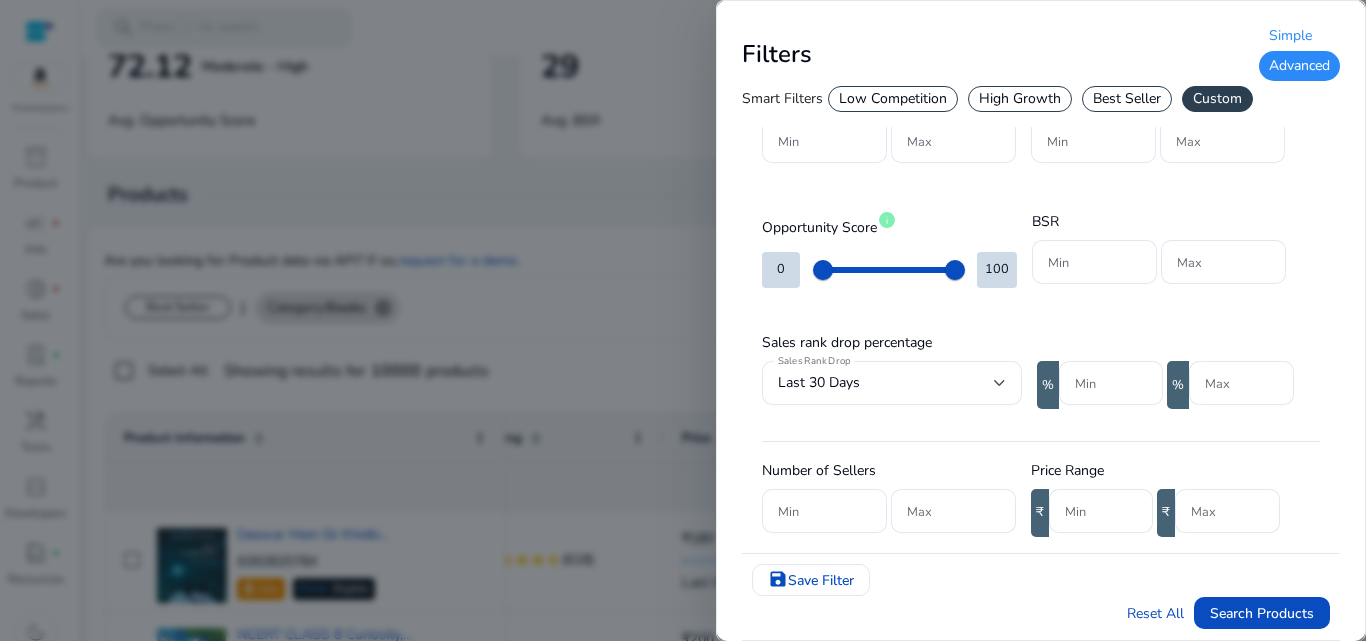scroll, scrollTop: 172, scrollLeft: 0, axis: vertical 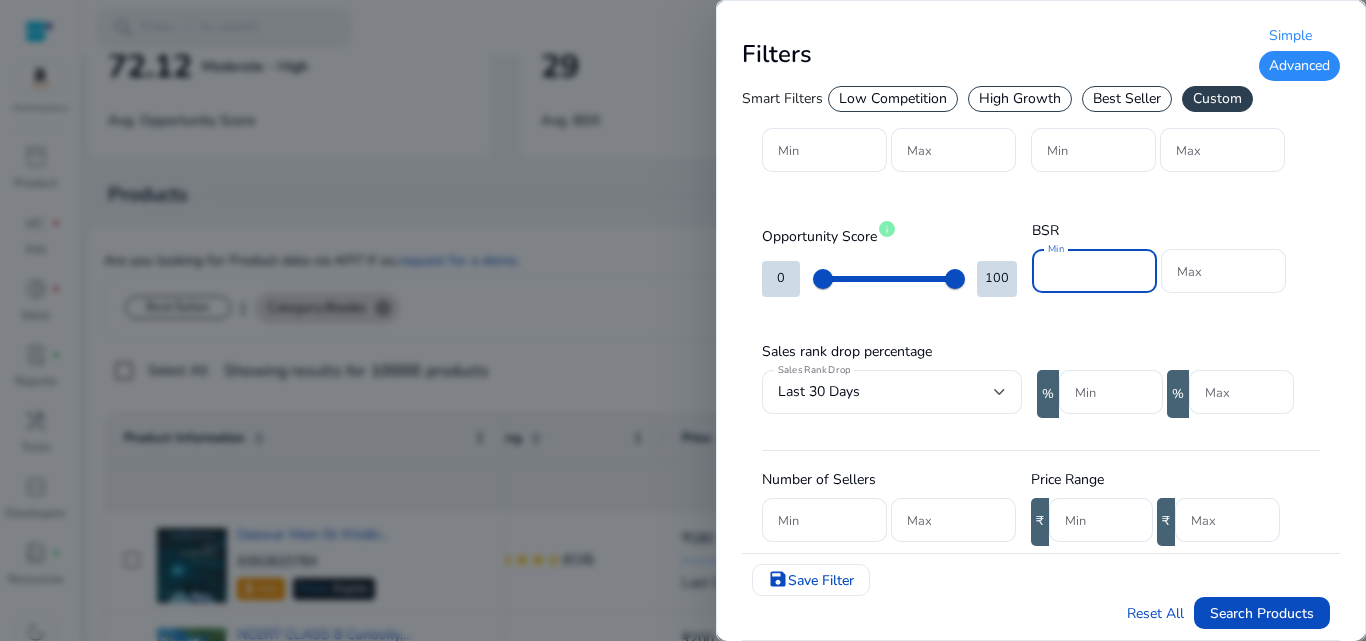 click on "Min" at bounding box center (1094, 271) 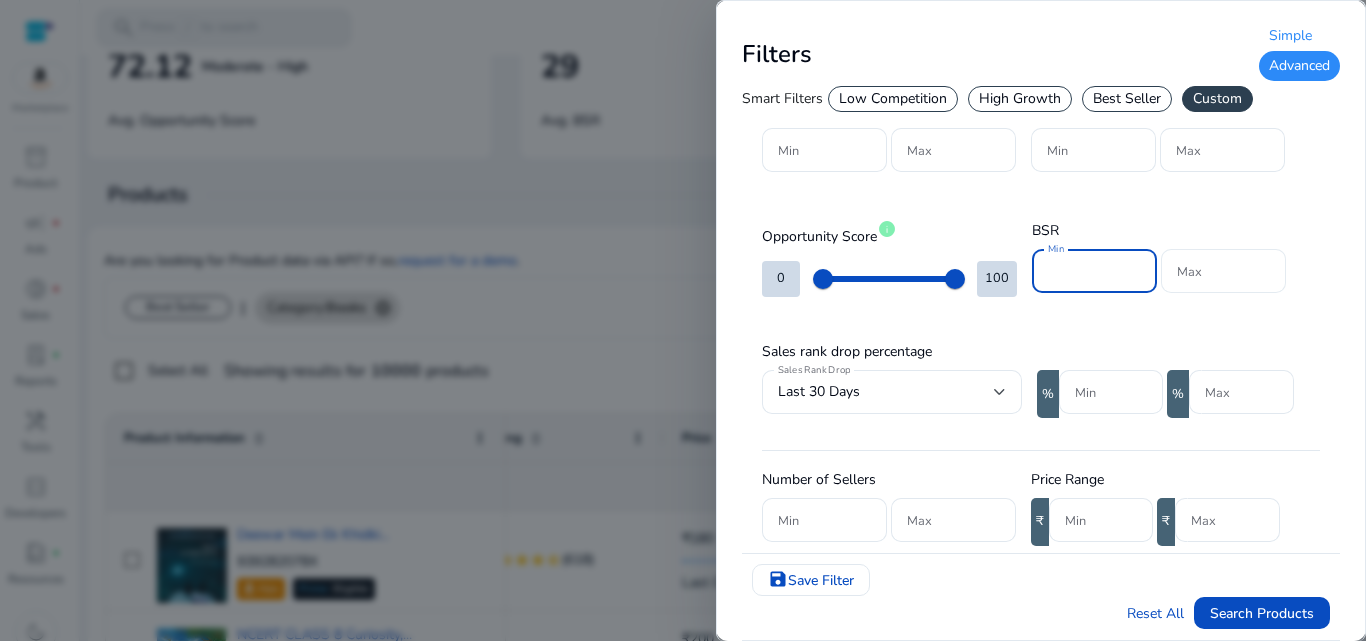 type on "*****" 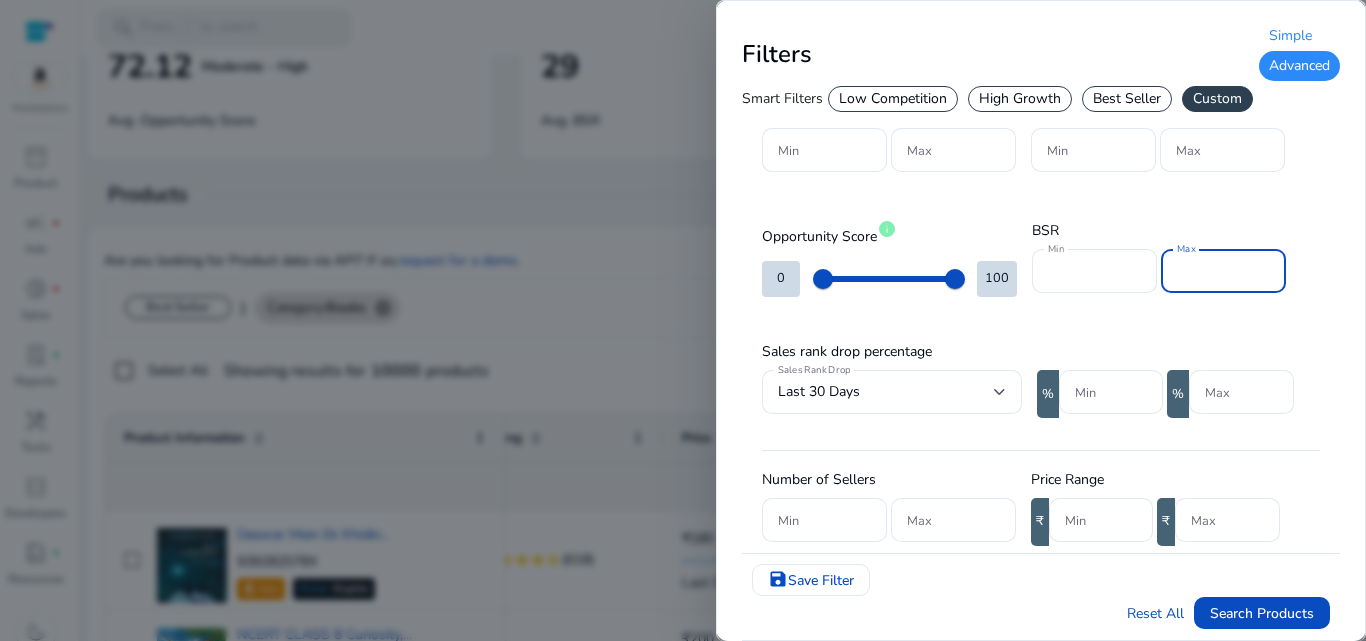 click on "Max" at bounding box center (1223, 271) 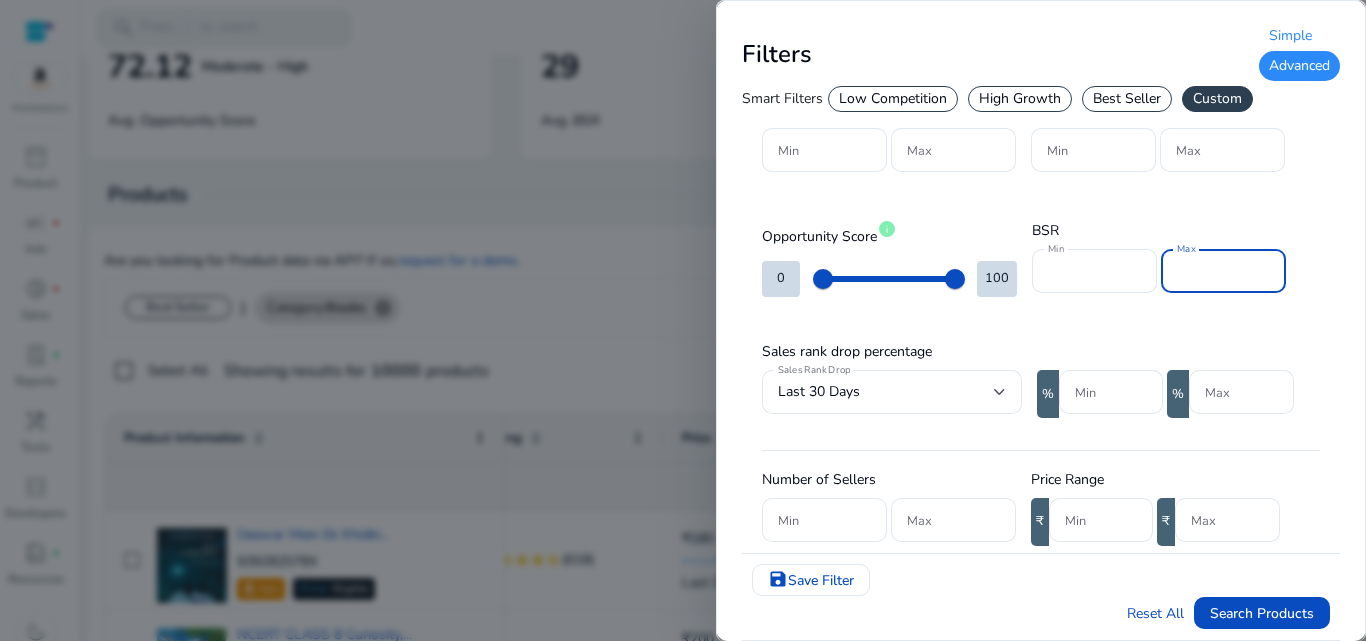 type on "*****" 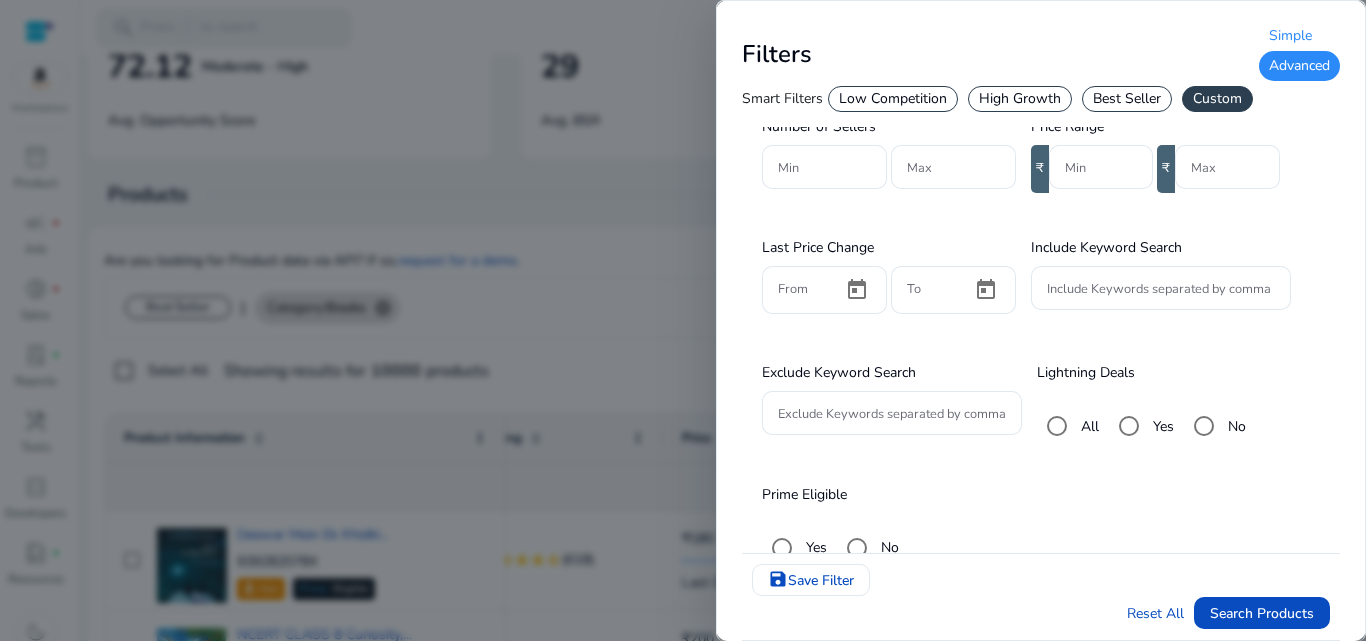 scroll, scrollTop: 488, scrollLeft: 0, axis: vertical 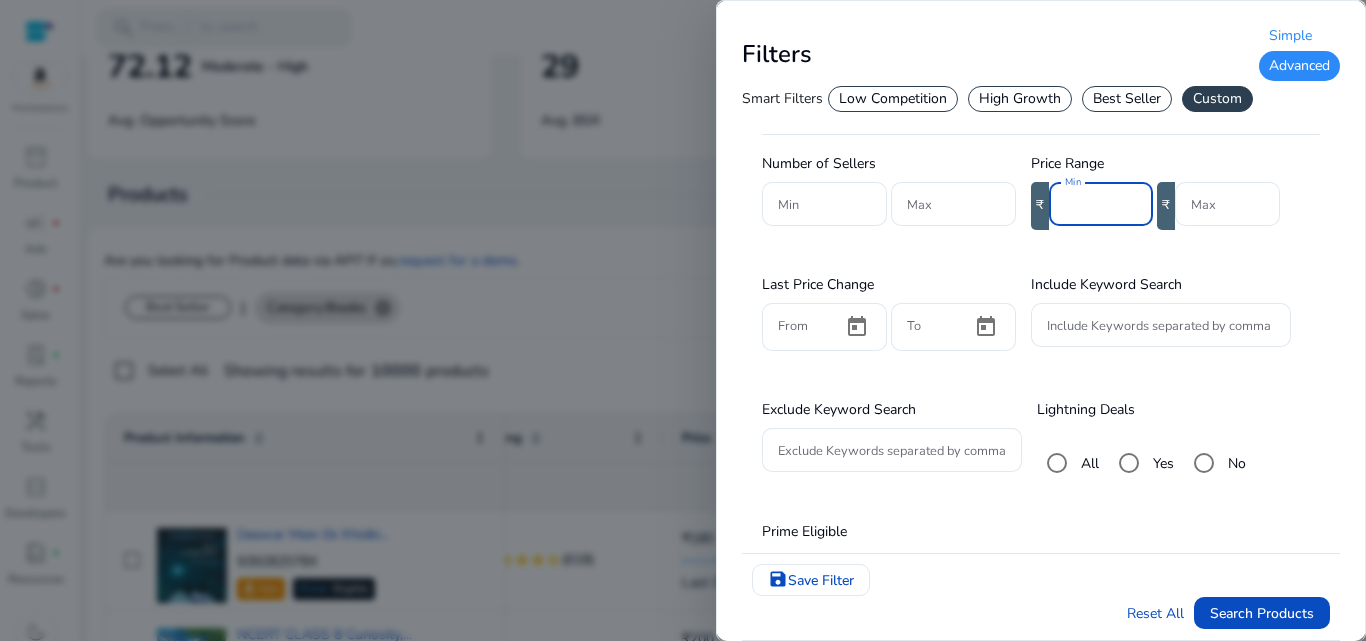 click on "Min" at bounding box center [1101, 204] 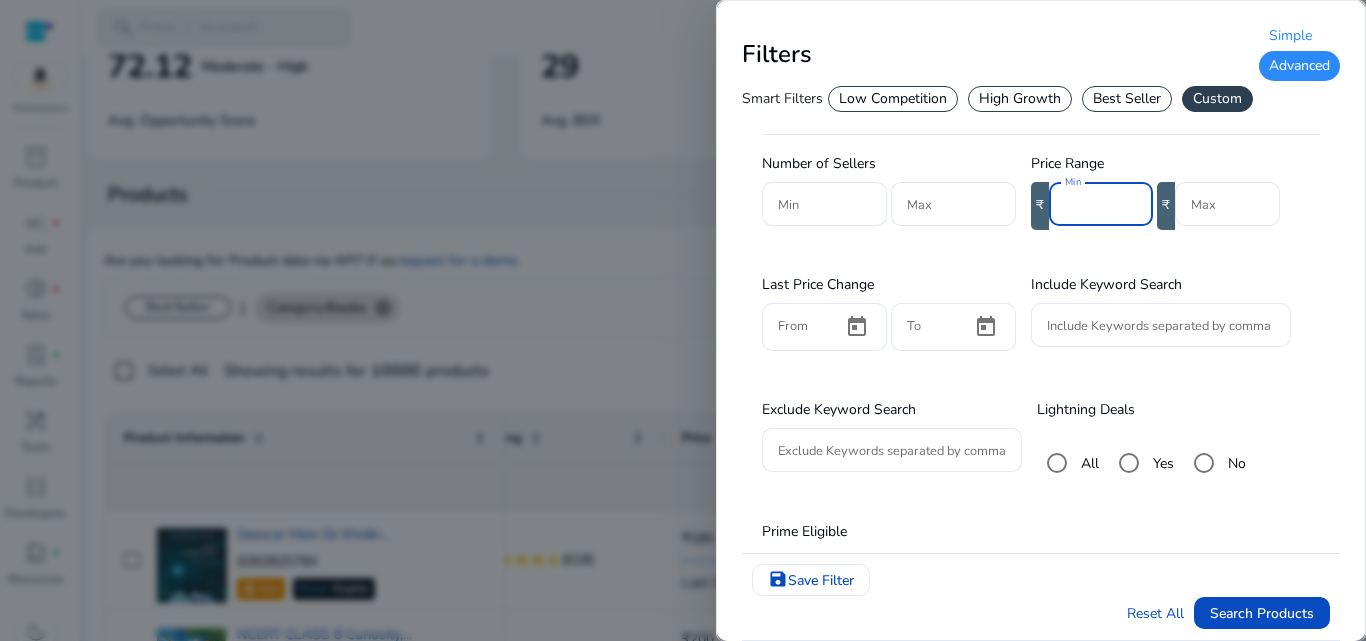type on "****" 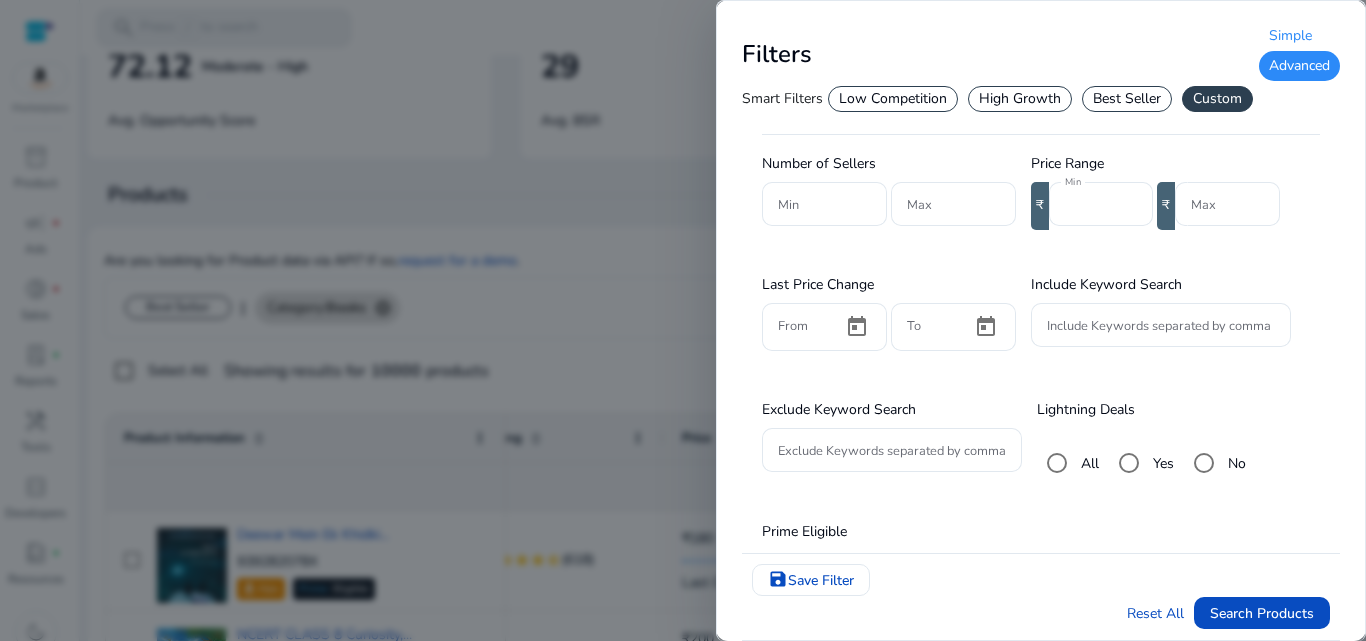 scroll, scrollTop: 550, scrollLeft: 0, axis: vertical 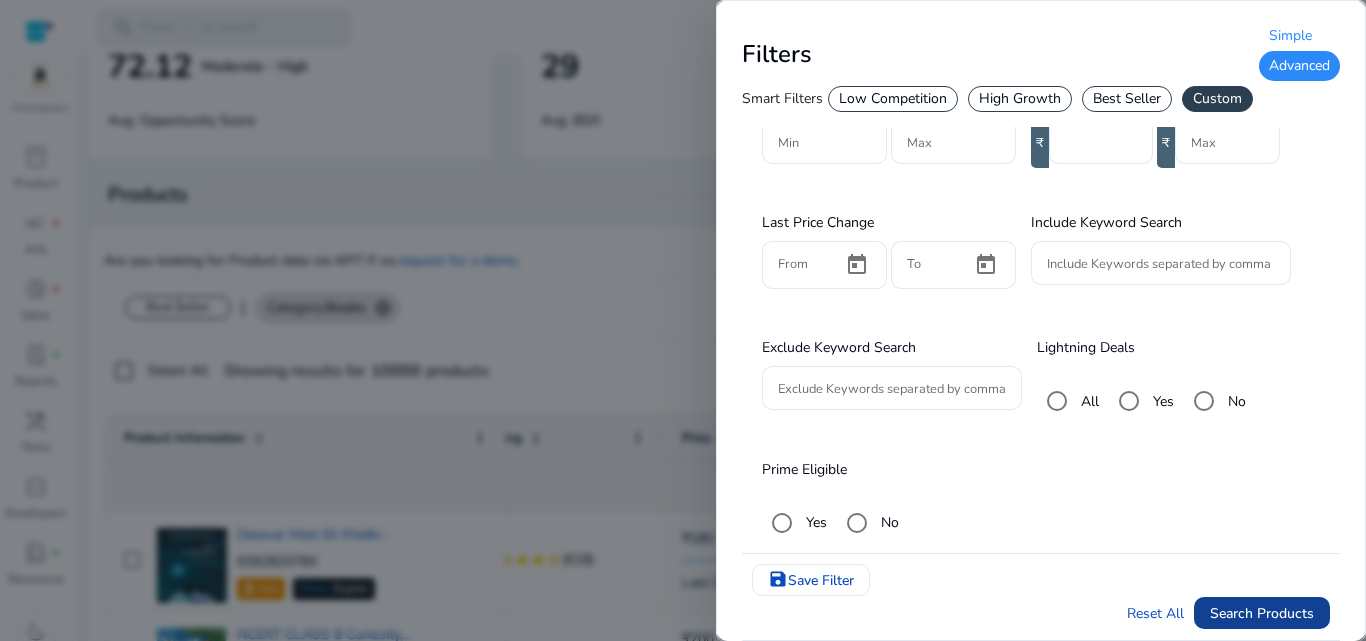 click on "Search Products" at bounding box center [1262, 613] 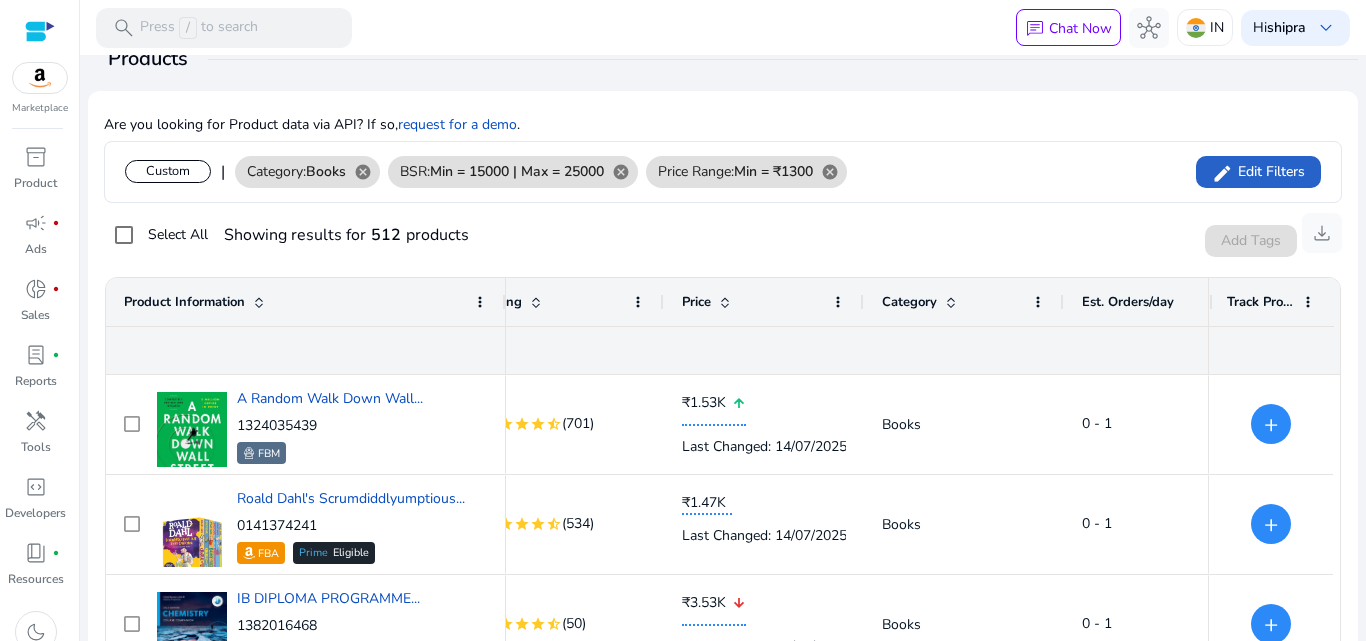 scroll, scrollTop: 234, scrollLeft: 0, axis: vertical 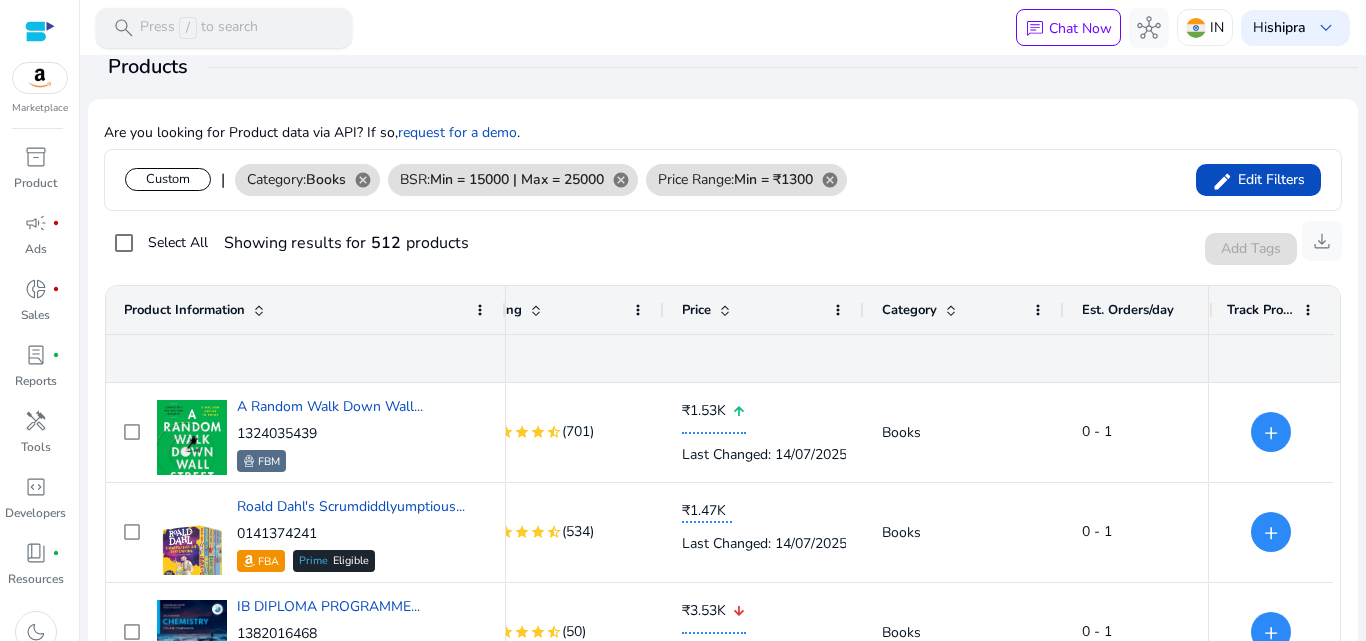 click on "search   Press  /  to search" at bounding box center (224, 28) 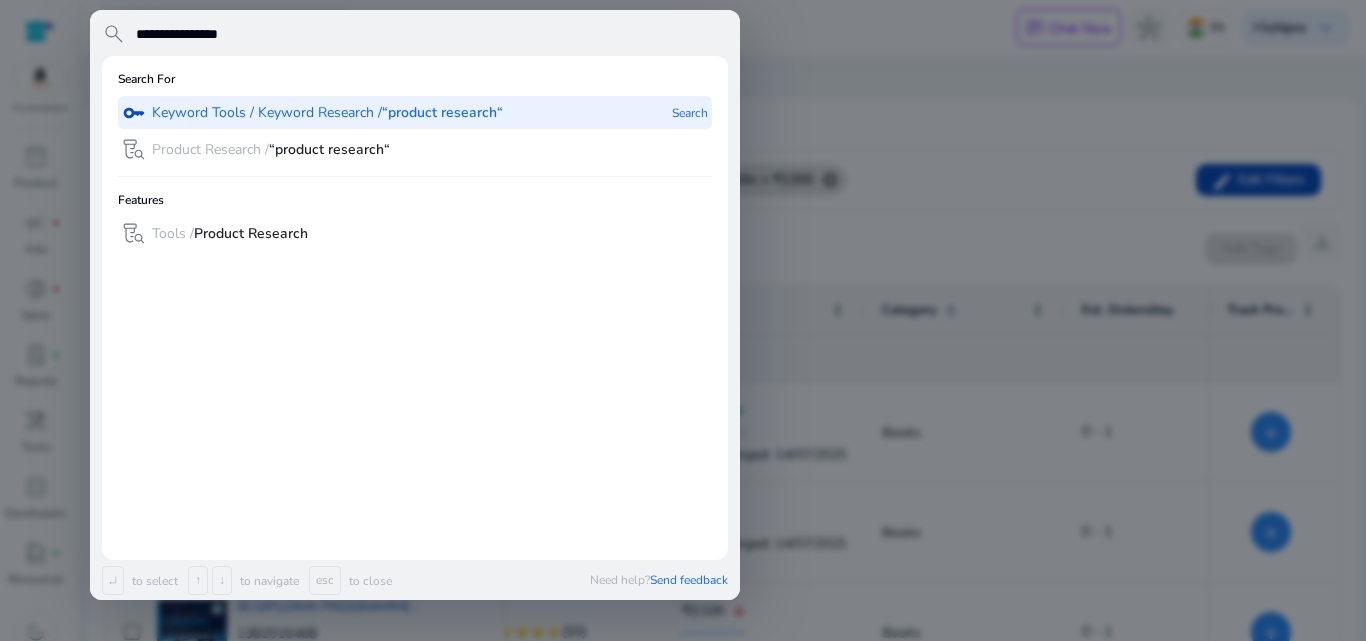 type on "**********" 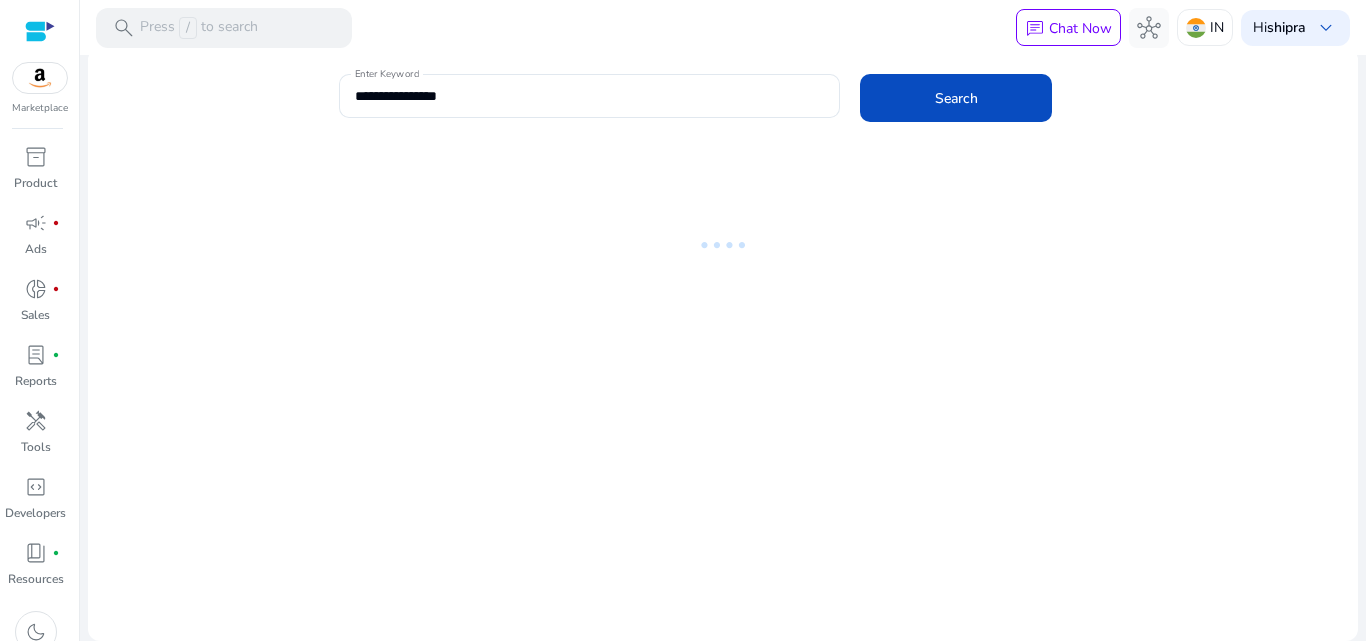 scroll, scrollTop: 0, scrollLeft: 0, axis: both 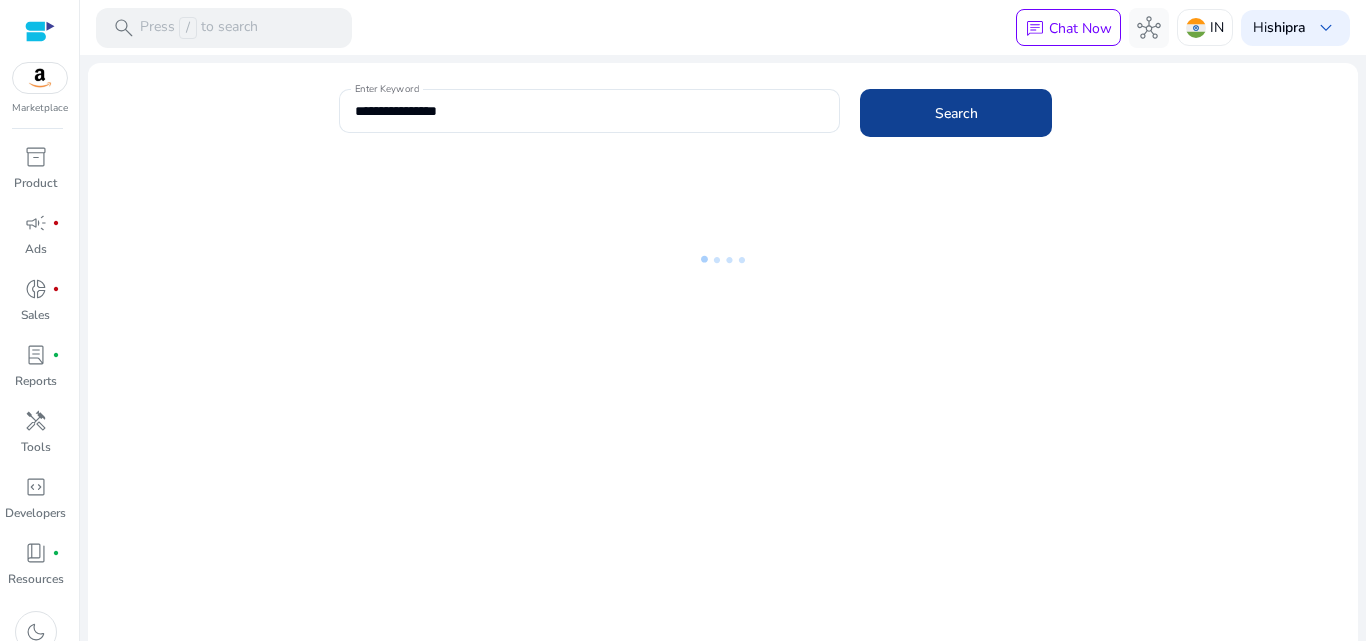 click on "Search" 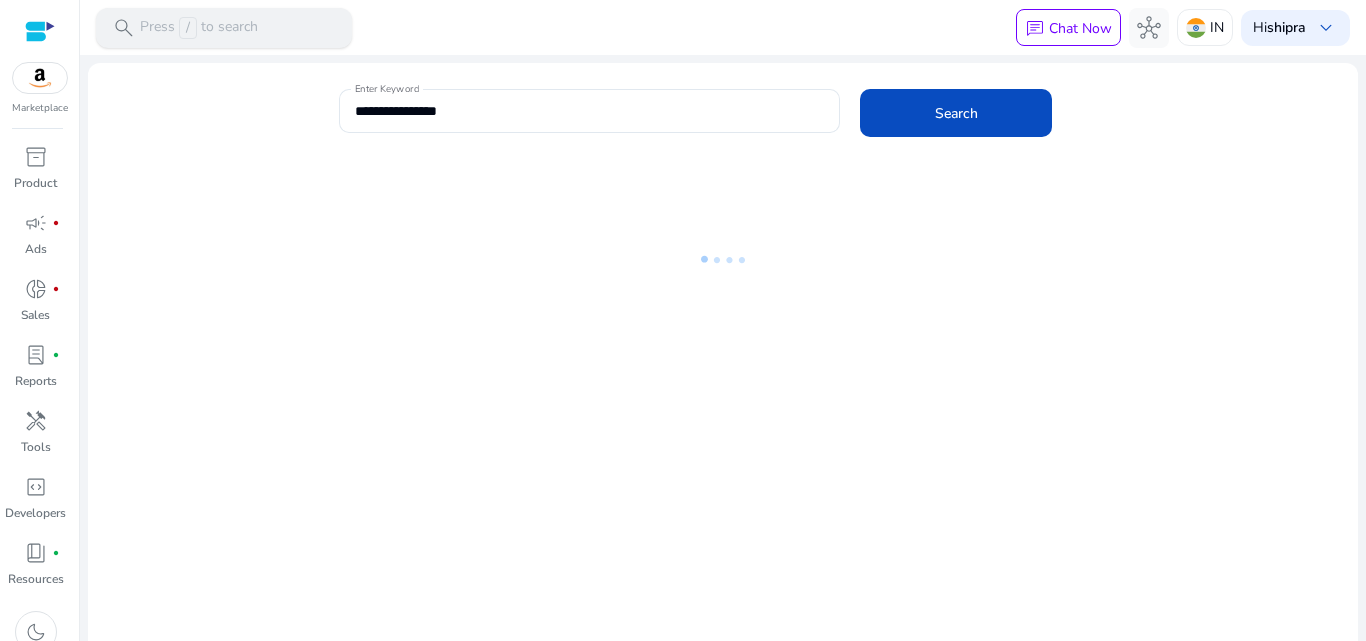 click on "Press  /  to search" at bounding box center (199, 28) 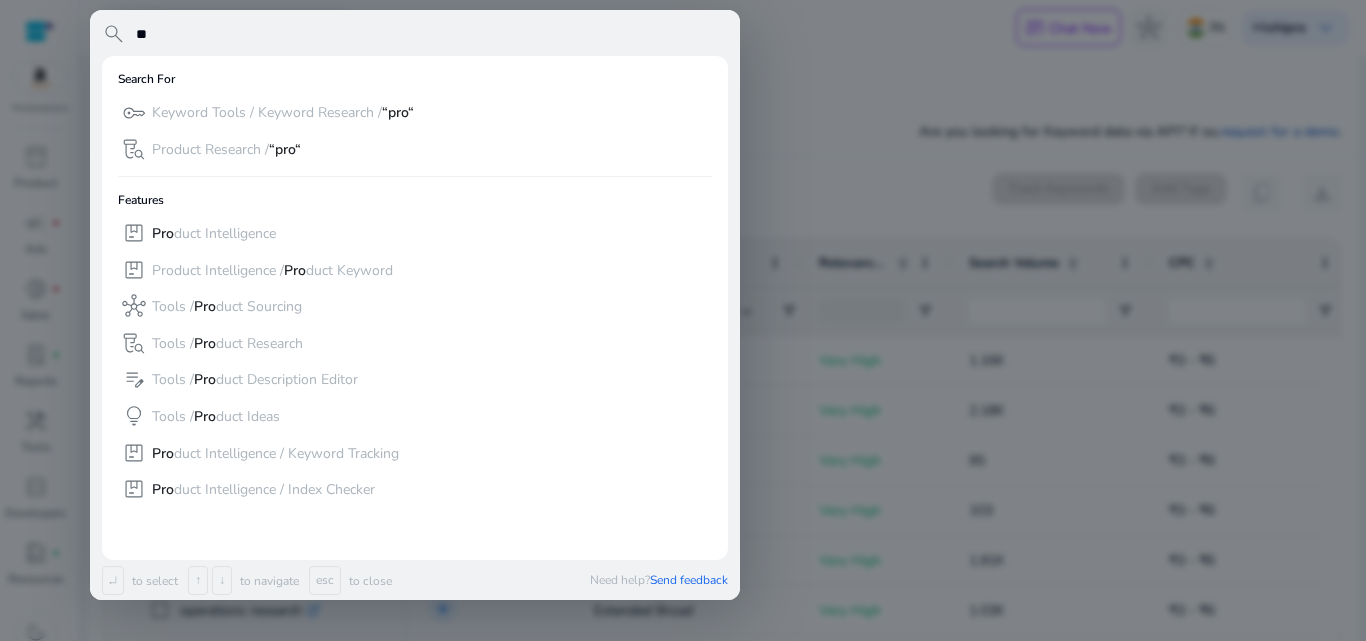 scroll, scrollTop: 170, scrollLeft: 0, axis: vertical 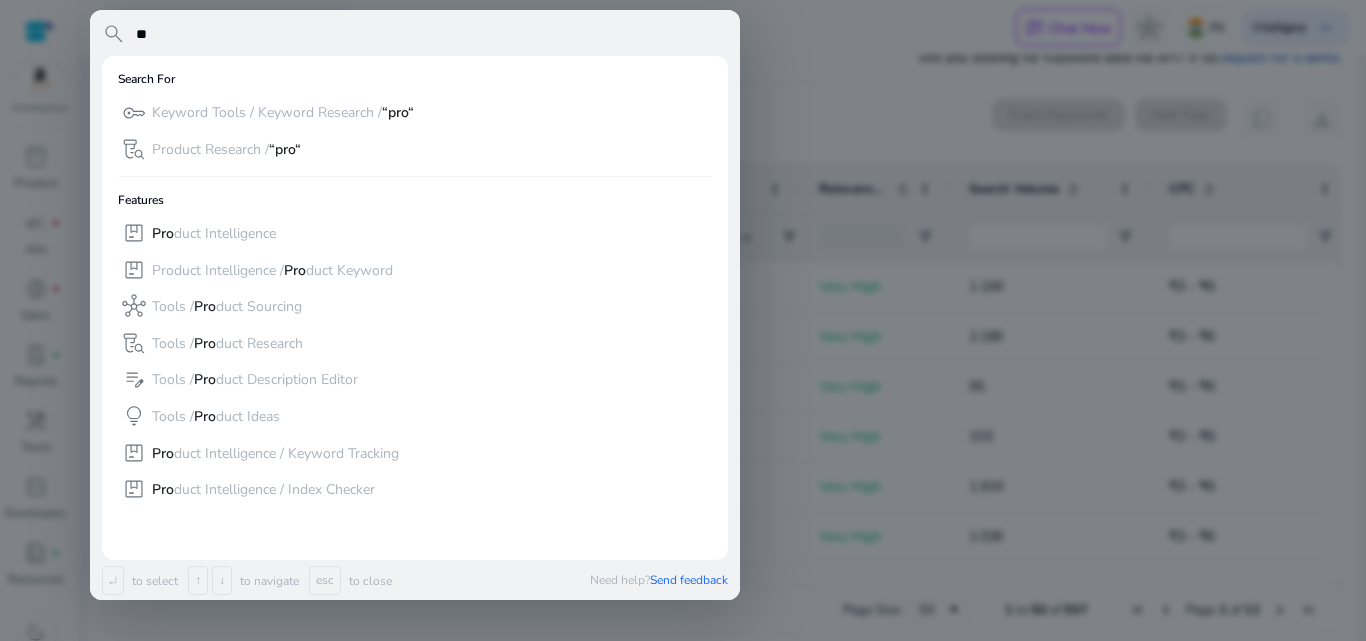 type on "*" 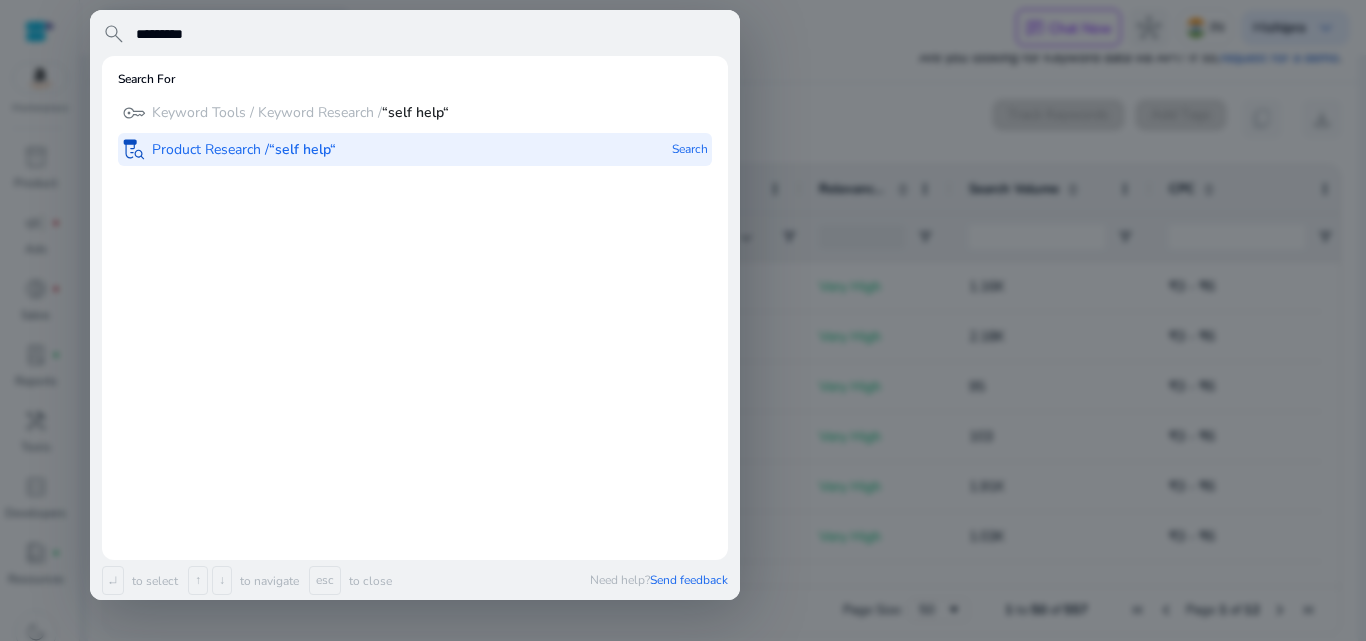 type on "*********" 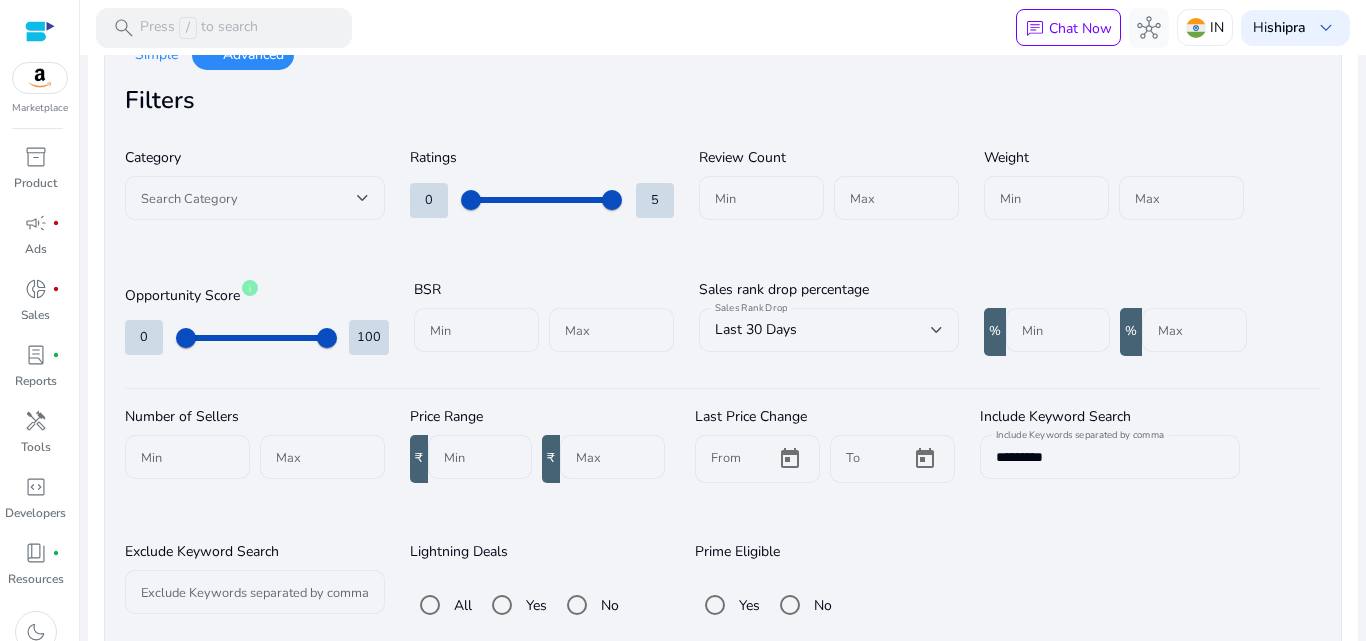 scroll, scrollTop: 0, scrollLeft: 0, axis: both 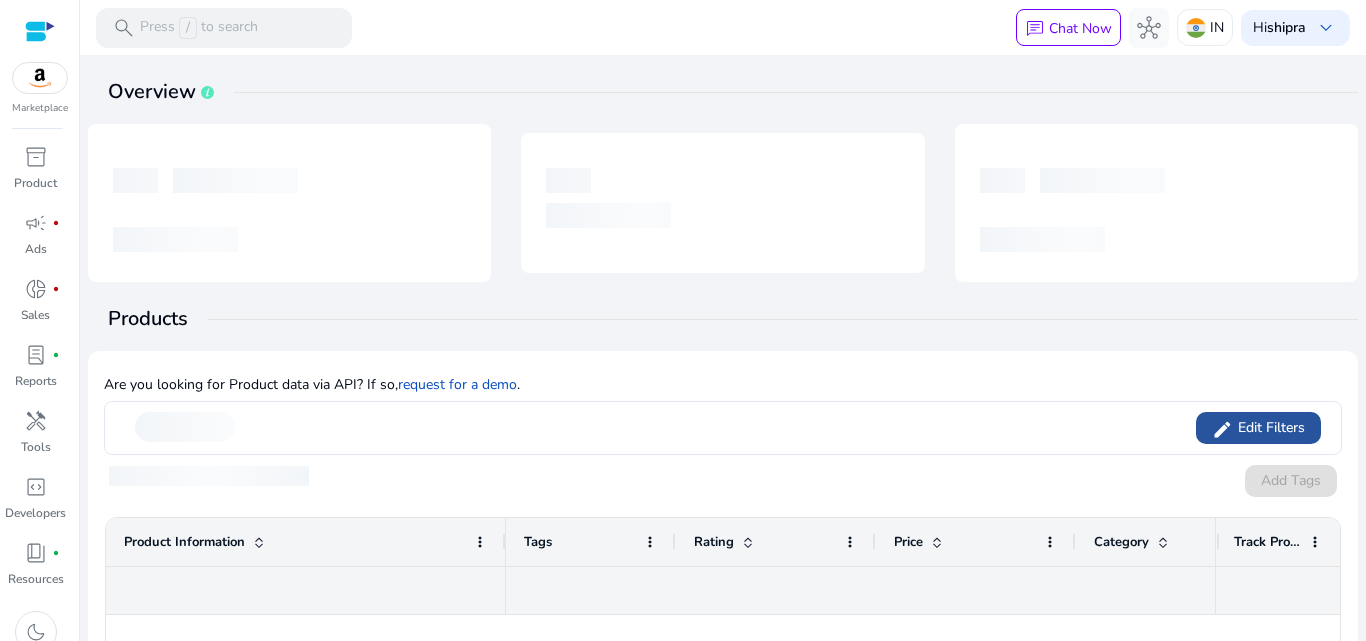 click on "Edit Filters" 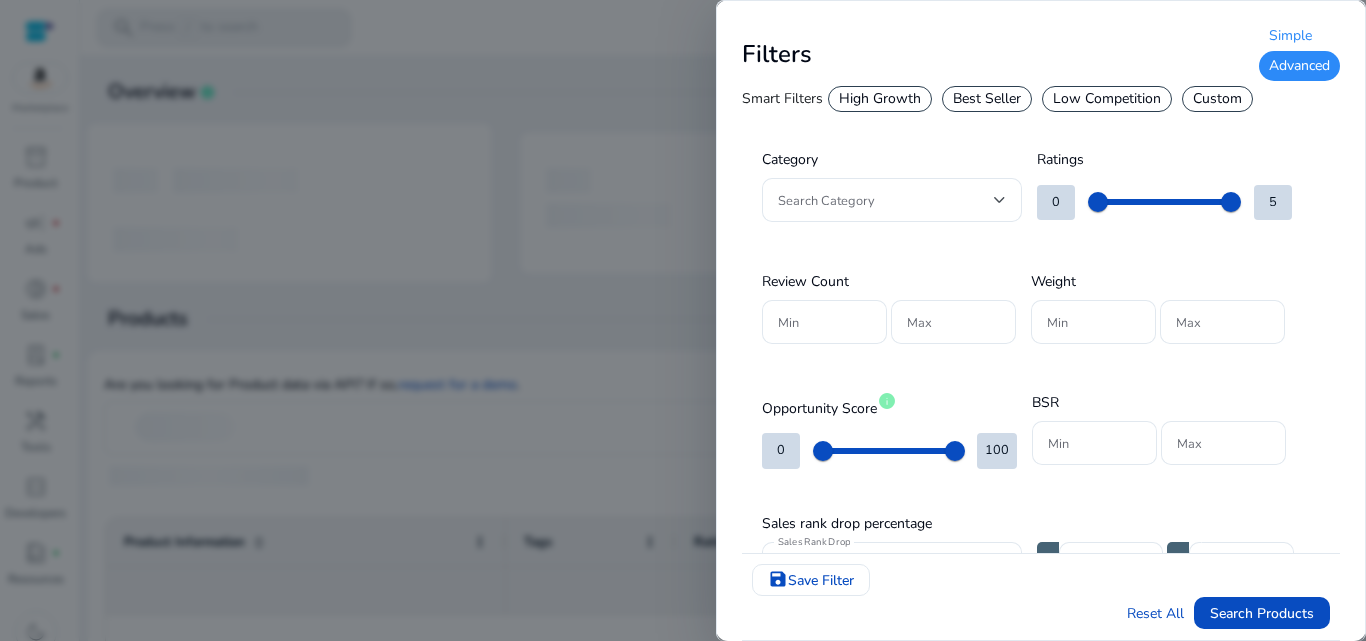 click on "Best Seller" at bounding box center (987, 99) 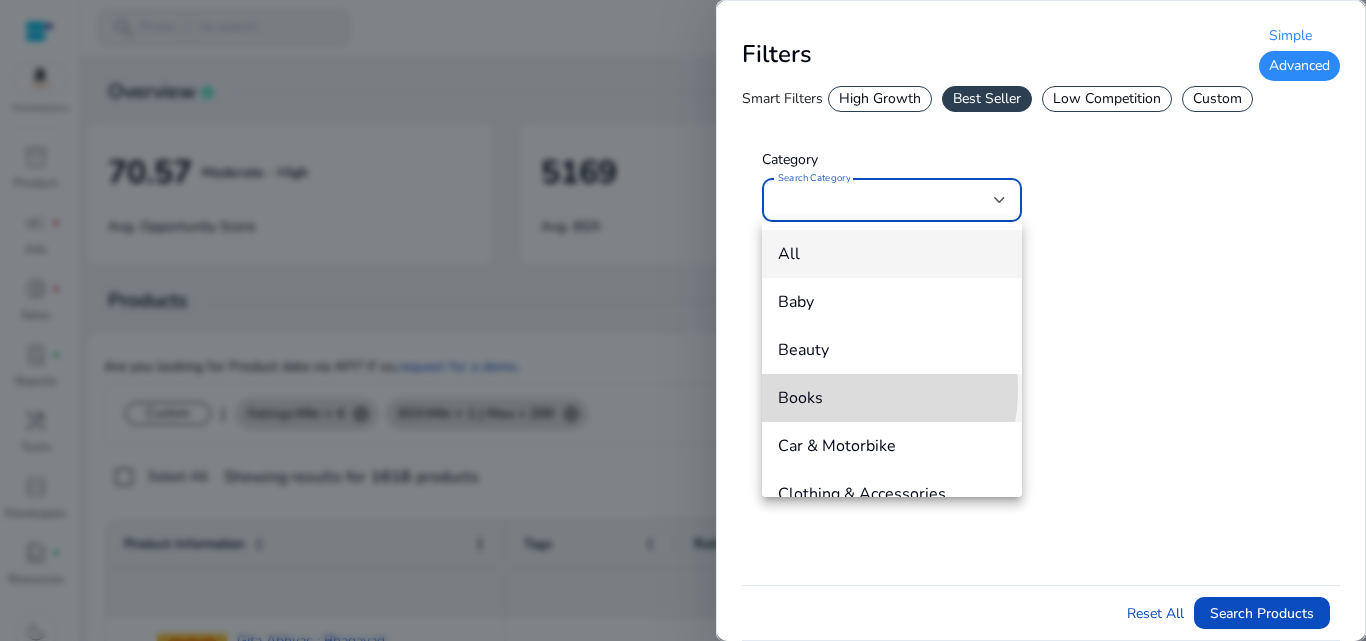 click on "Books" at bounding box center [892, 398] 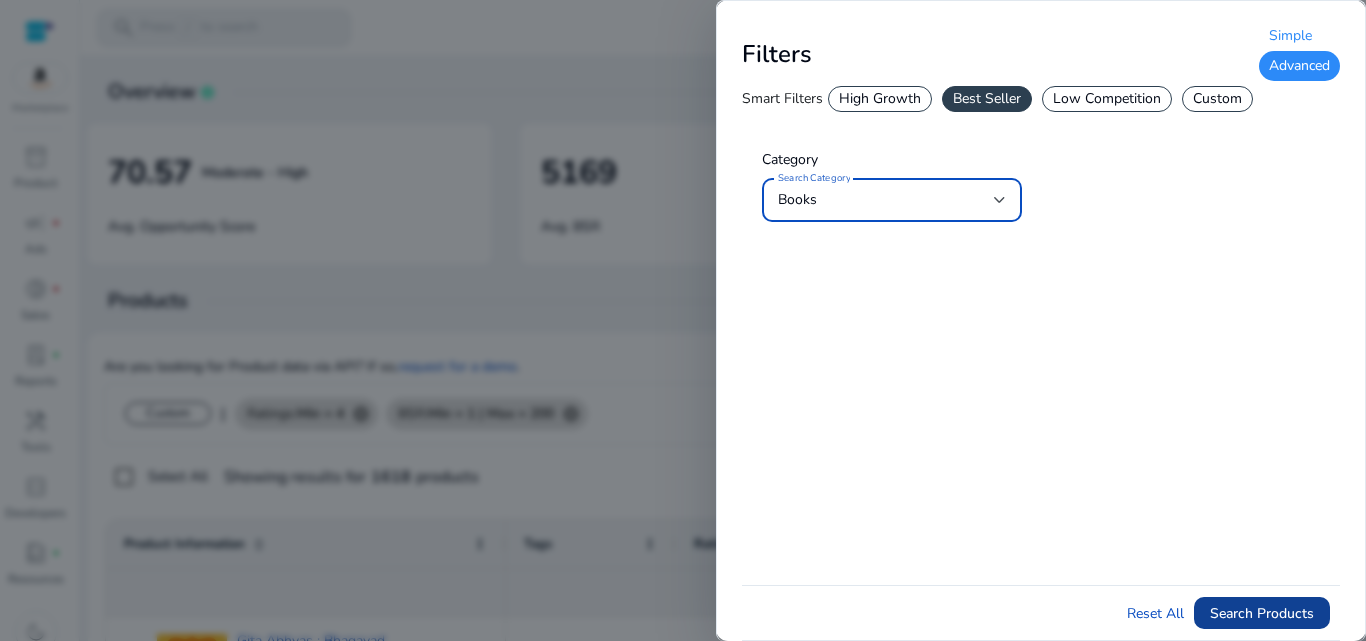 click on "Search Products" at bounding box center [1262, 613] 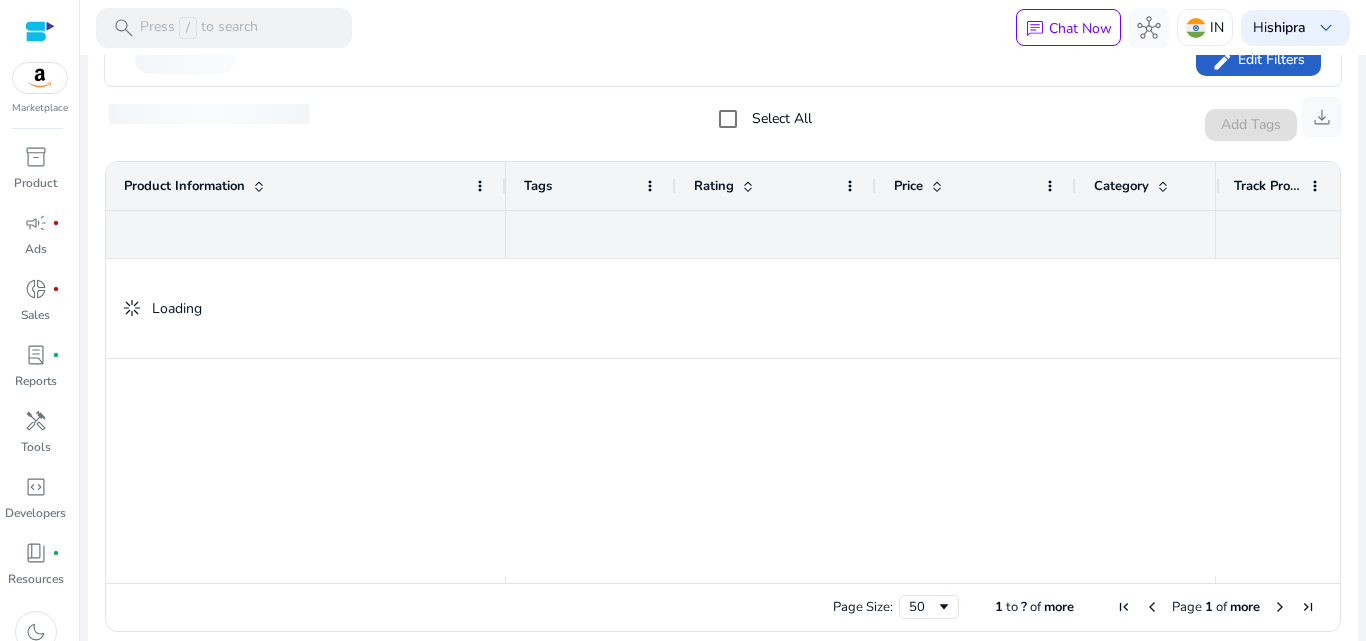scroll, scrollTop: 385, scrollLeft: 0, axis: vertical 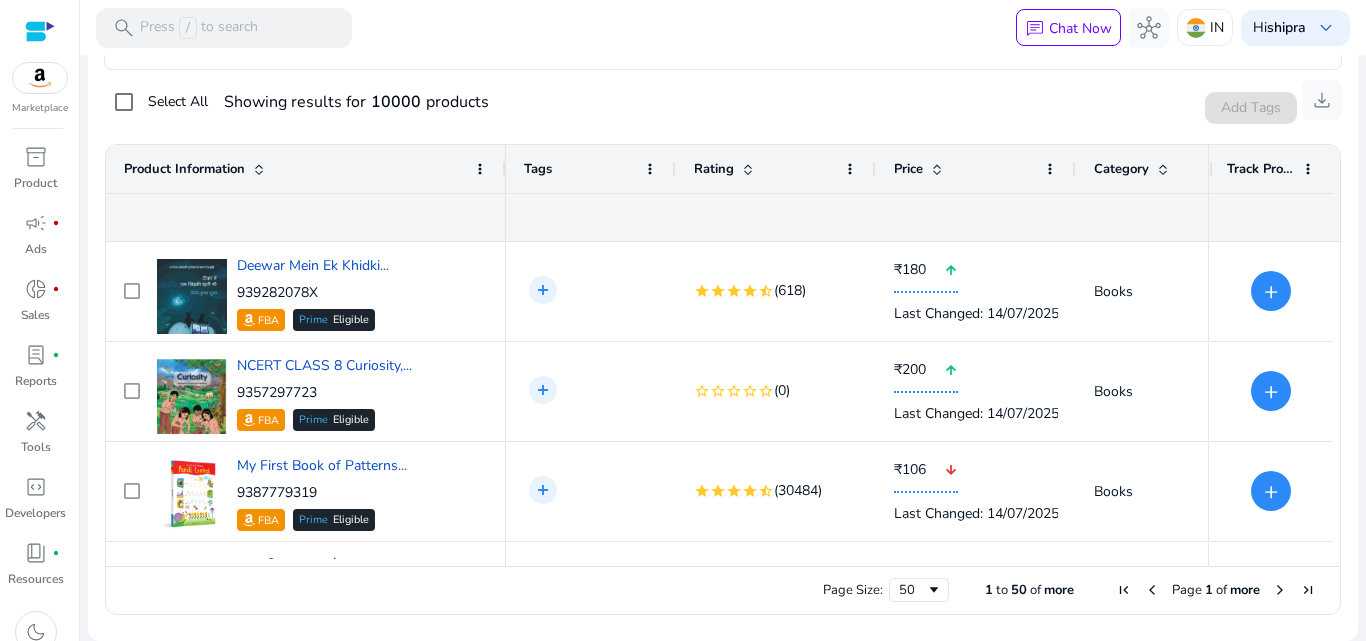 click 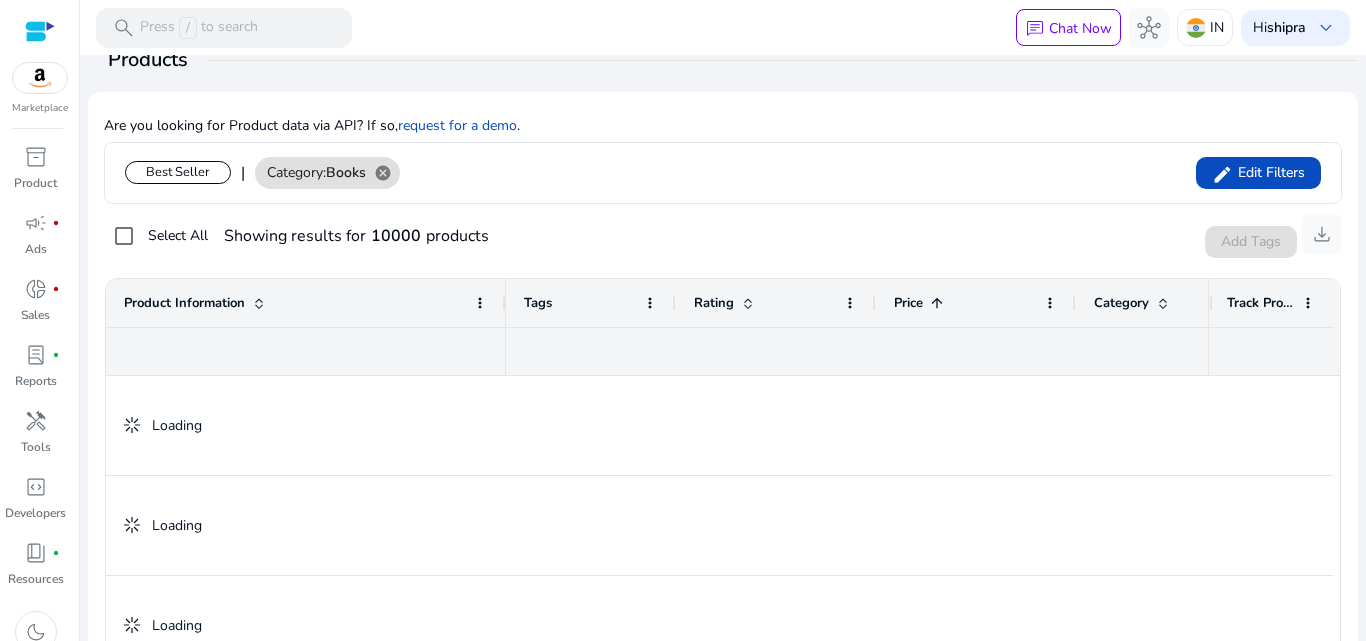 scroll, scrollTop: 228, scrollLeft: 0, axis: vertical 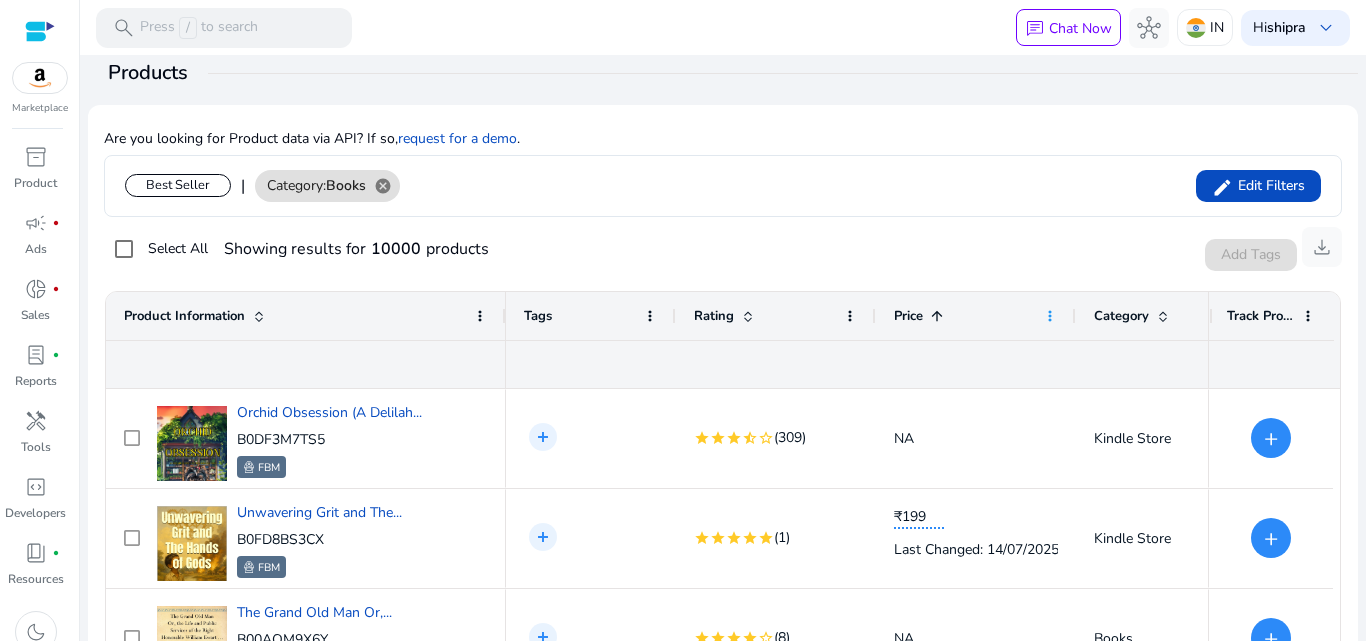 click 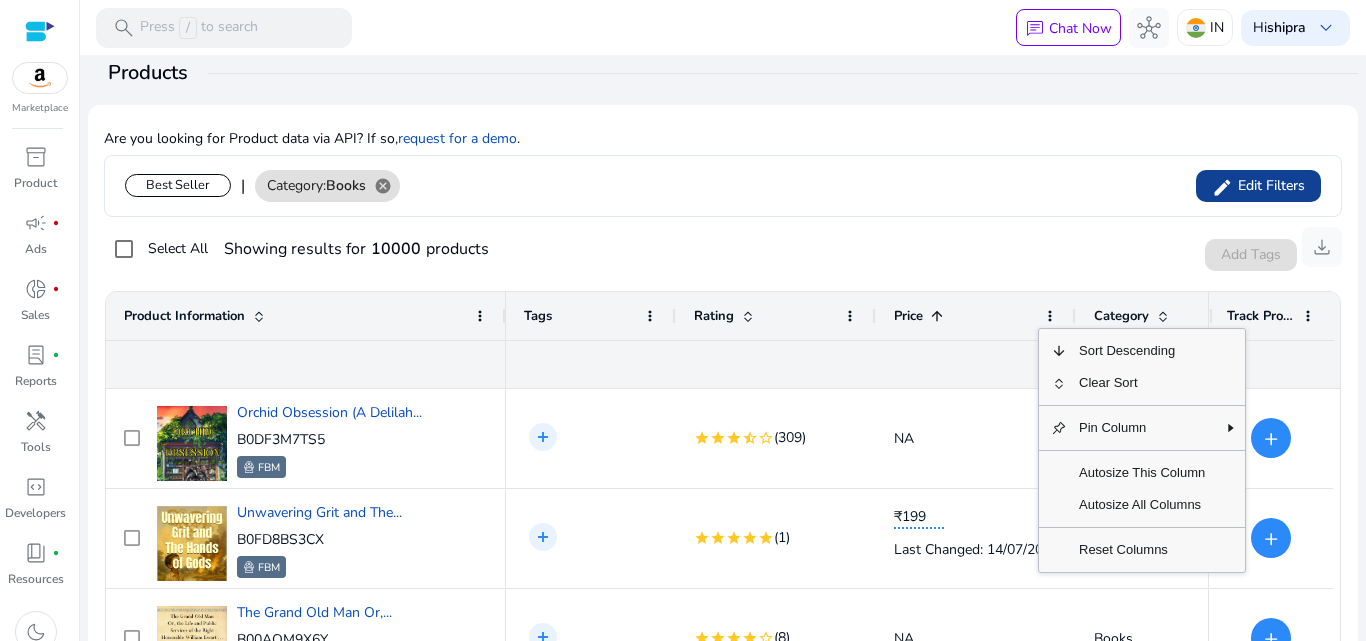 click on "Edit Filters" 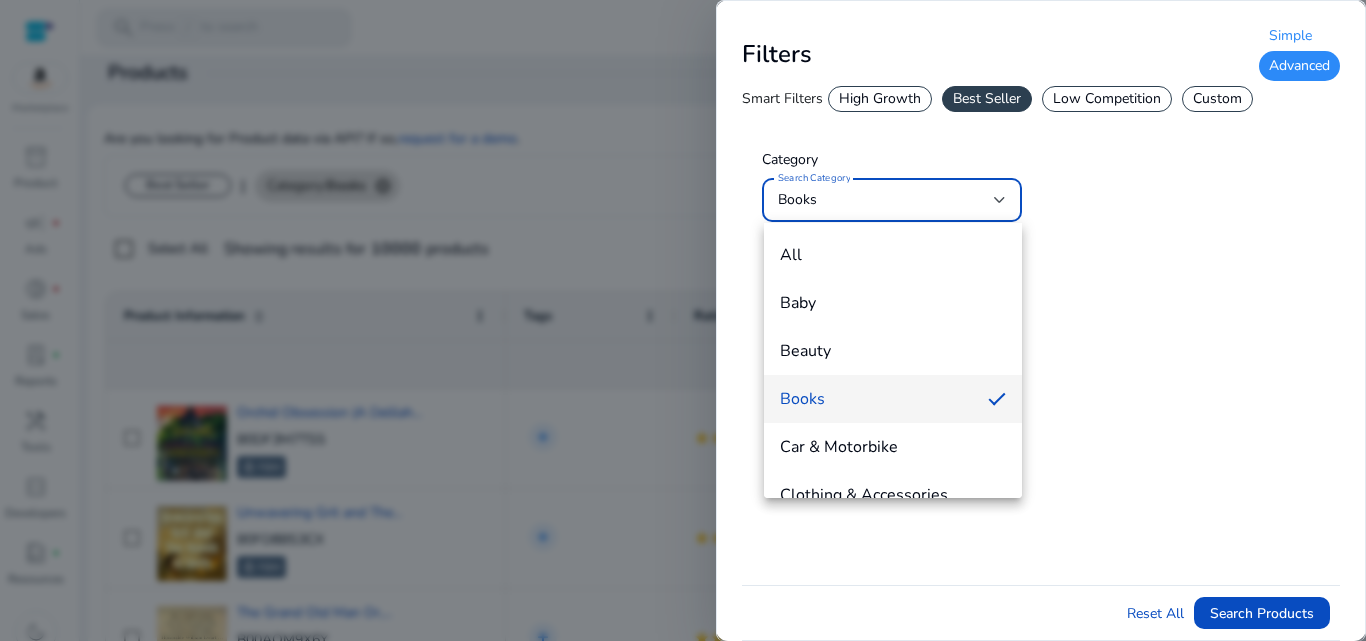 click at bounding box center (683, 320) 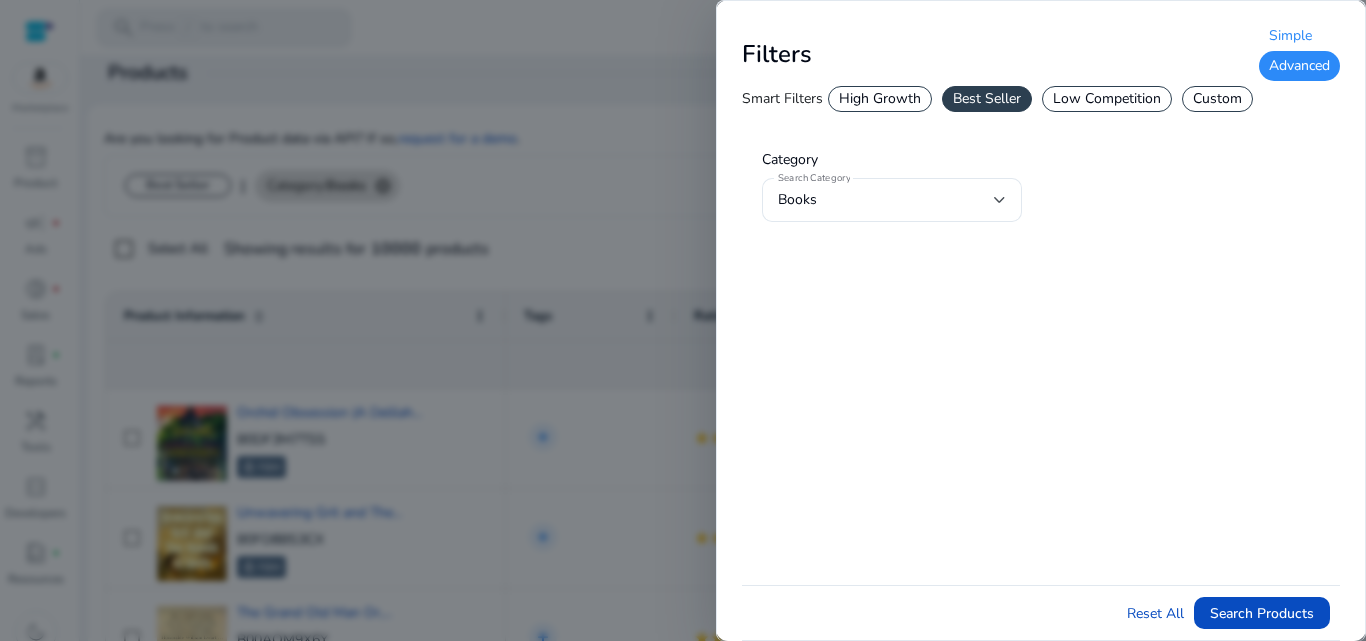 click on "Advanced" at bounding box center [1299, 66] 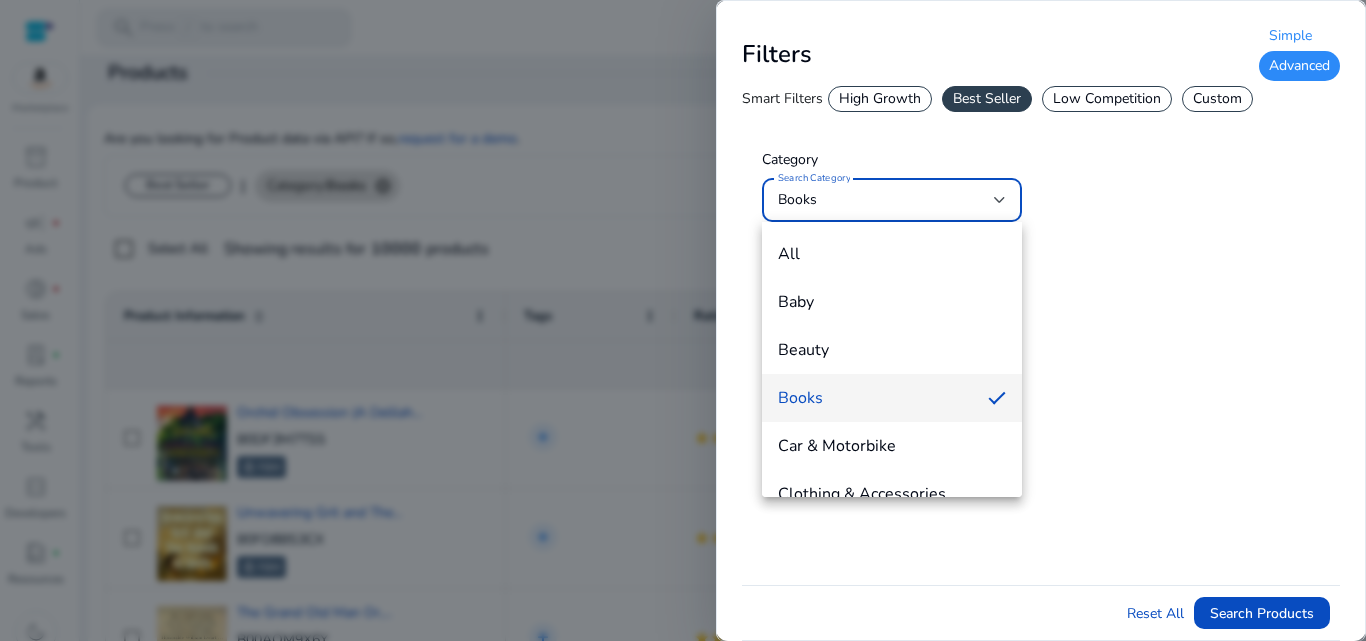 click at bounding box center [683, 320] 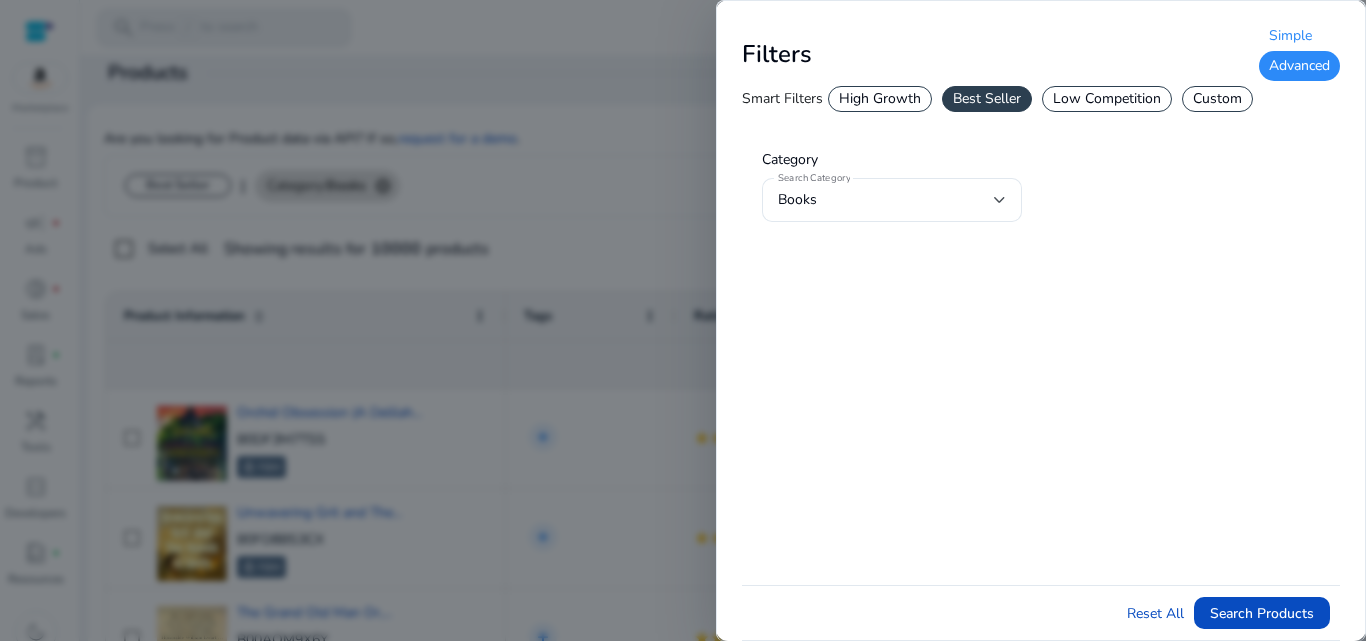 click on "Custom" at bounding box center [1217, 99] 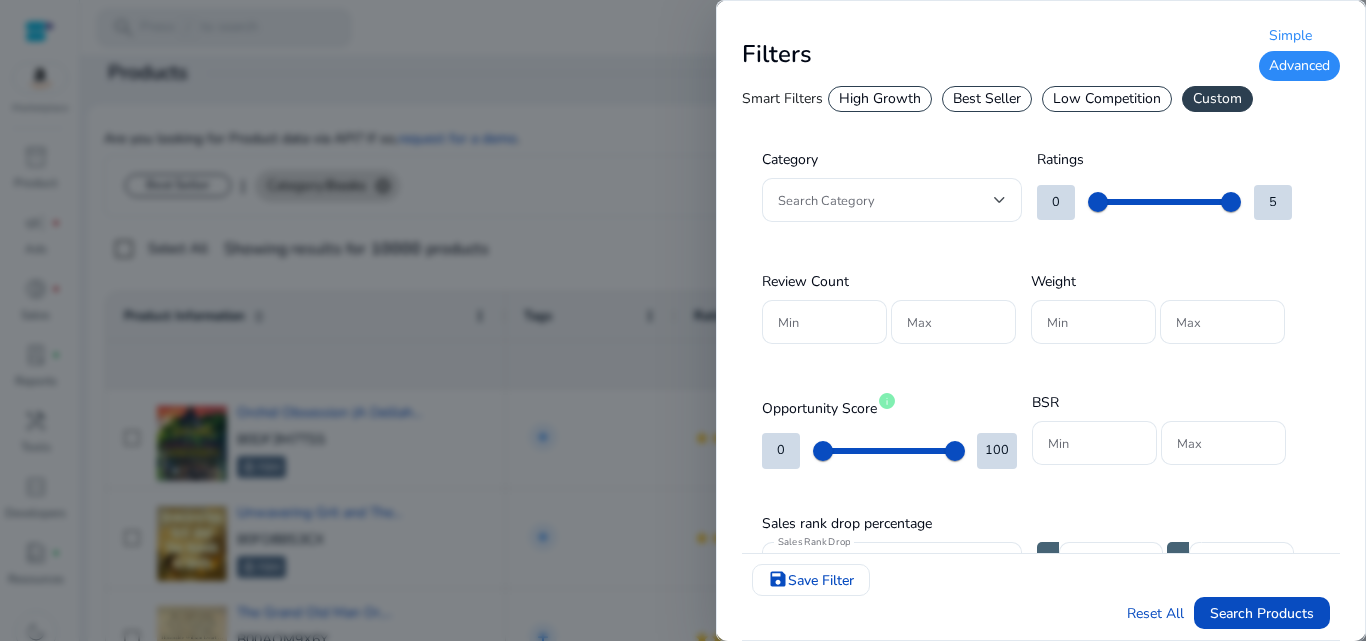 click on "Best Seller" at bounding box center [987, 99] 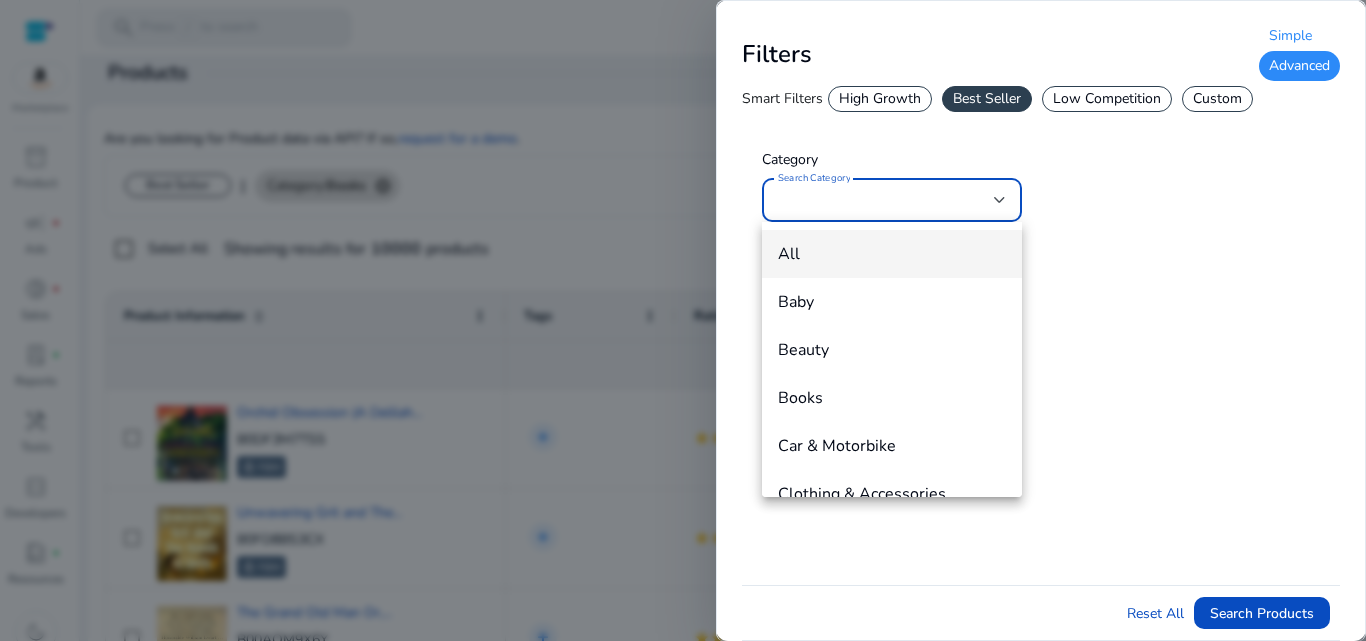 click at bounding box center (683, 320) 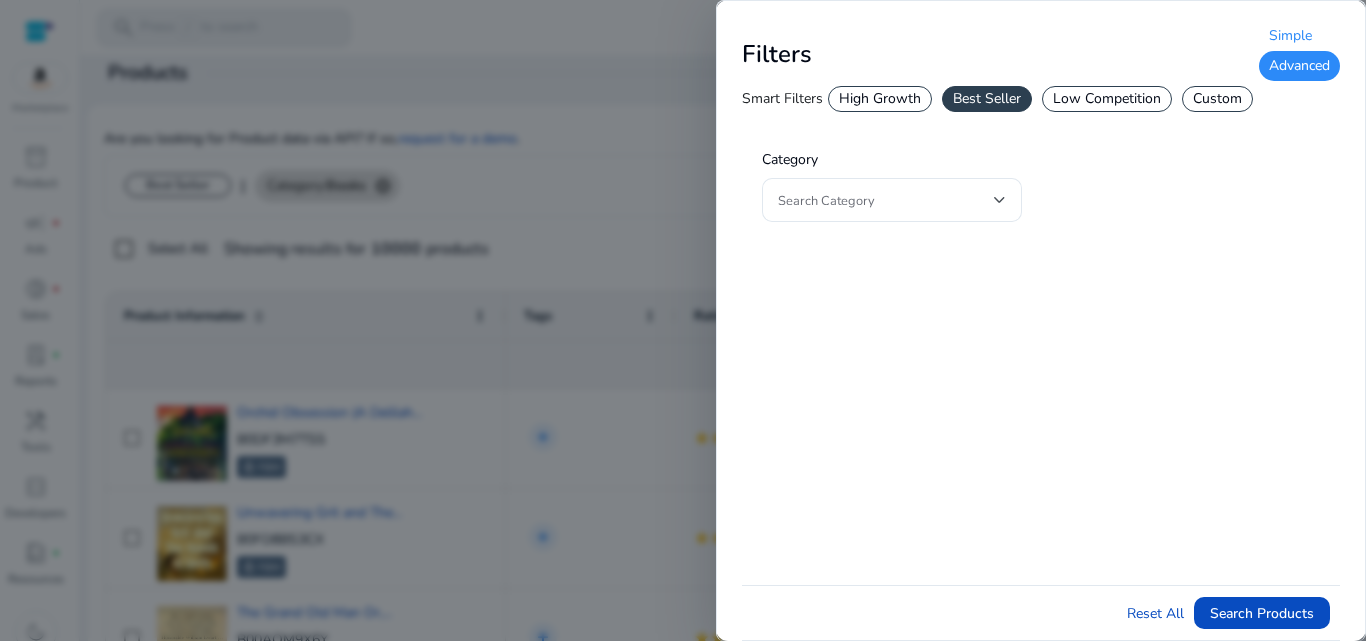click on "Custom" at bounding box center (1217, 99) 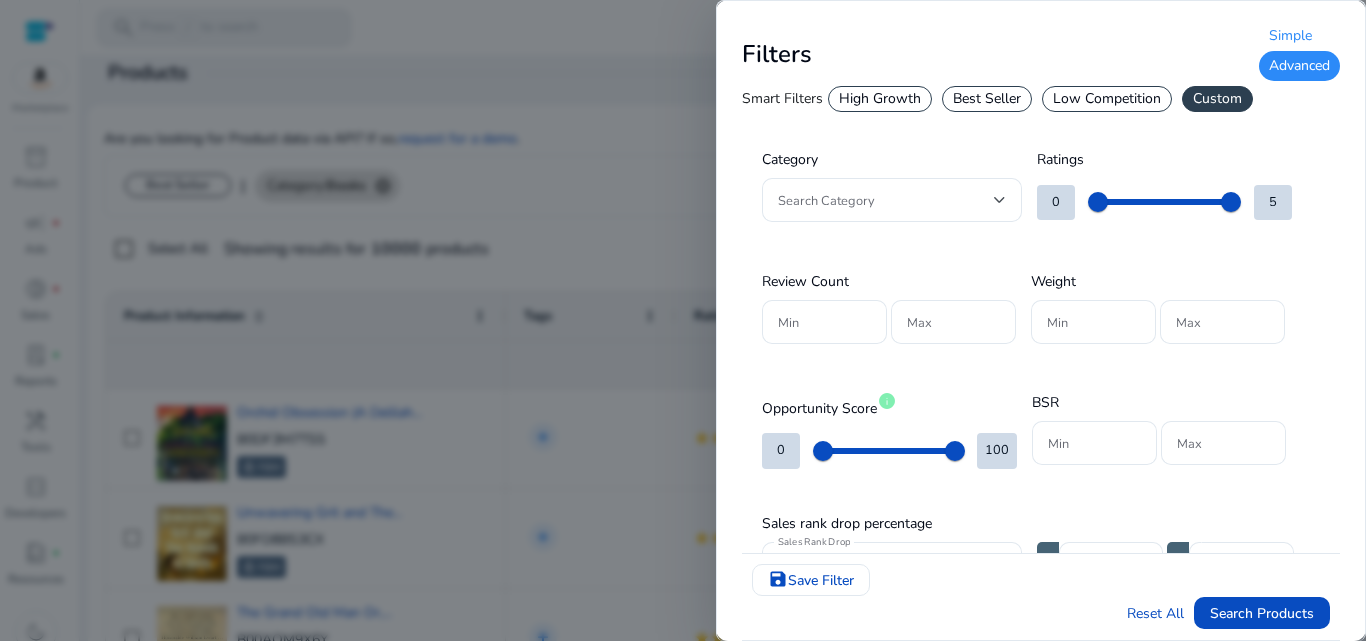 click on "Custom" at bounding box center [1217, 99] 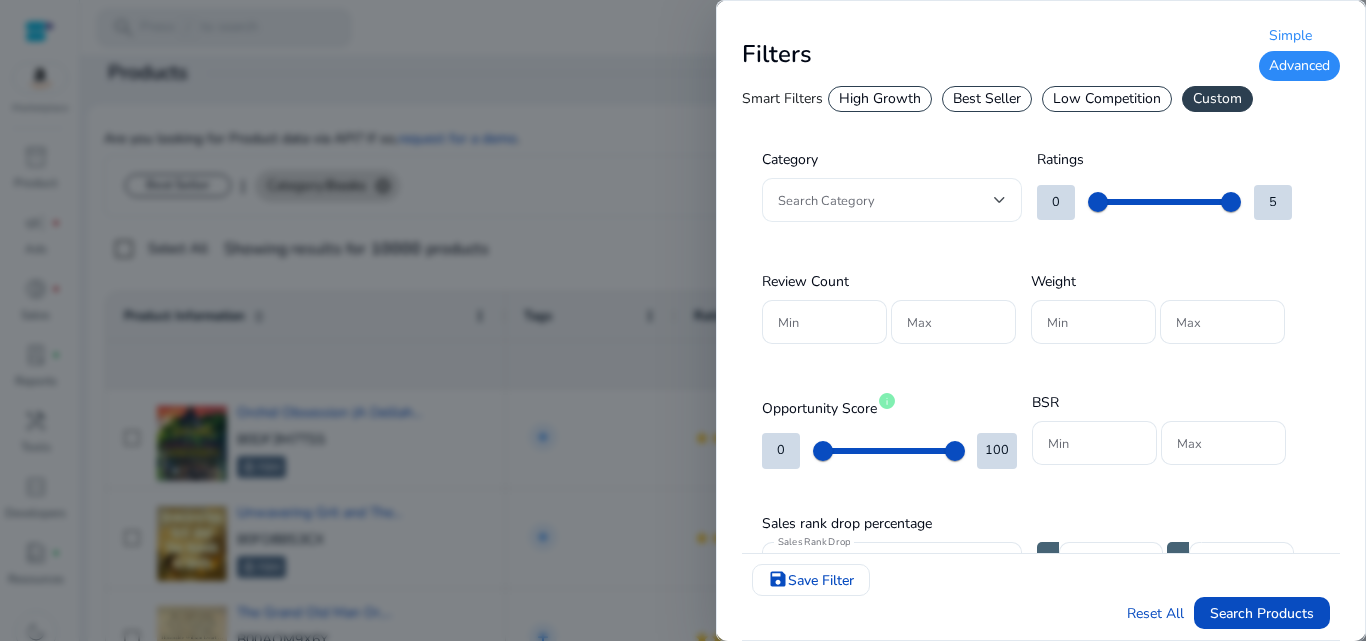 click at bounding box center [886, 200] 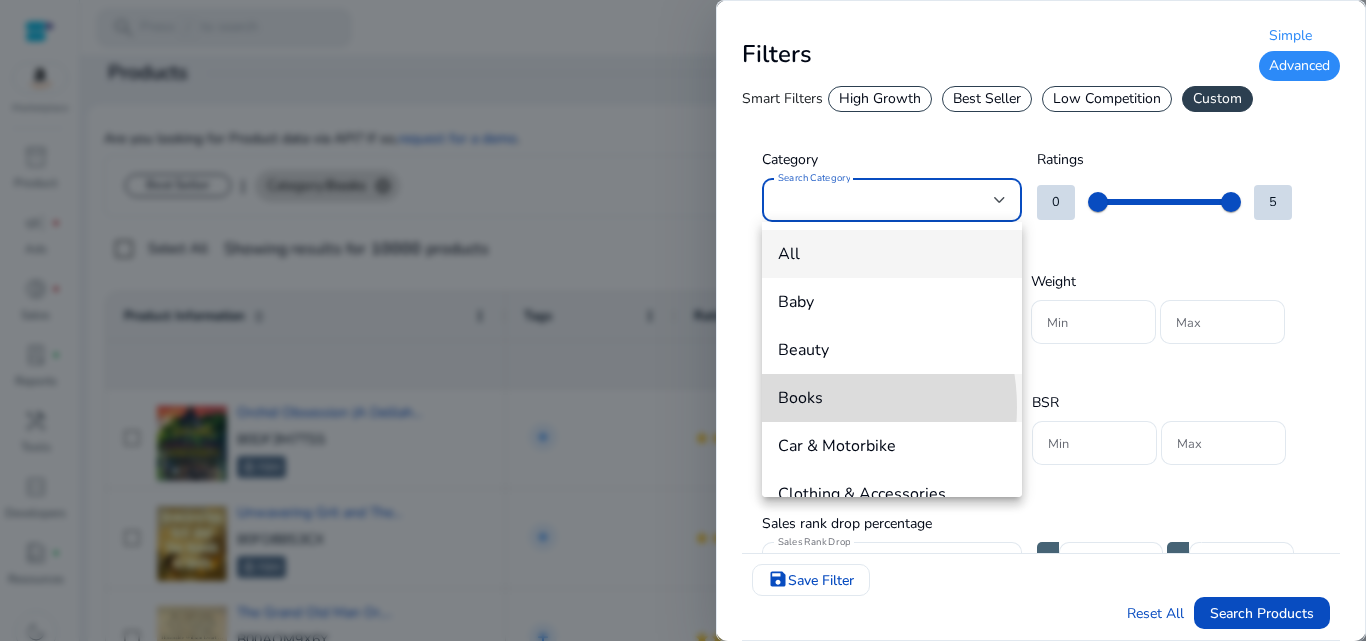 click on "Books" at bounding box center (892, 398) 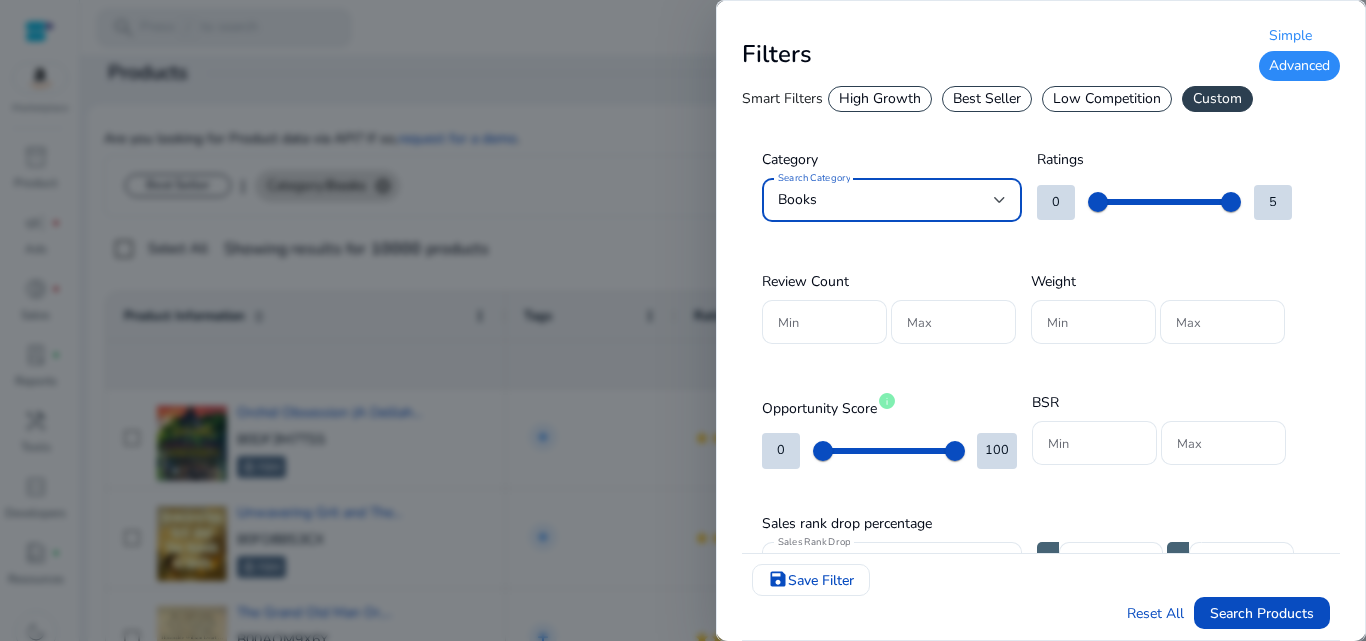 click on "Books" at bounding box center (886, 200) 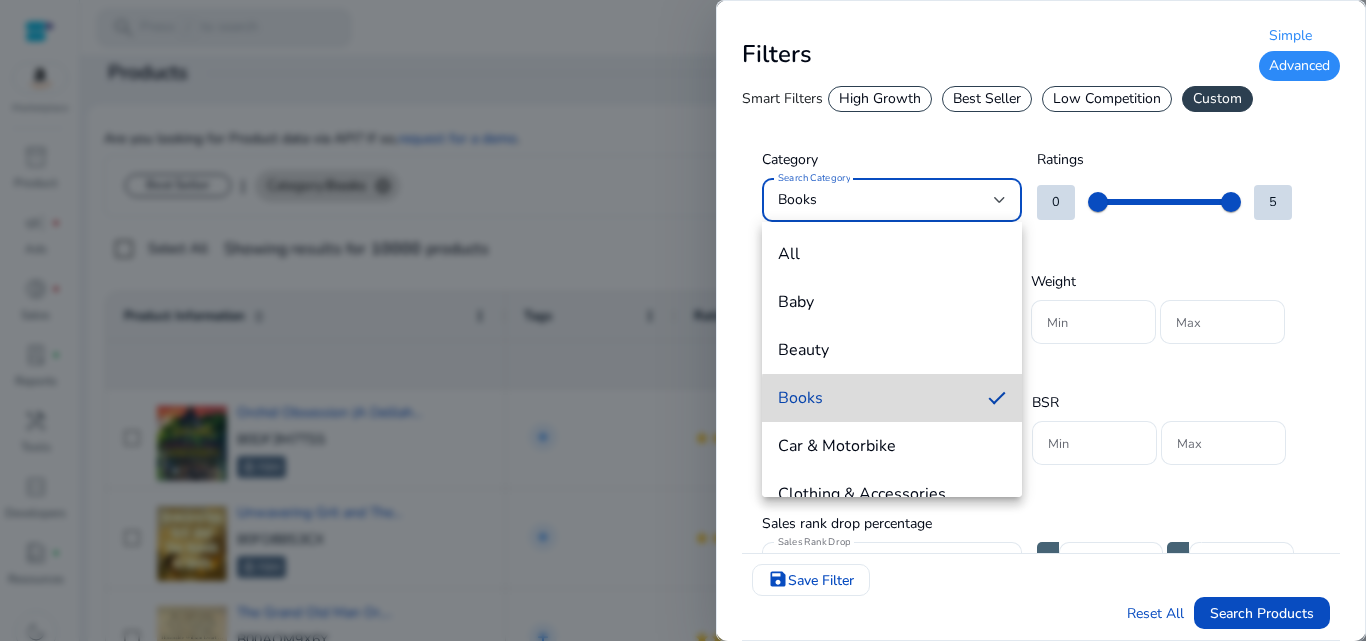 click on "Books" at bounding box center (875, 398) 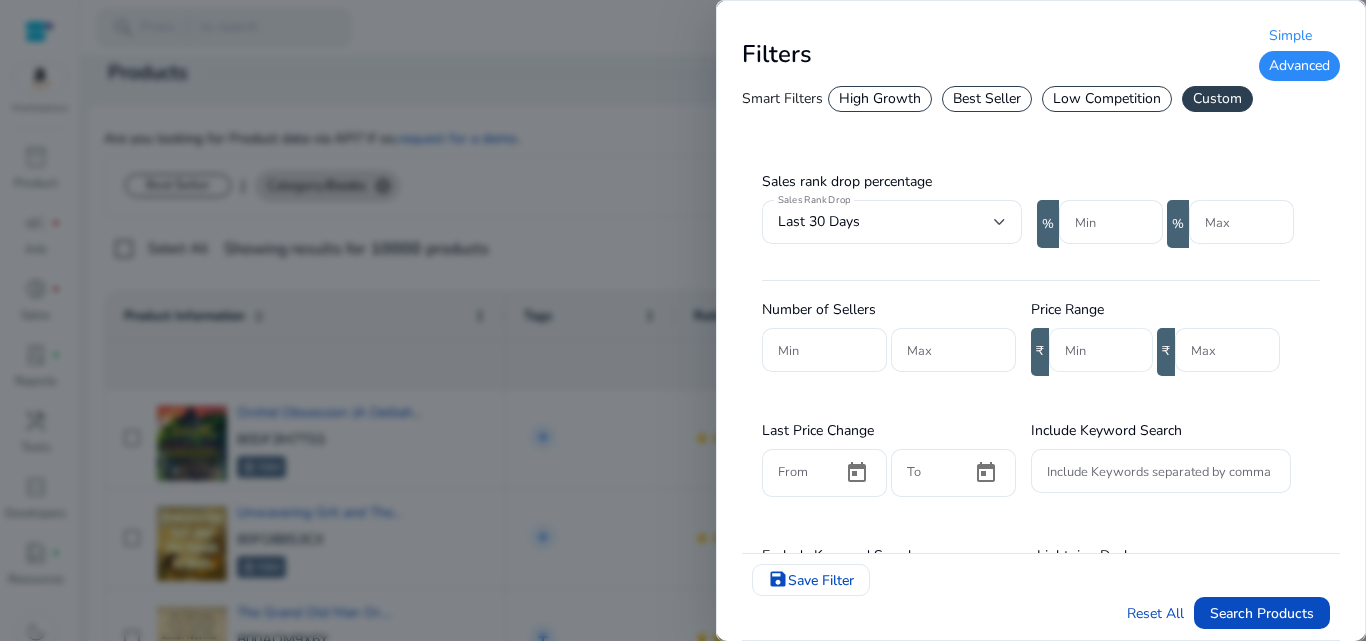 scroll, scrollTop: 339, scrollLeft: 0, axis: vertical 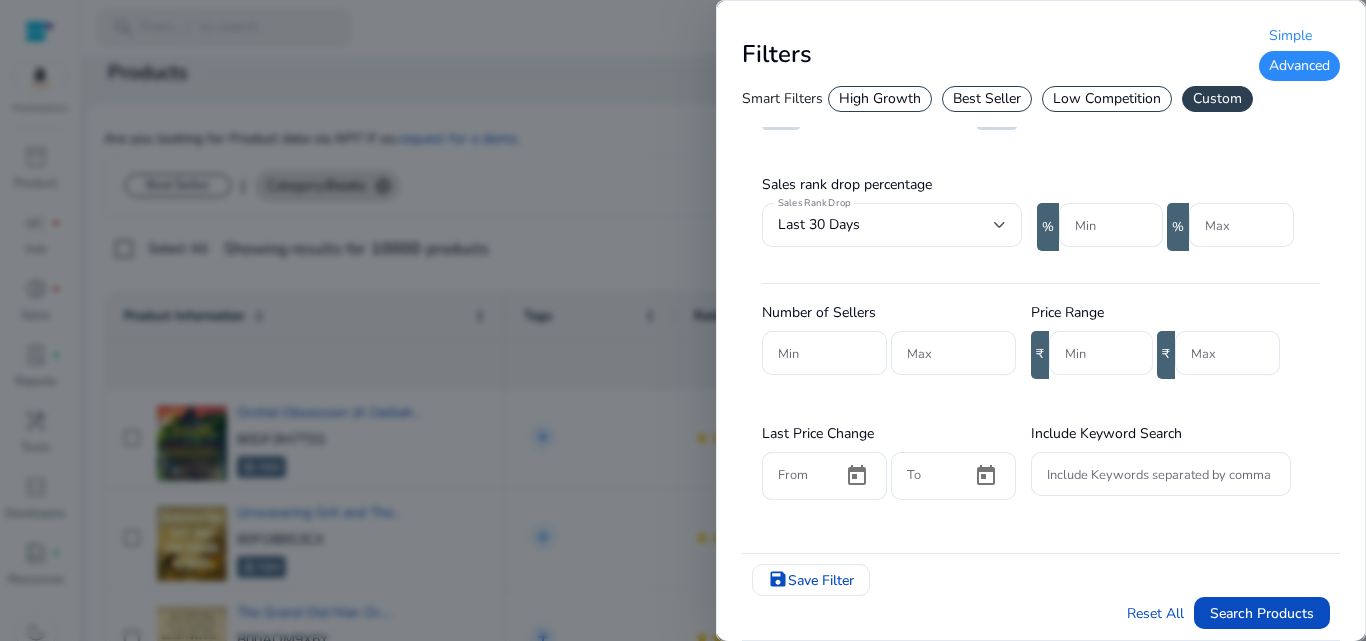 click on "Min" at bounding box center (1101, 353) 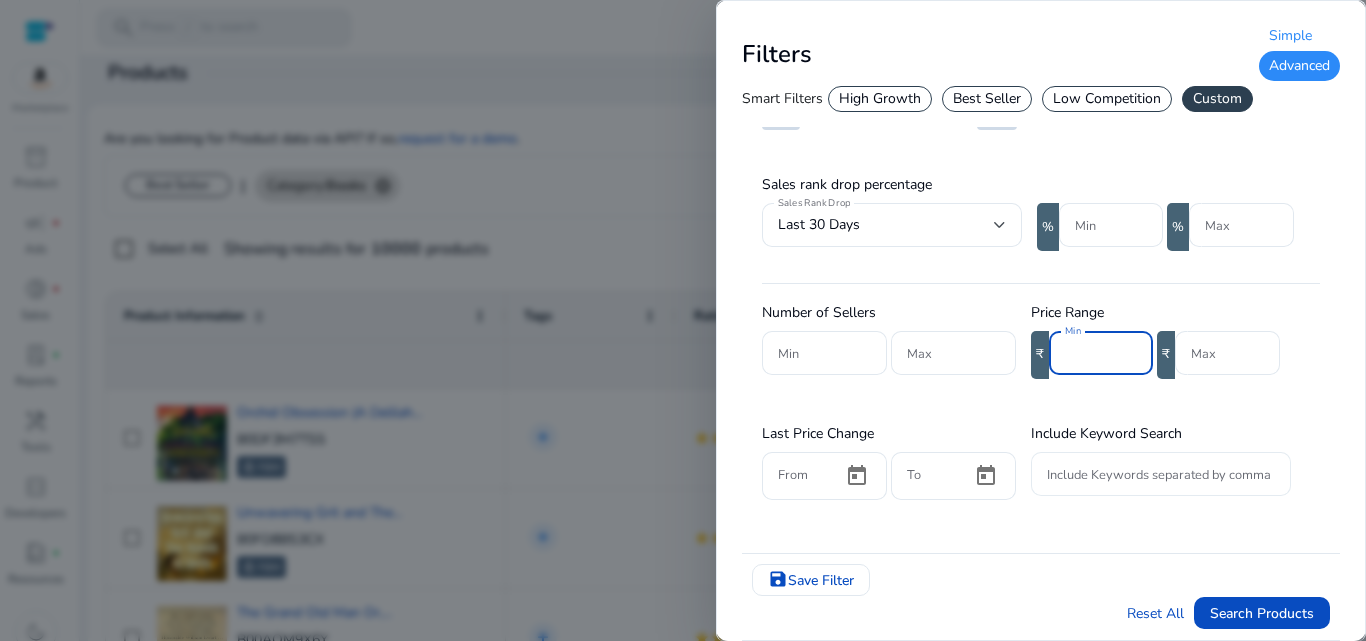 type on "****" 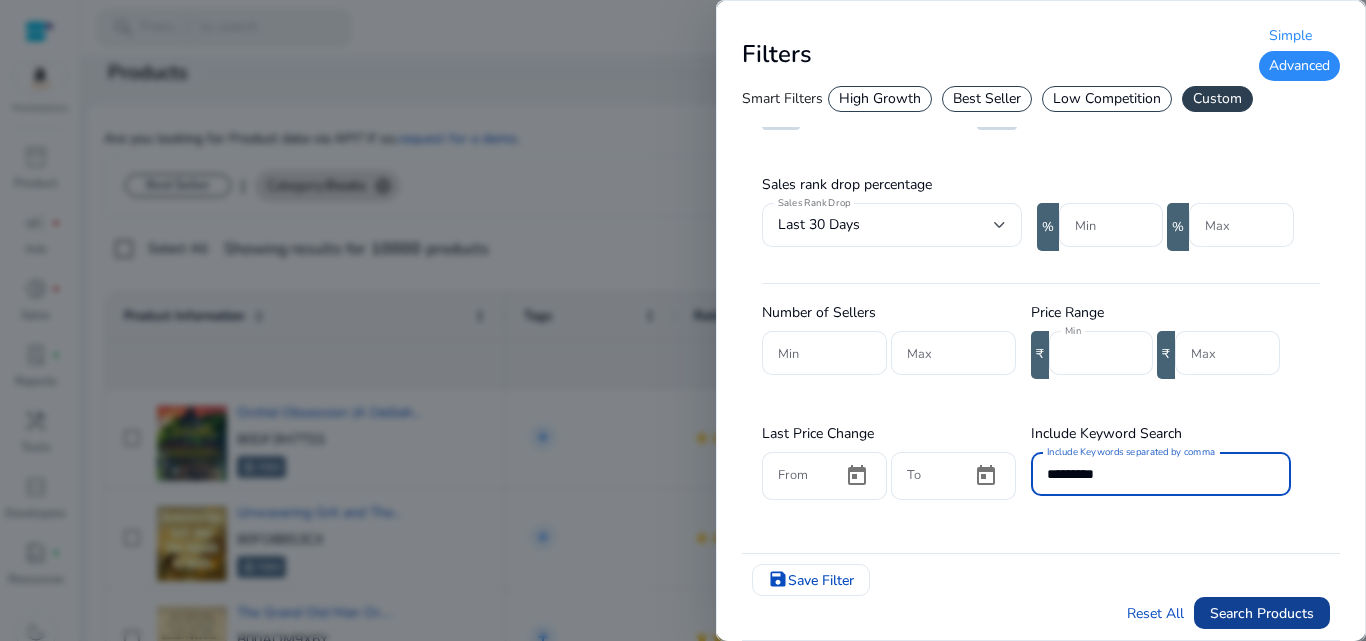 type on "*********" 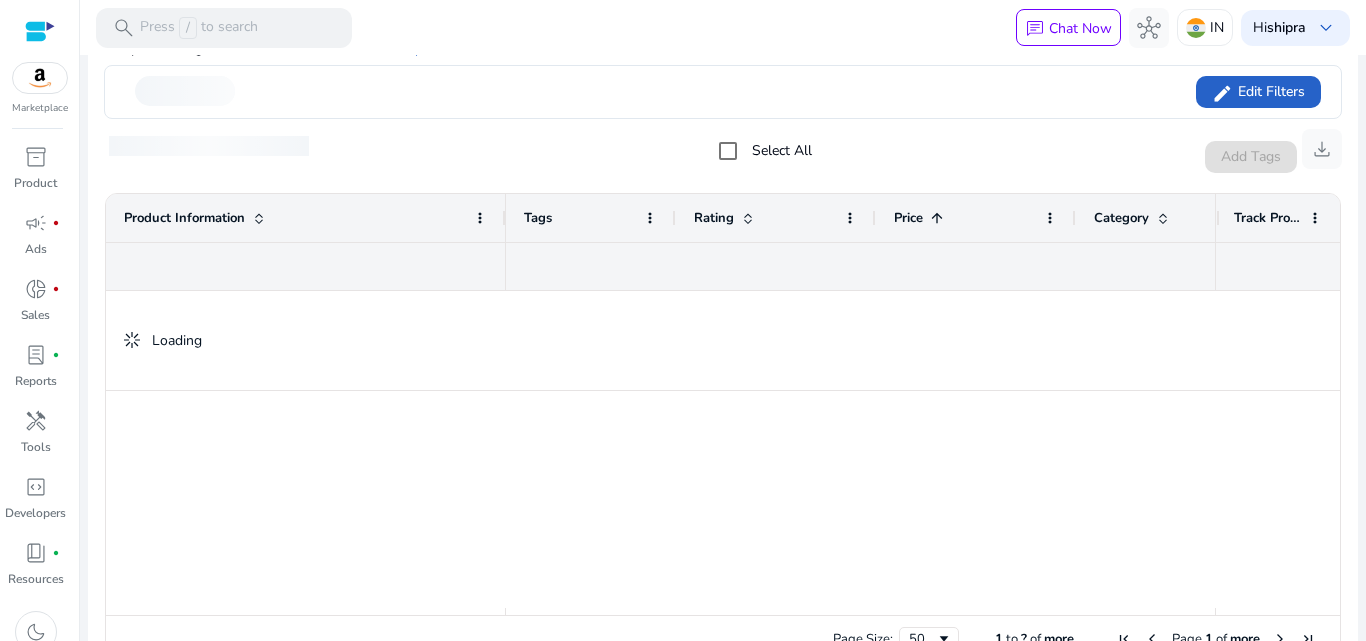 scroll, scrollTop: 385, scrollLeft: 0, axis: vertical 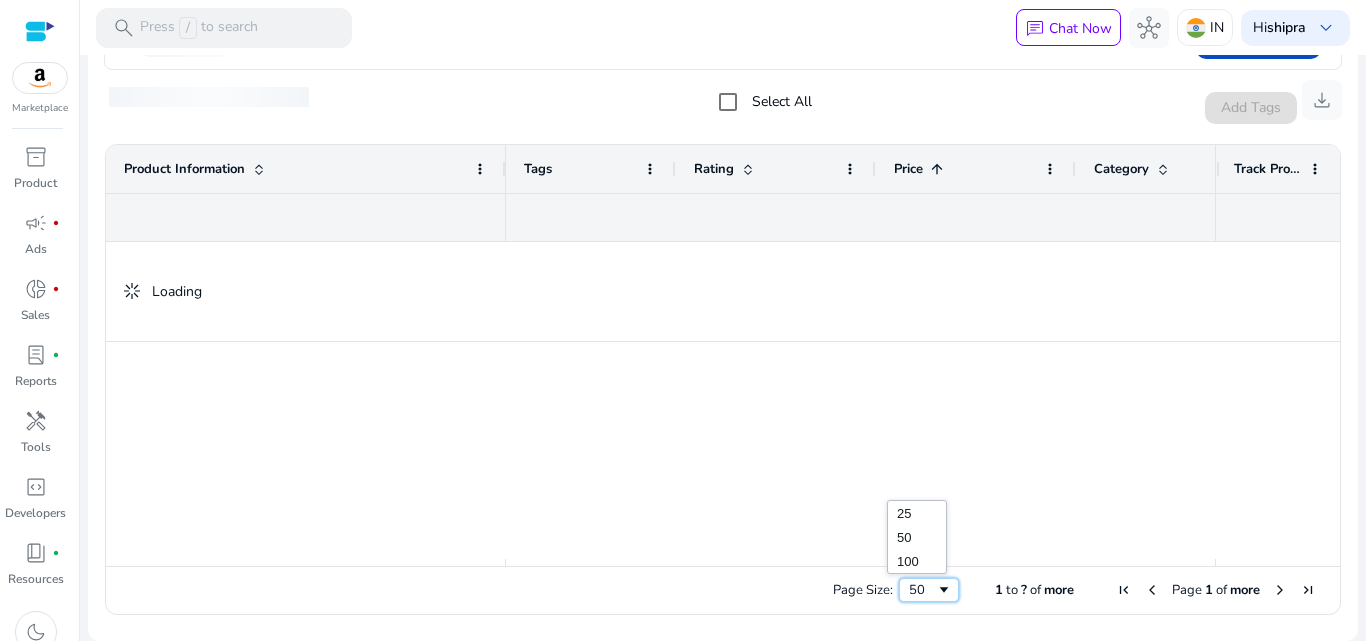 click at bounding box center [944, 590] 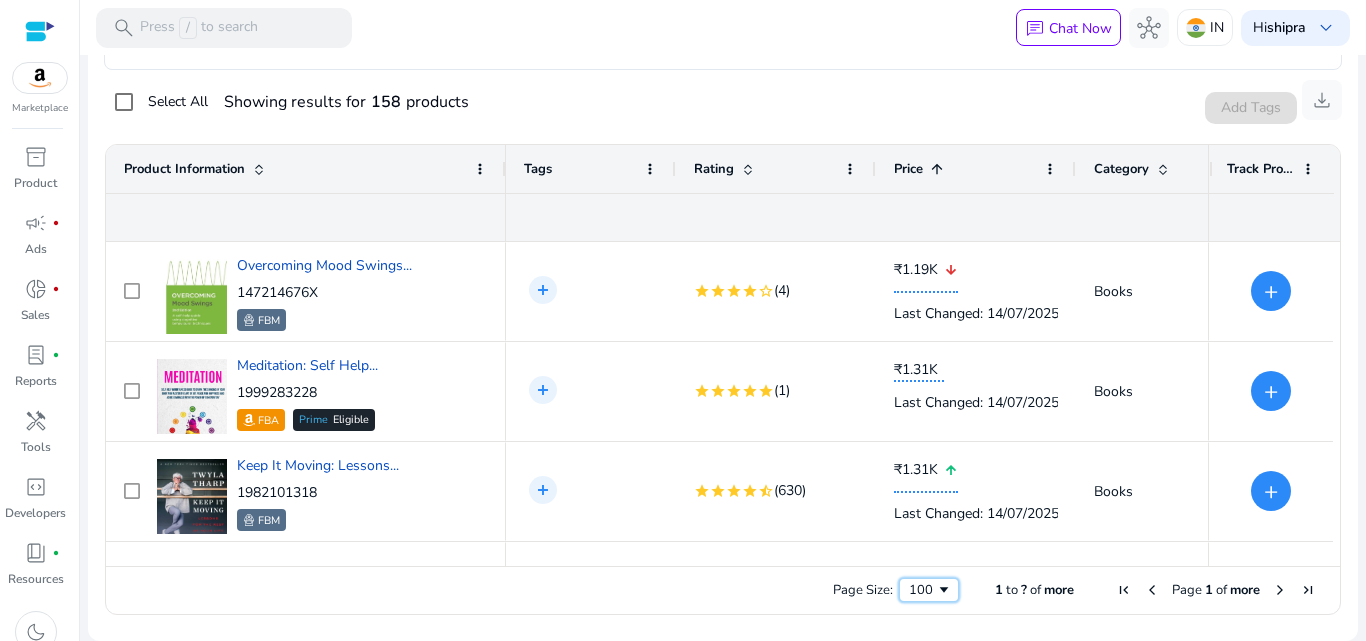 scroll, scrollTop: 367, scrollLeft: 0, axis: vertical 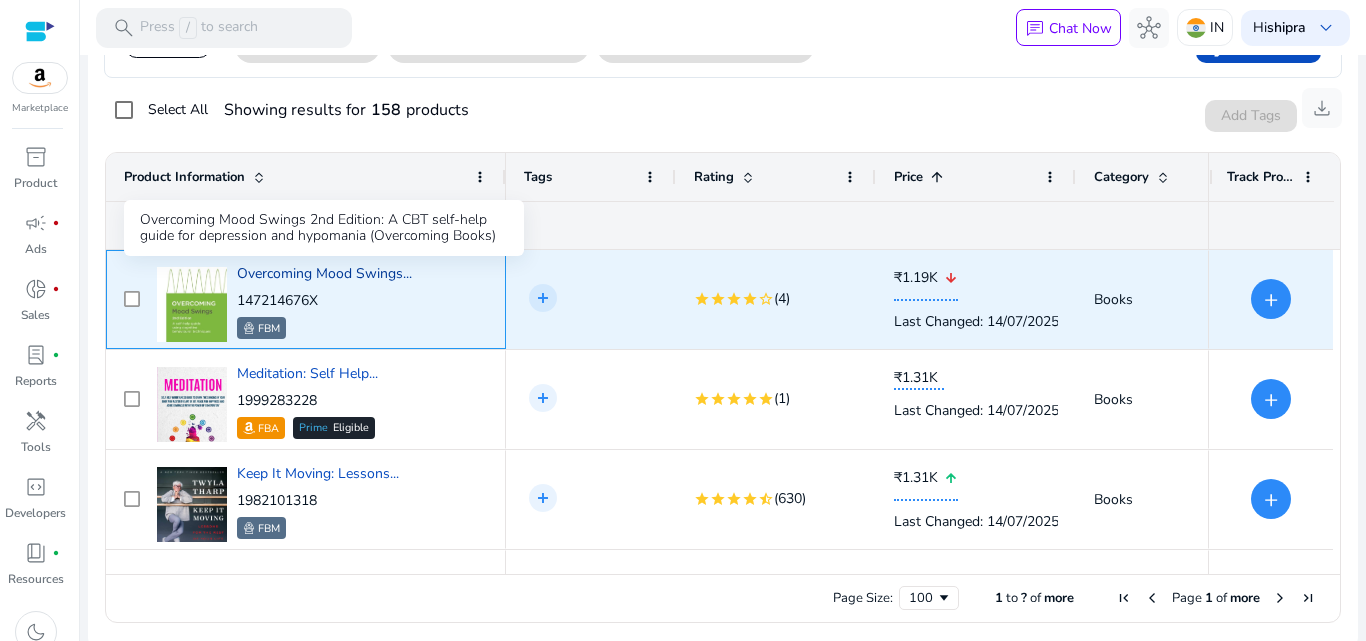 click on "Overcoming Mood Swings..." 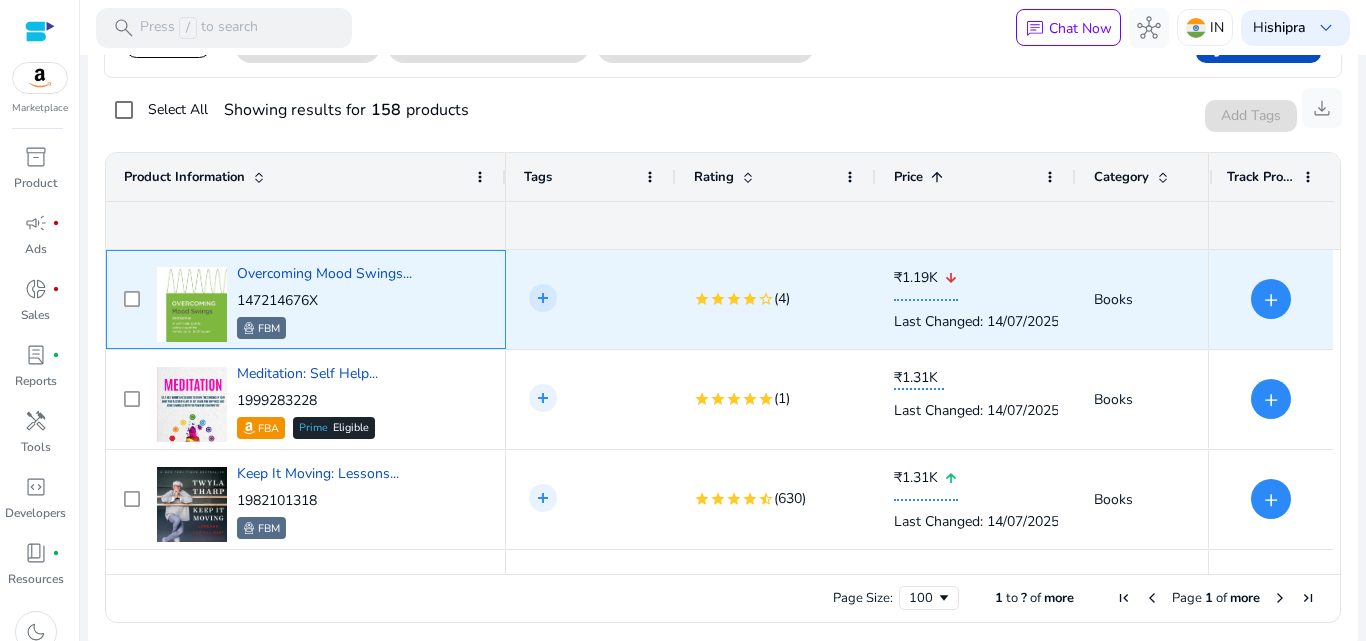 click 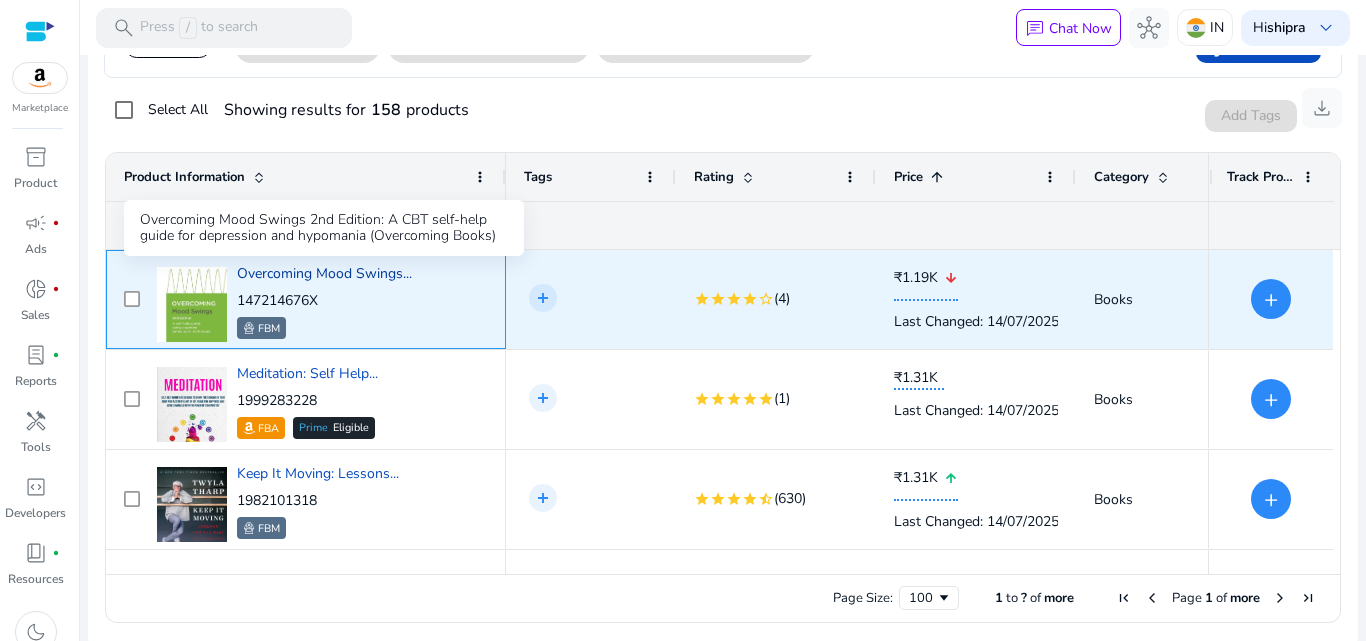 click on "Overcoming Mood Swings..." 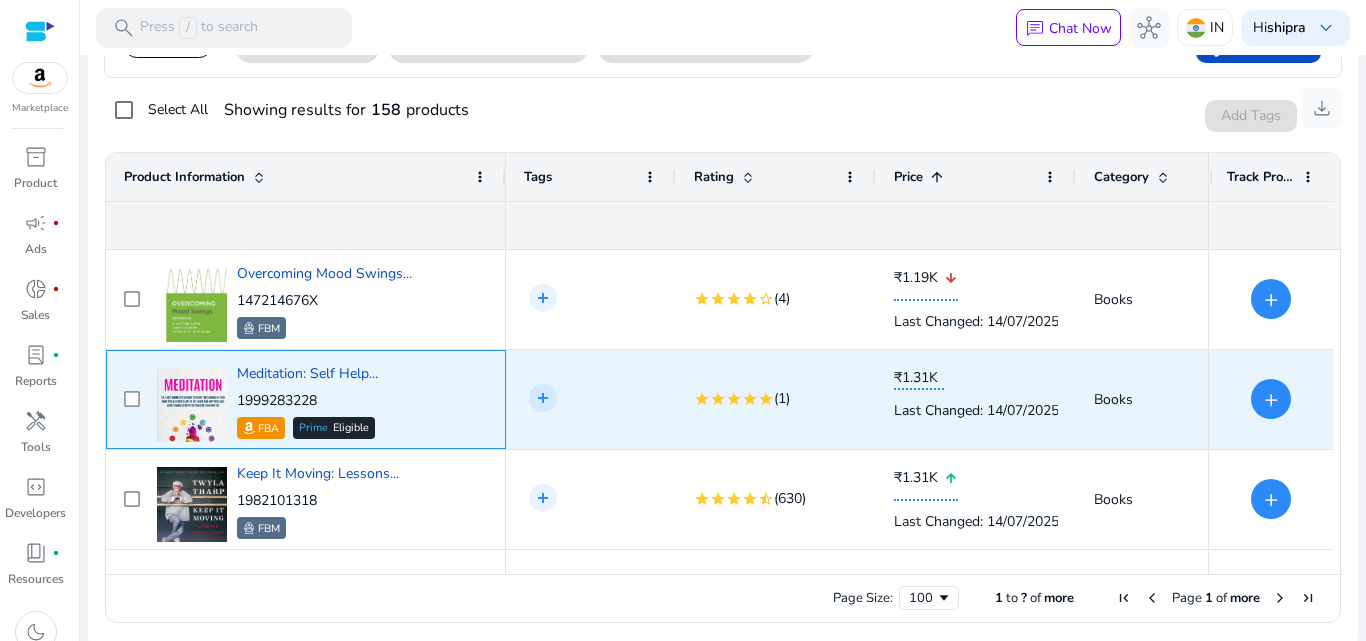click 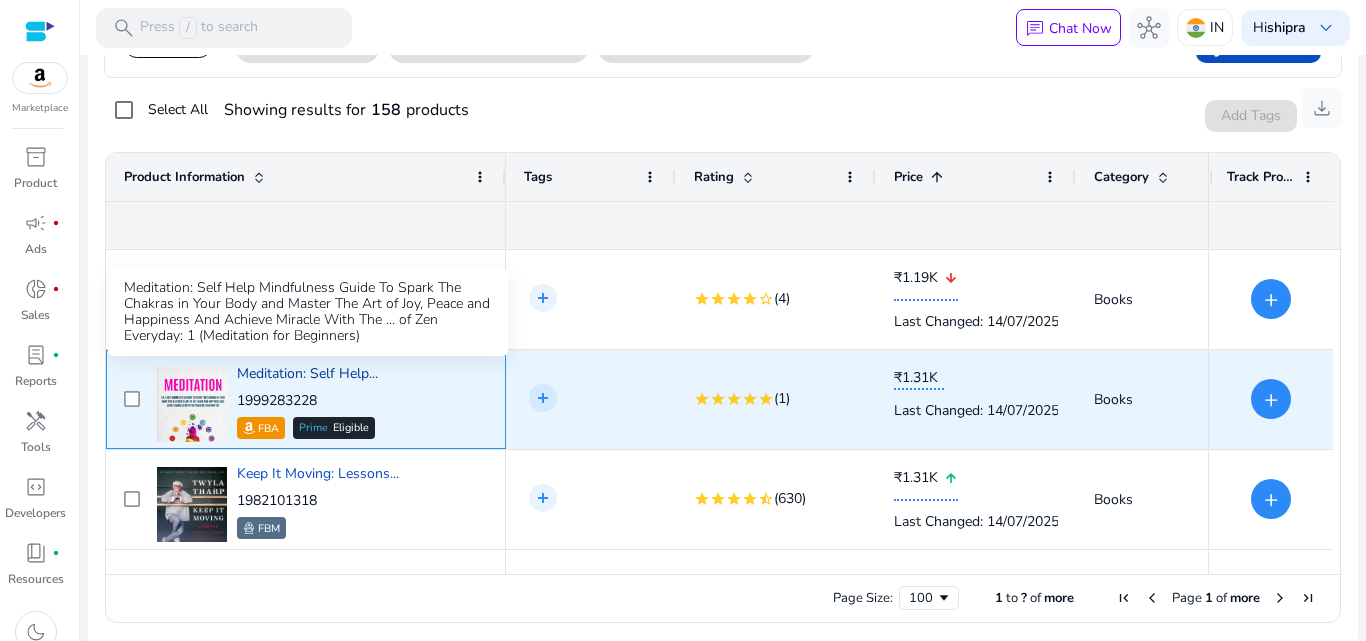click on "Meditation: Self Help..." 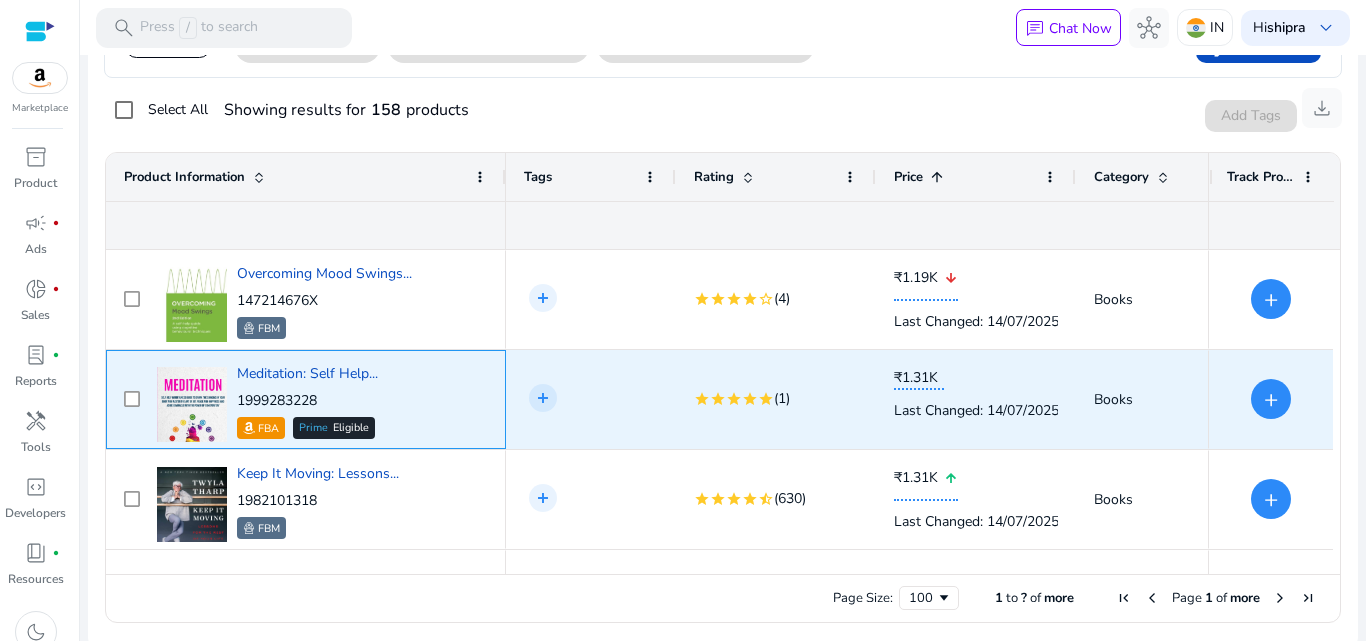 click 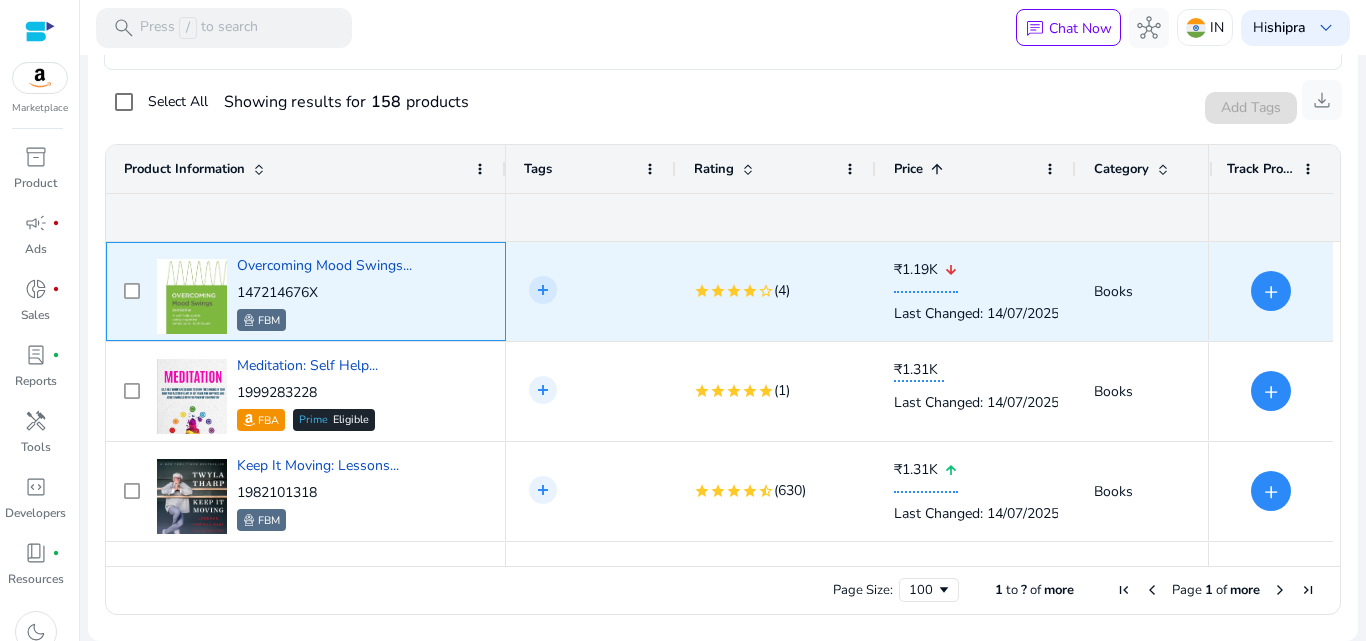 drag, startPoint x: 332, startPoint y: 287, endPoint x: 239, endPoint y: 299, distance: 93.770996 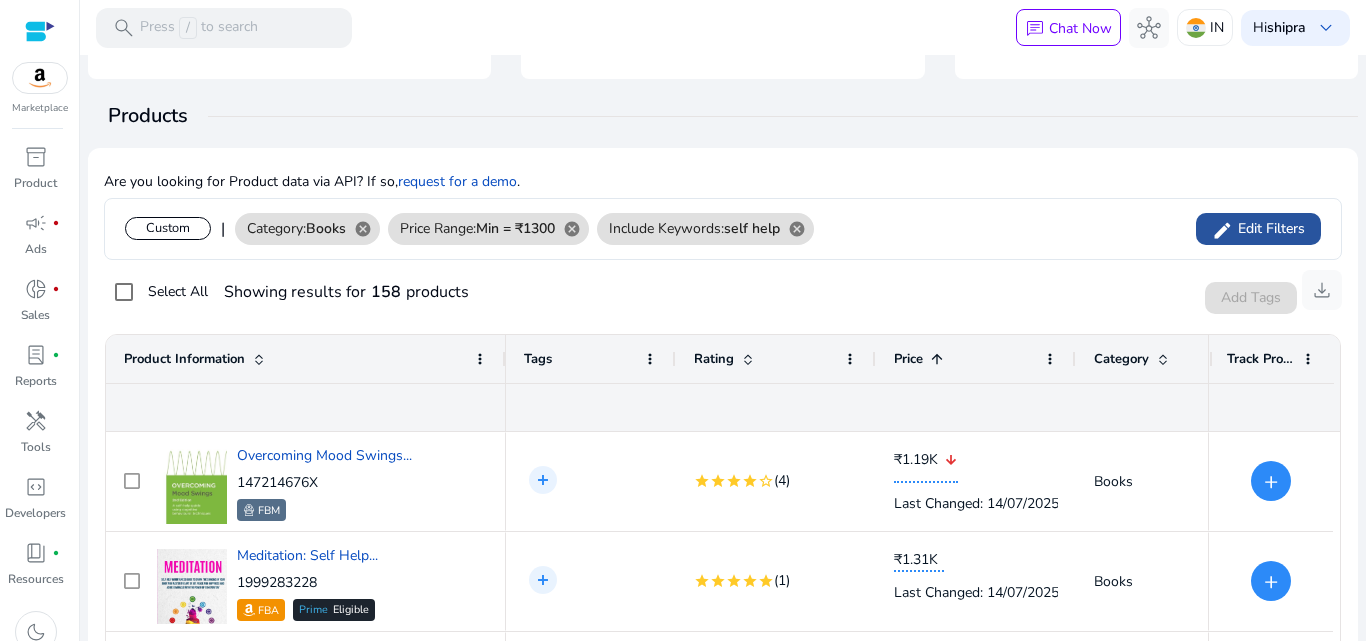 click on "Edit Filters" 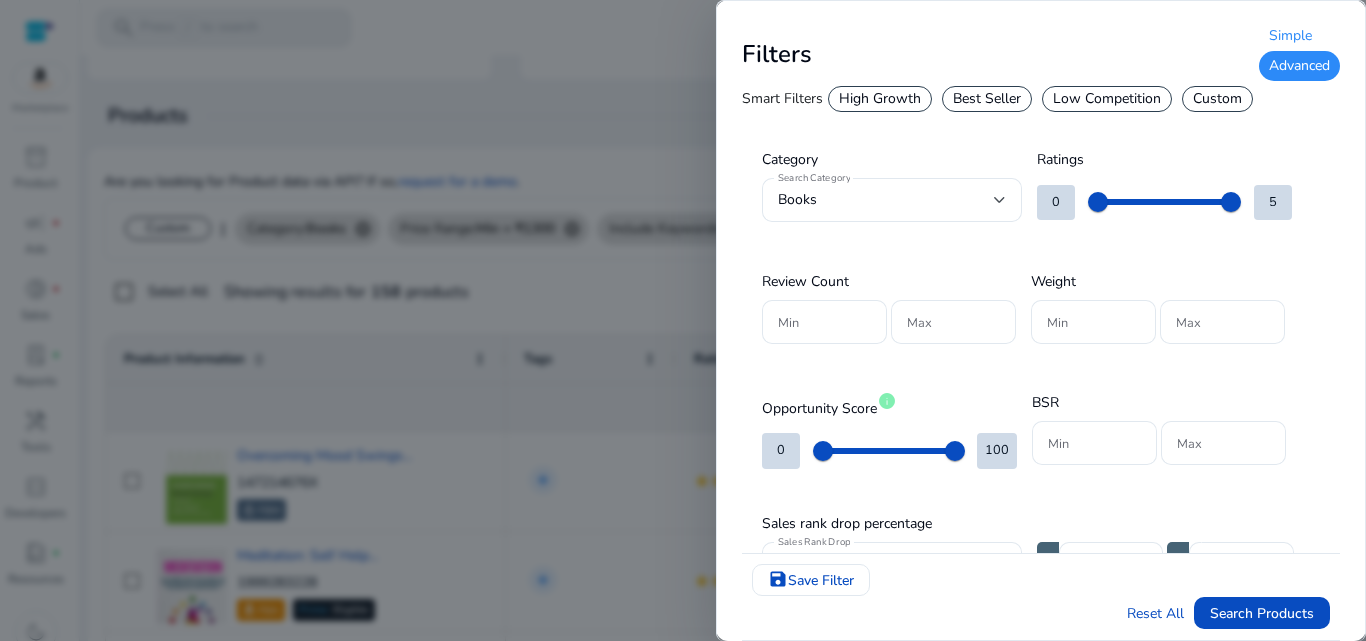 drag, startPoint x: 1357, startPoint y: 252, endPoint x: 1328, endPoint y: 365, distance: 116.6619 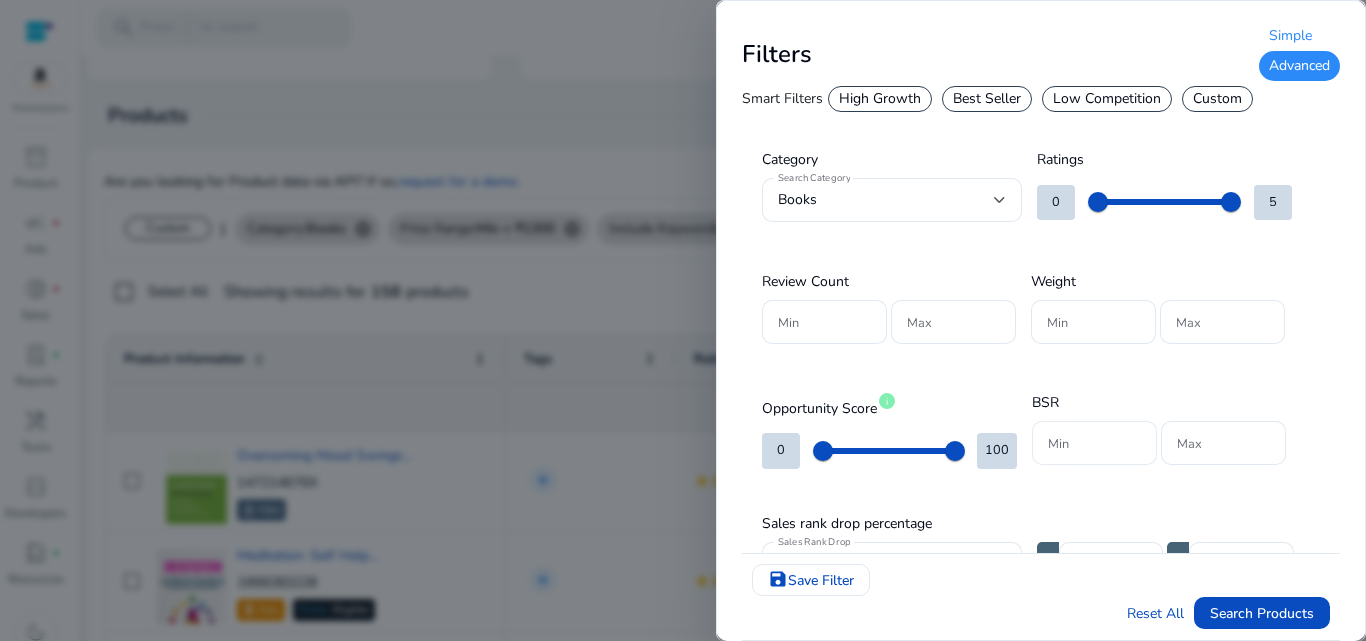 drag, startPoint x: 1058, startPoint y: 444, endPoint x: 1137, endPoint y: 449, distance: 79.15807 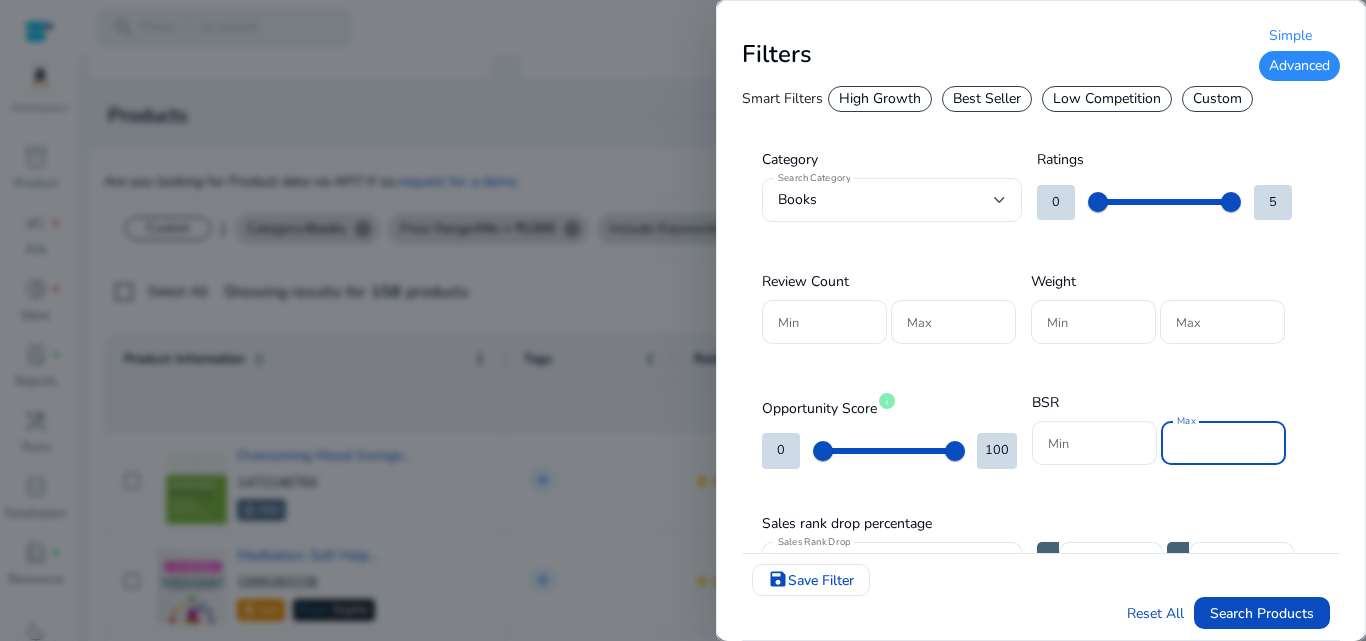 click on "Max" at bounding box center [1223, 443] 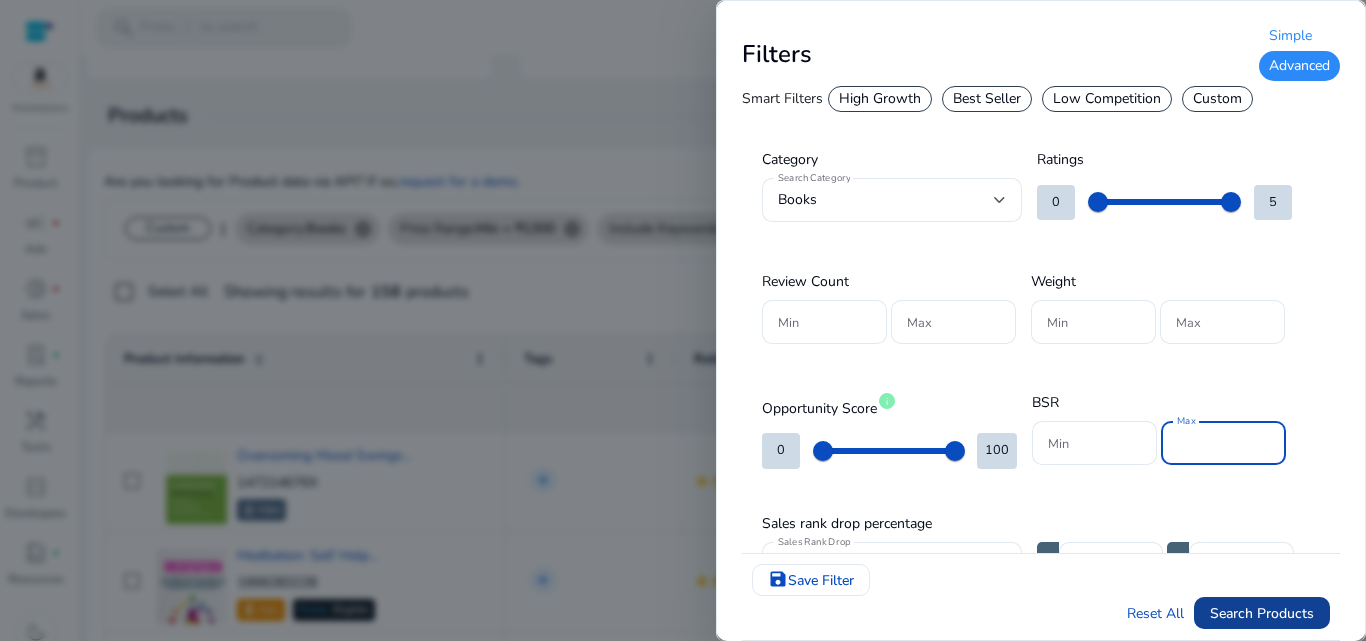 type on "******" 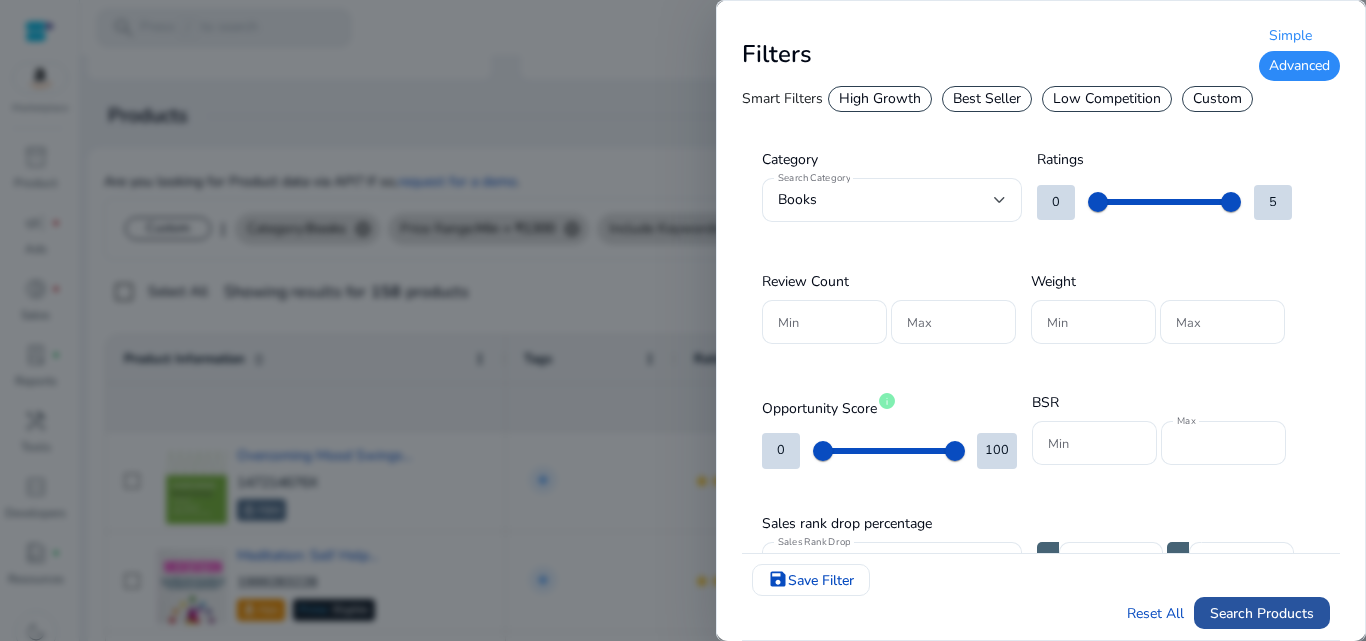 click on "Search Products" at bounding box center [1262, 613] 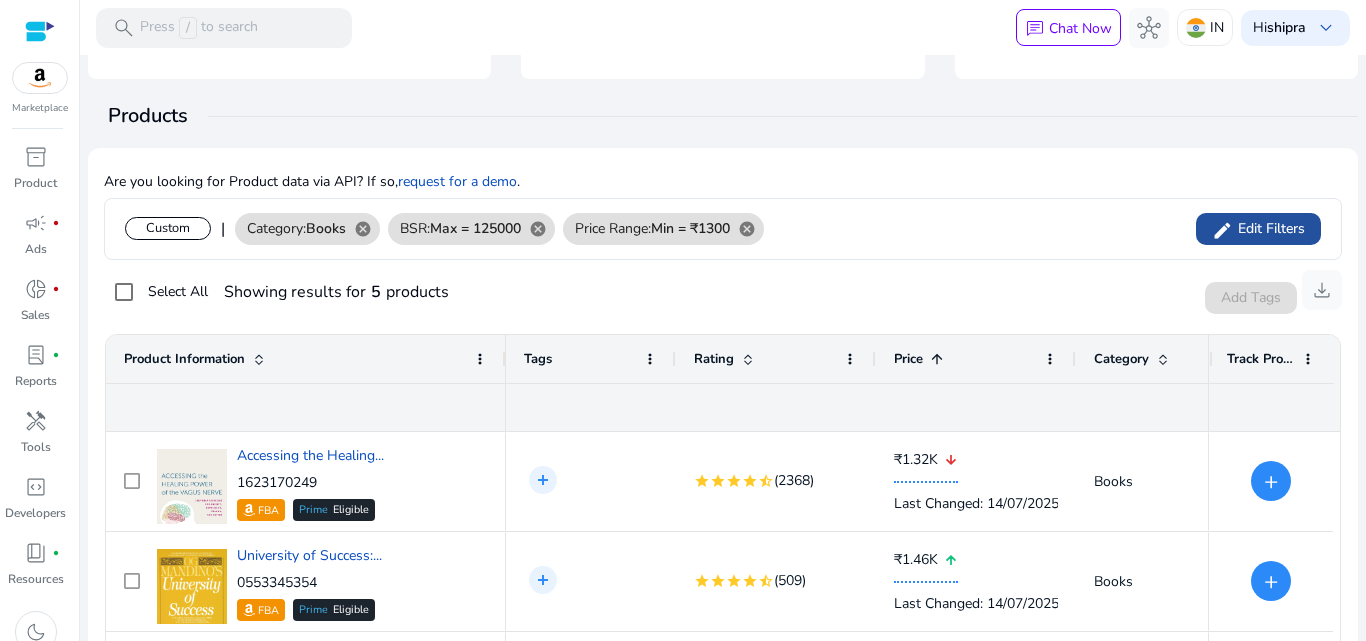 click on "Edit Filters" 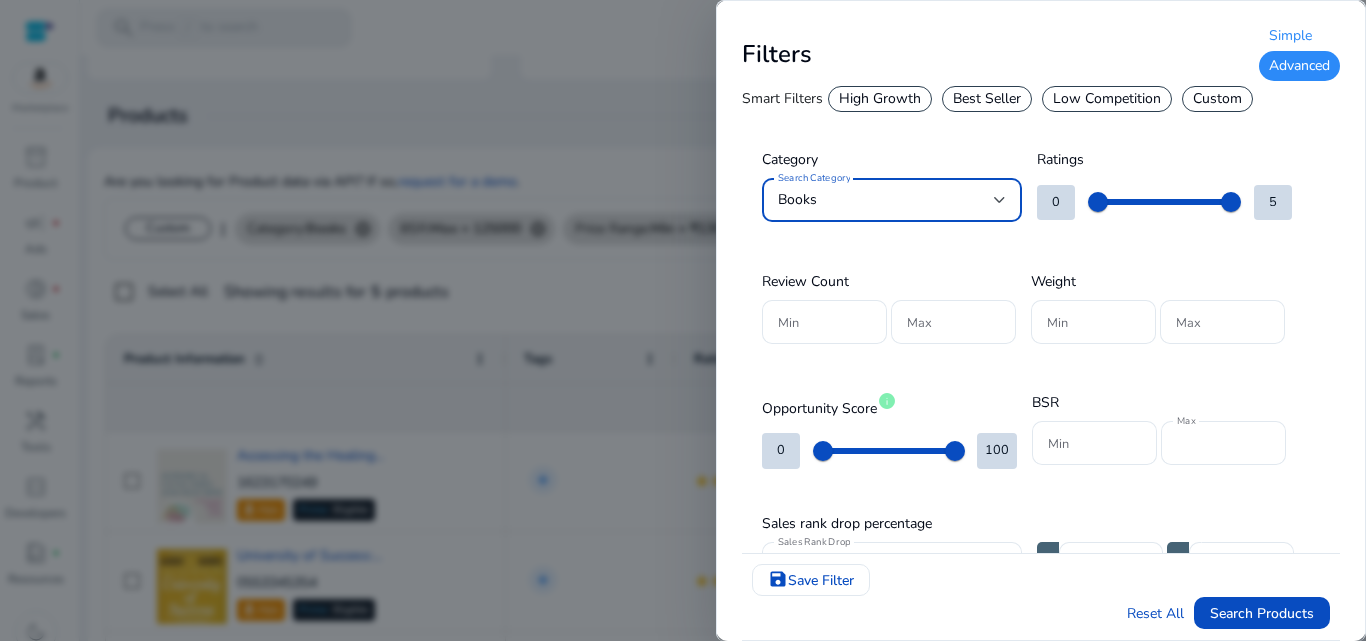 click on "Best Seller" at bounding box center (987, 99) 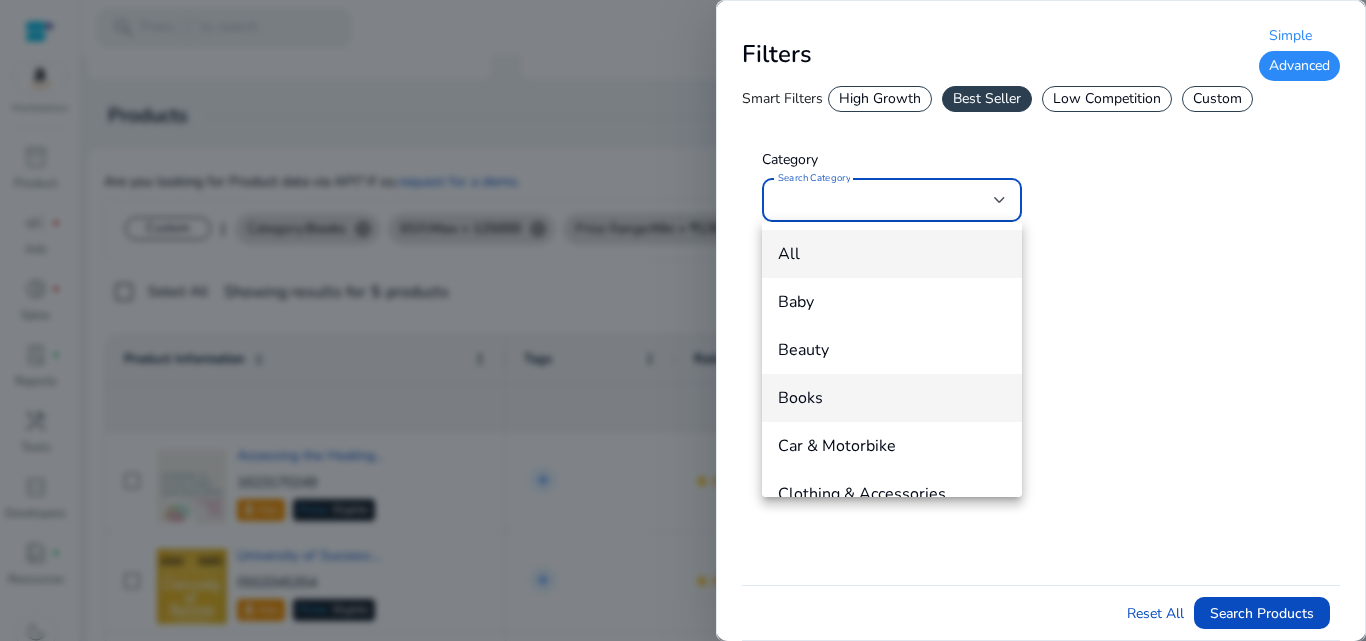 click on "Books" at bounding box center [892, 398] 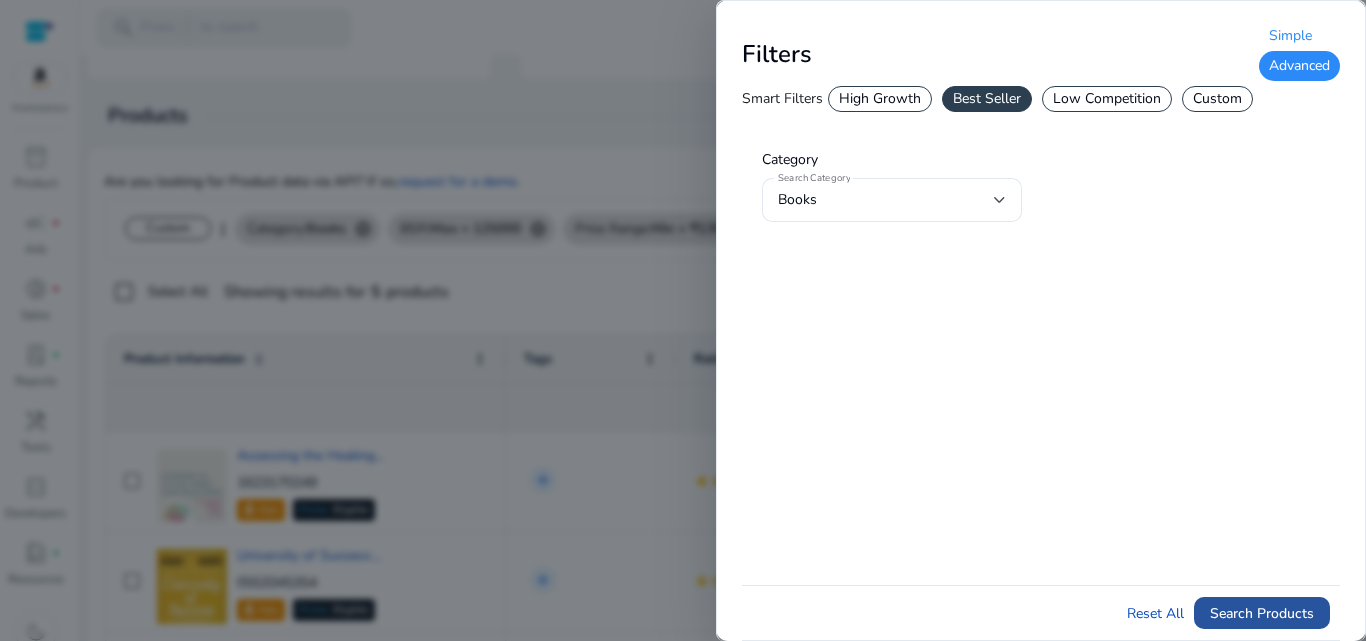 click at bounding box center [1262, 613] 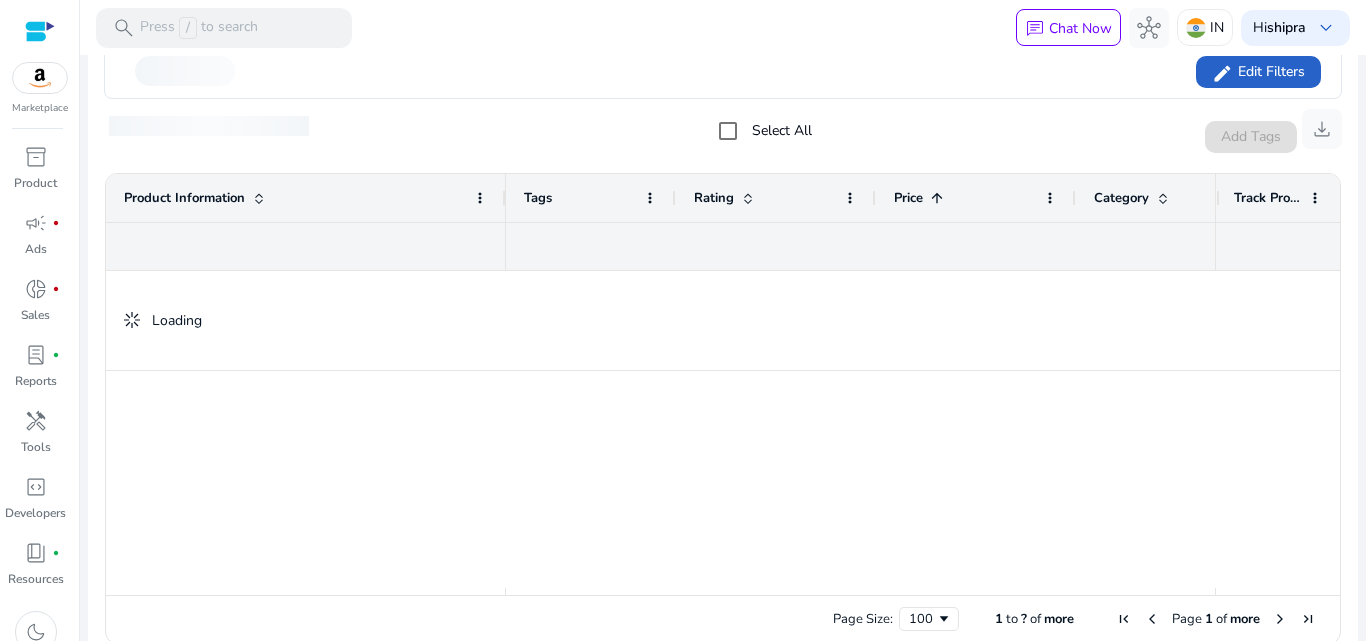 scroll, scrollTop: 385, scrollLeft: 0, axis: vertical 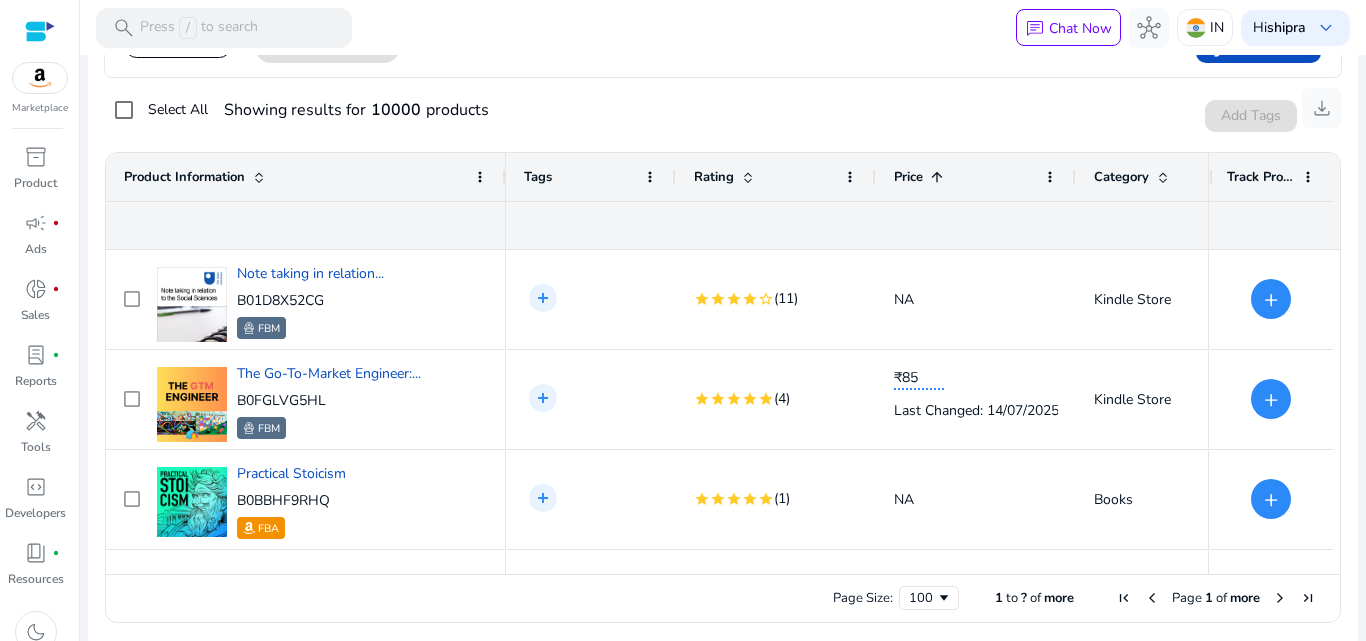 click 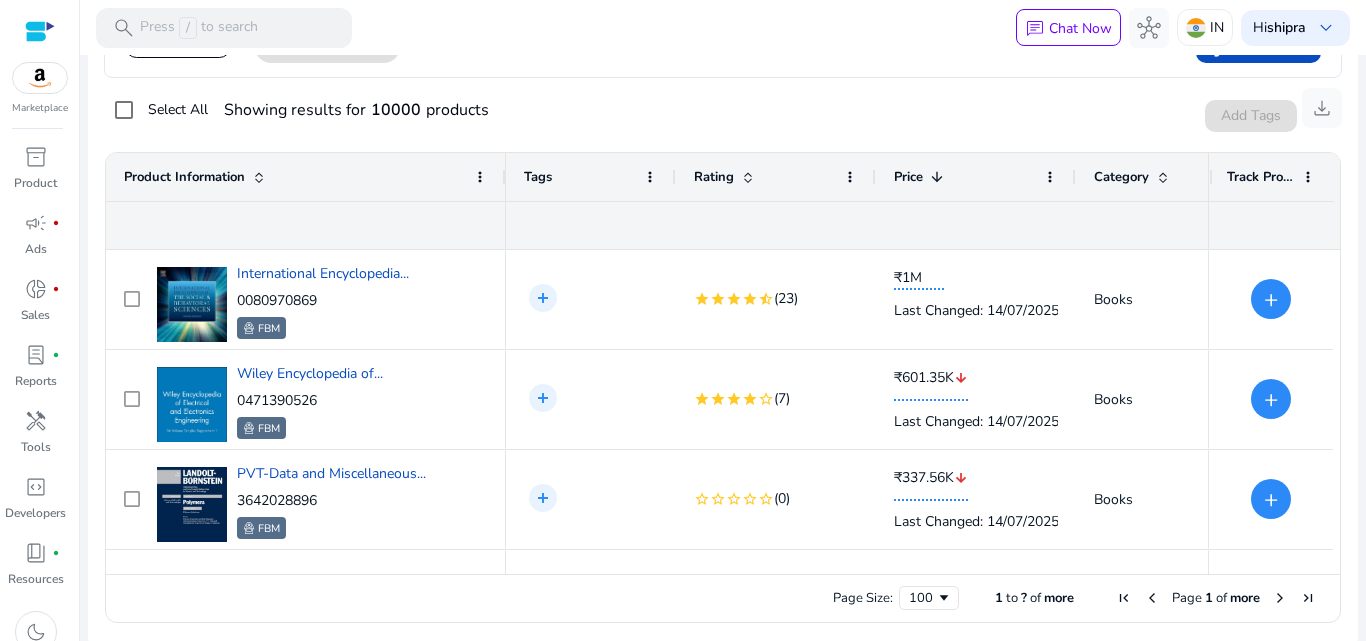 scroll, scrollTop: 0, scrollLeft: 17, axis: horizontal 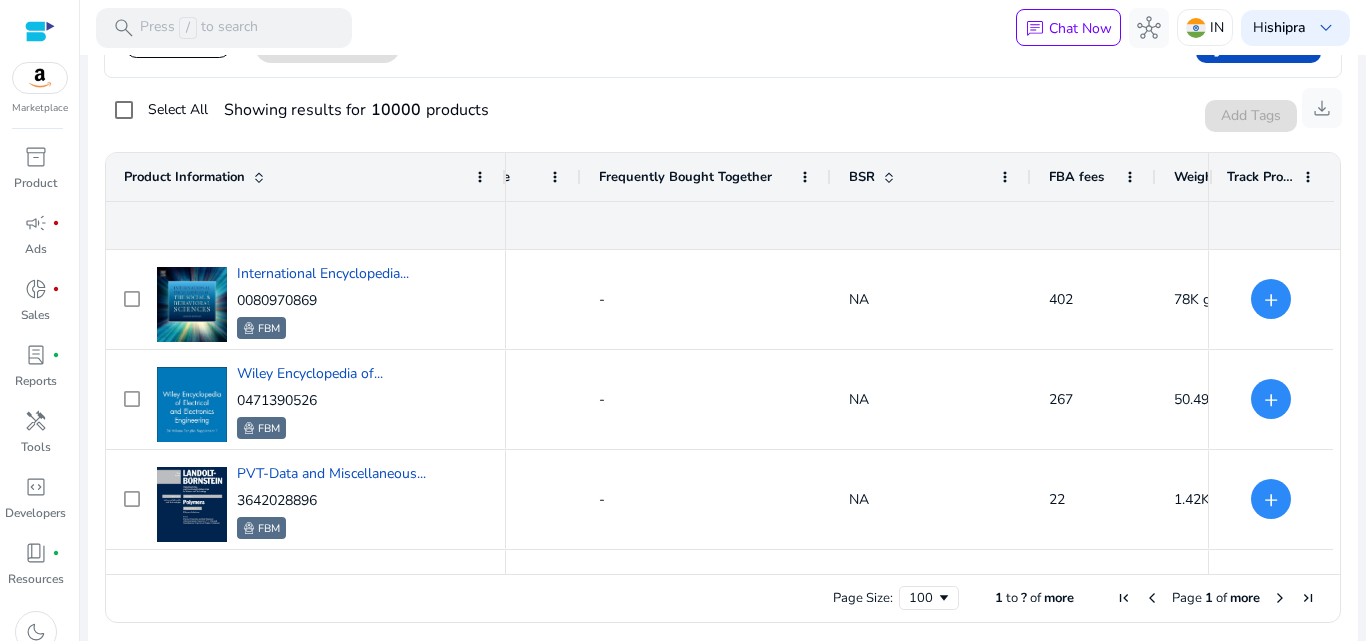 click 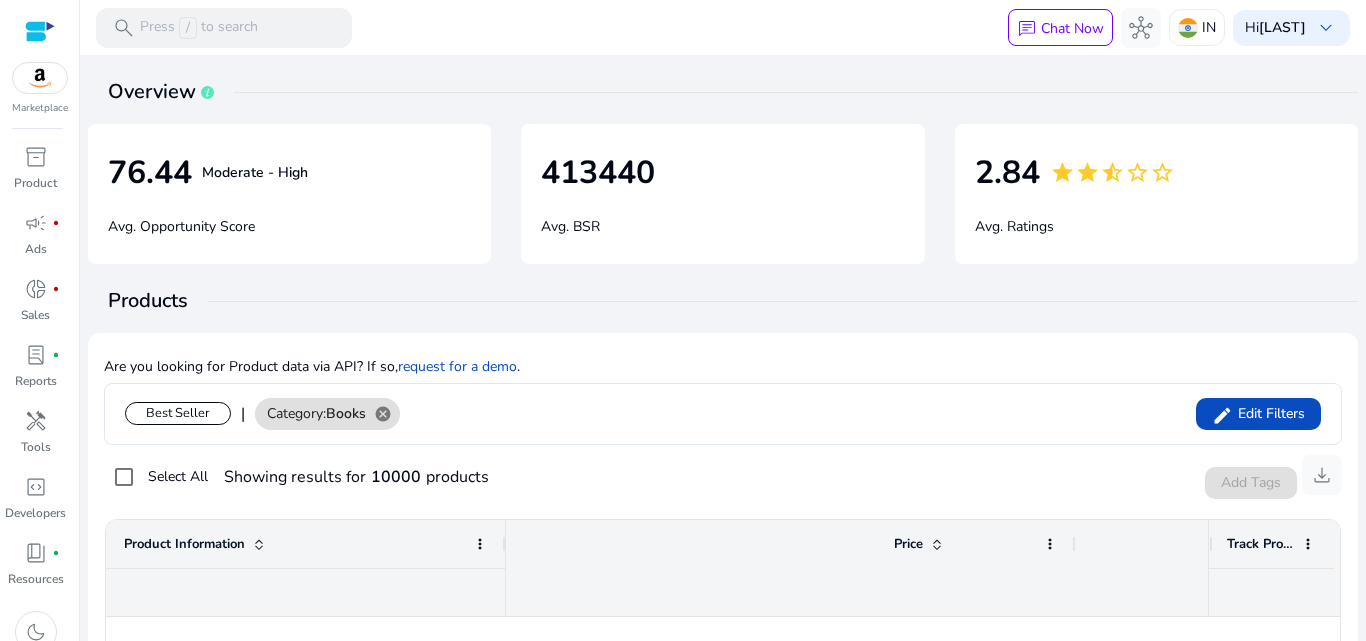 scroll, scrollTop: 0, scrollLeft: 0, axis: both 